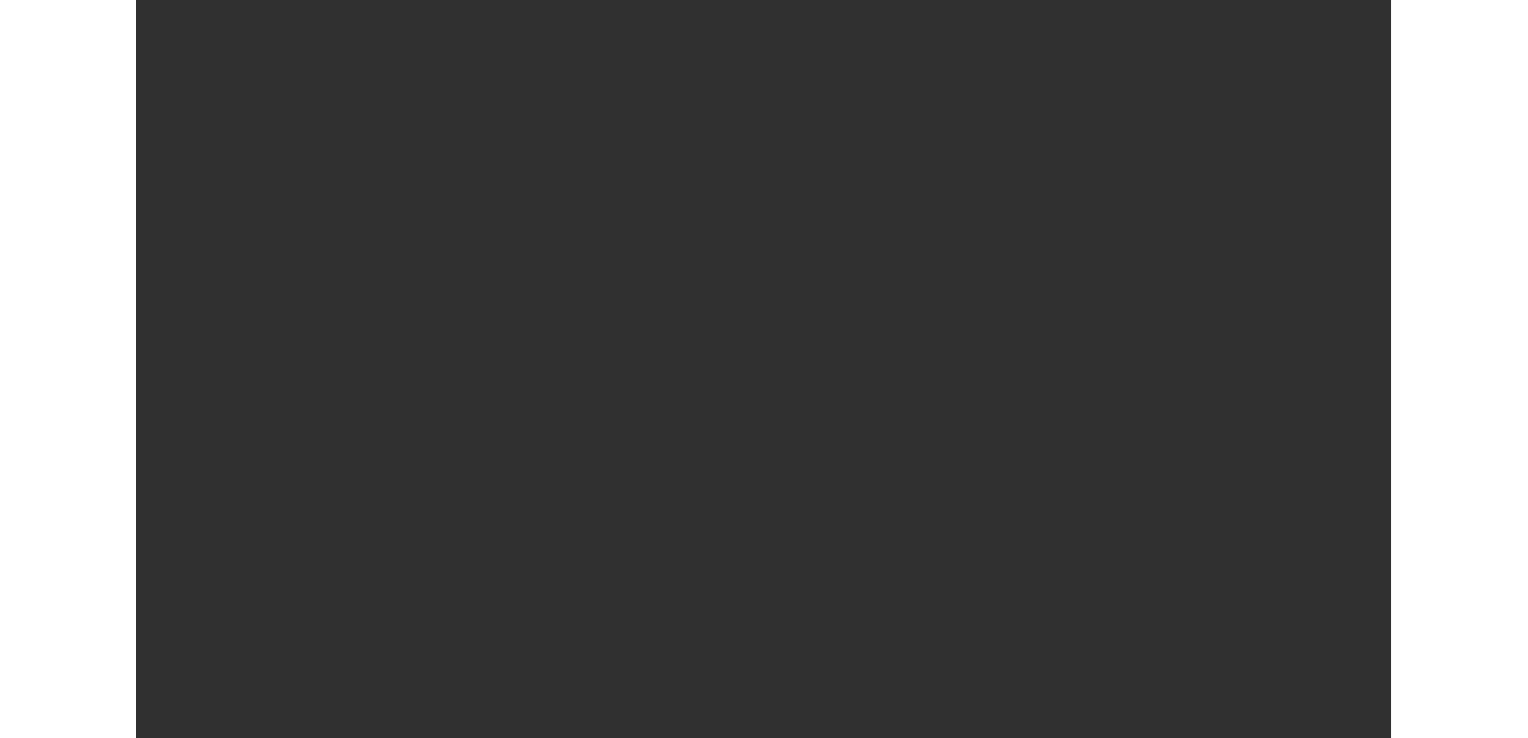 scroll, scrollTop: 0, scrollLeft: 0, axis: both 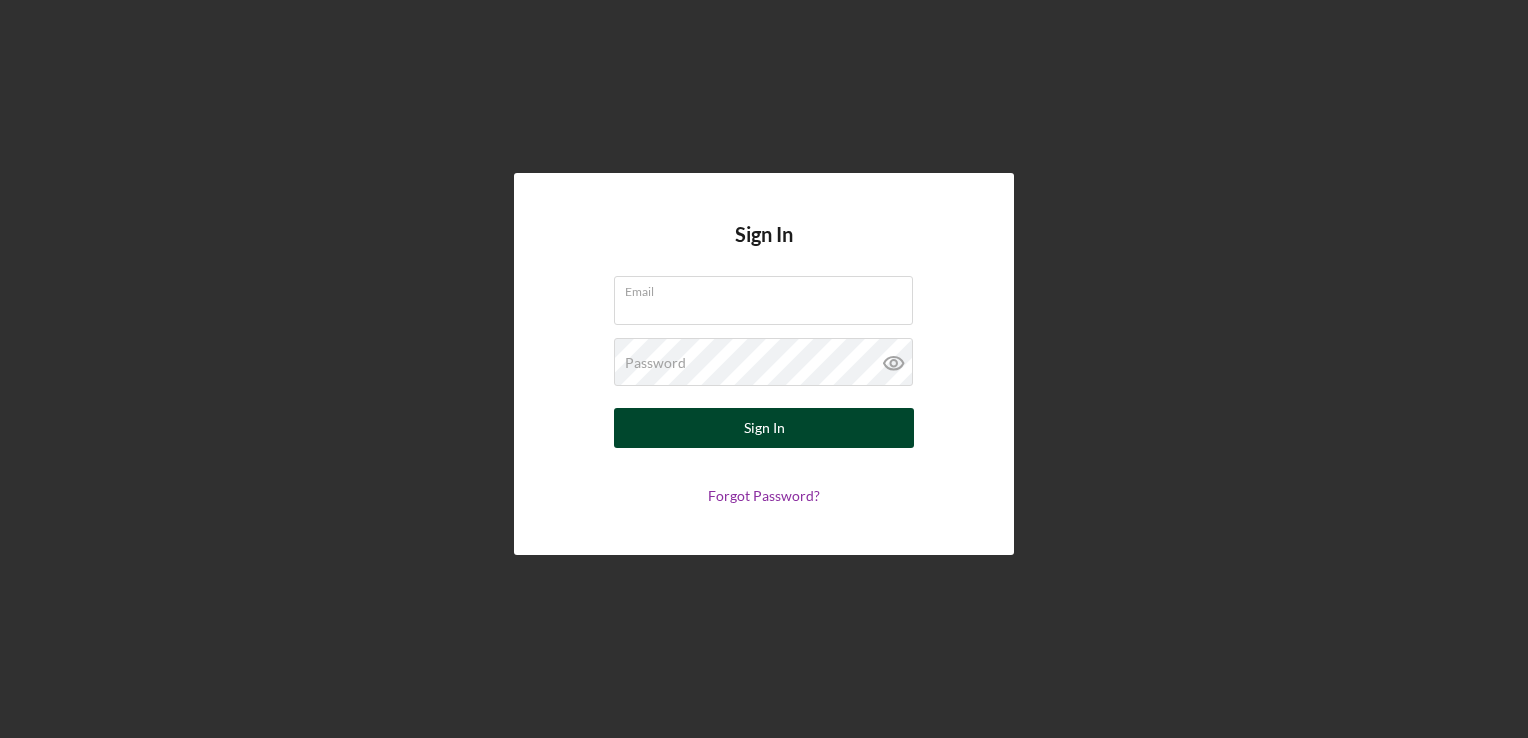 type on "[EMAIL]@[DOMAIN].com" 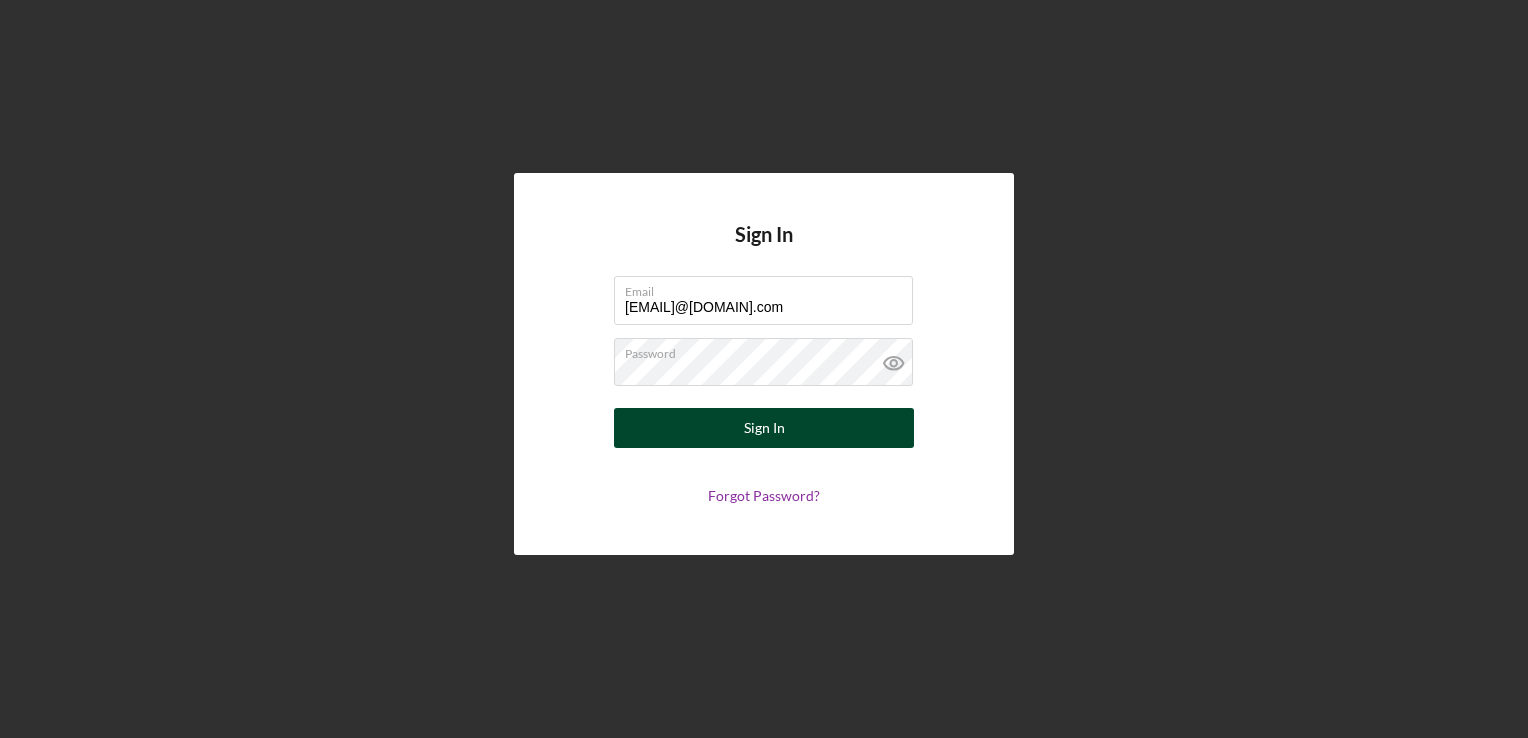 click on "Sign In" at bounding box center [764, 428] 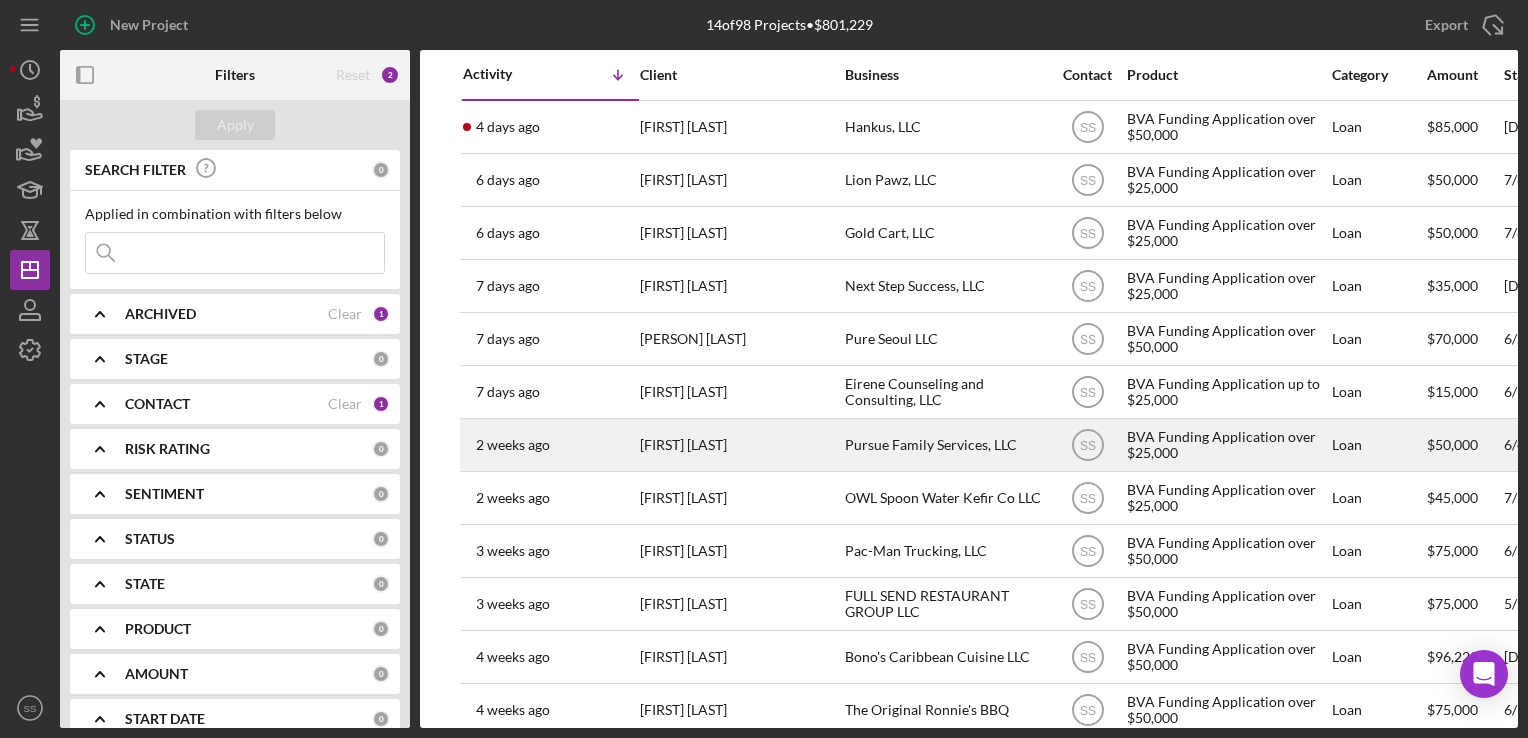 click on "[FIRST] [LAST]" at bounding box center (740, 445) 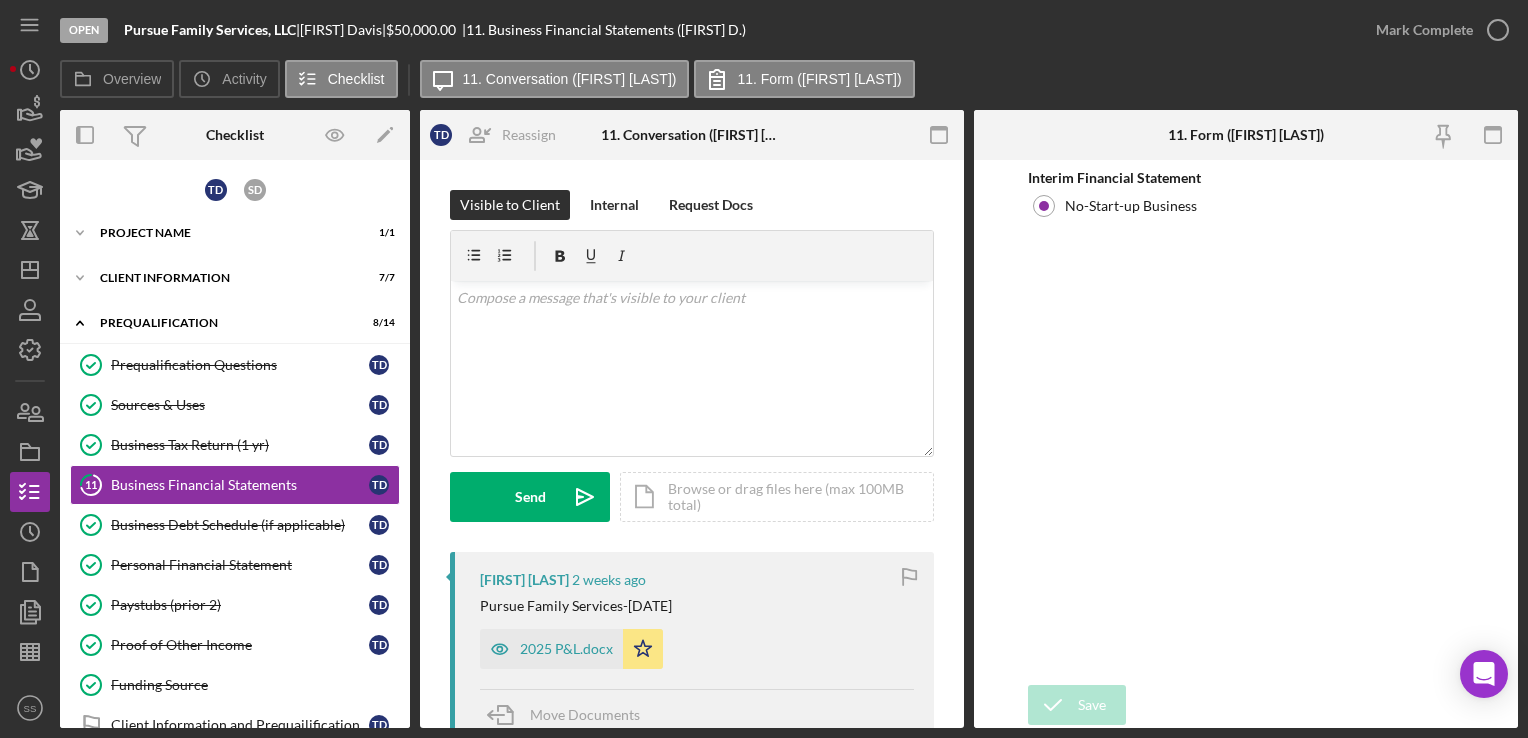 scroll, scrollTop: 38, scrollLeft: 0, axis: vertical 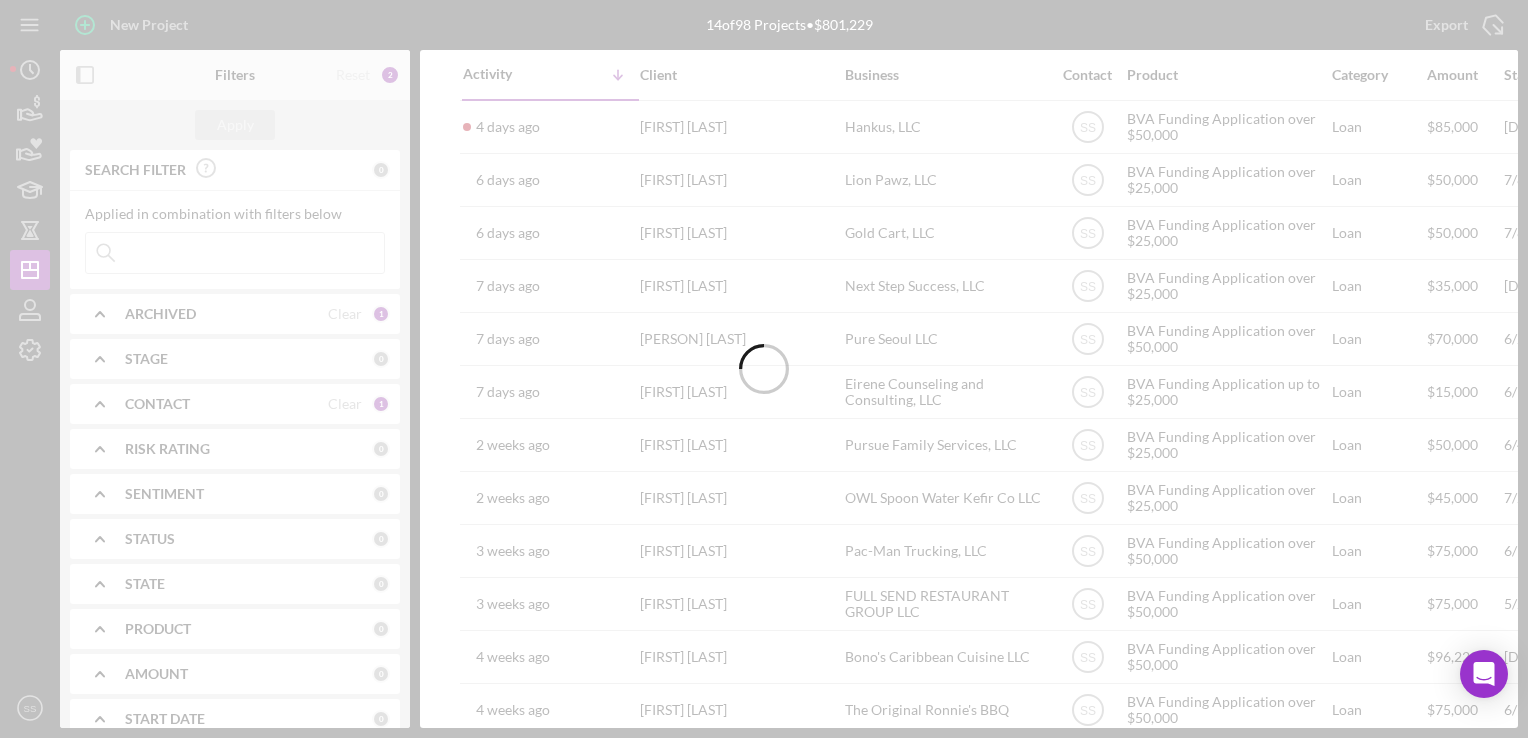 click at bounding box center (764, 369) 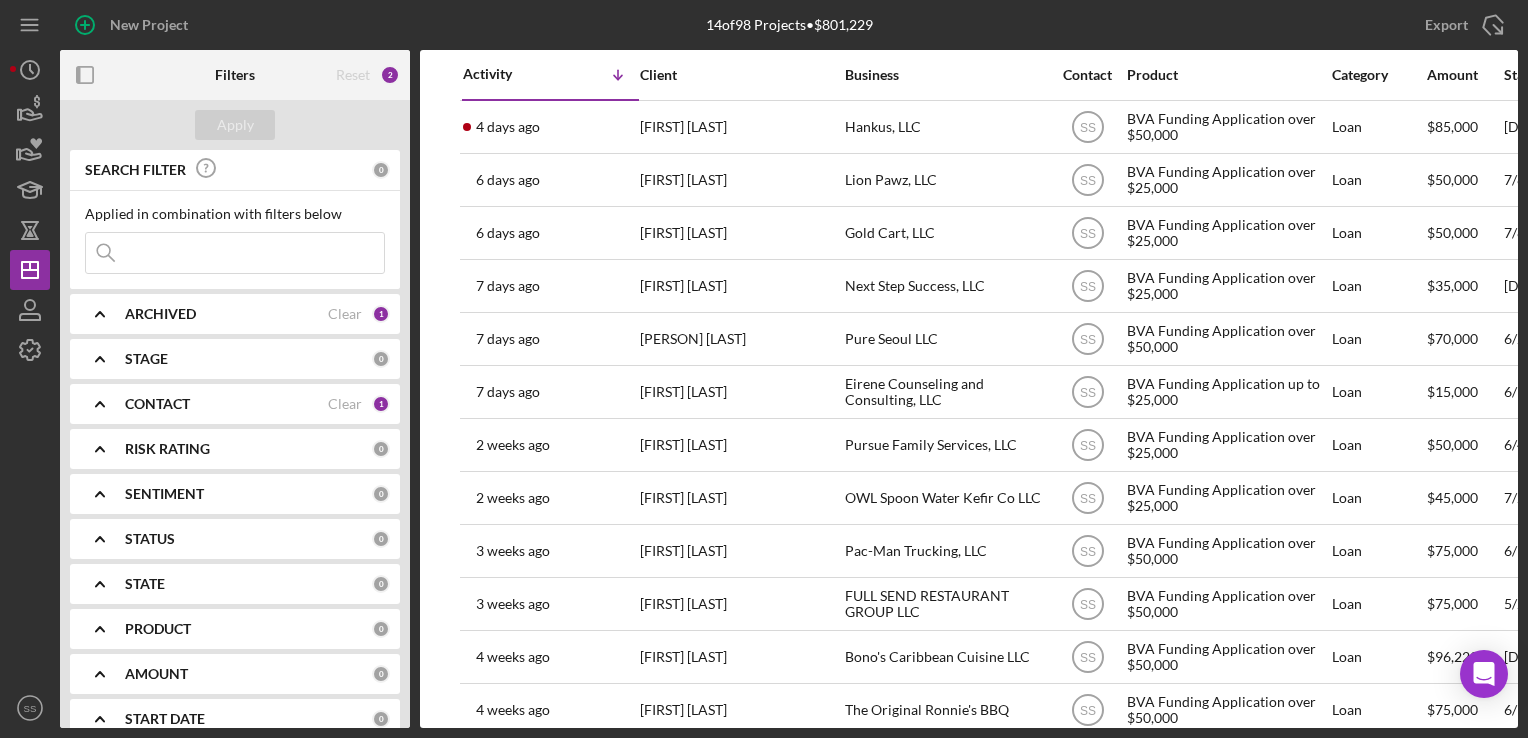 click on "[FIRST] [LAST]" at bounding box center [740, 392] 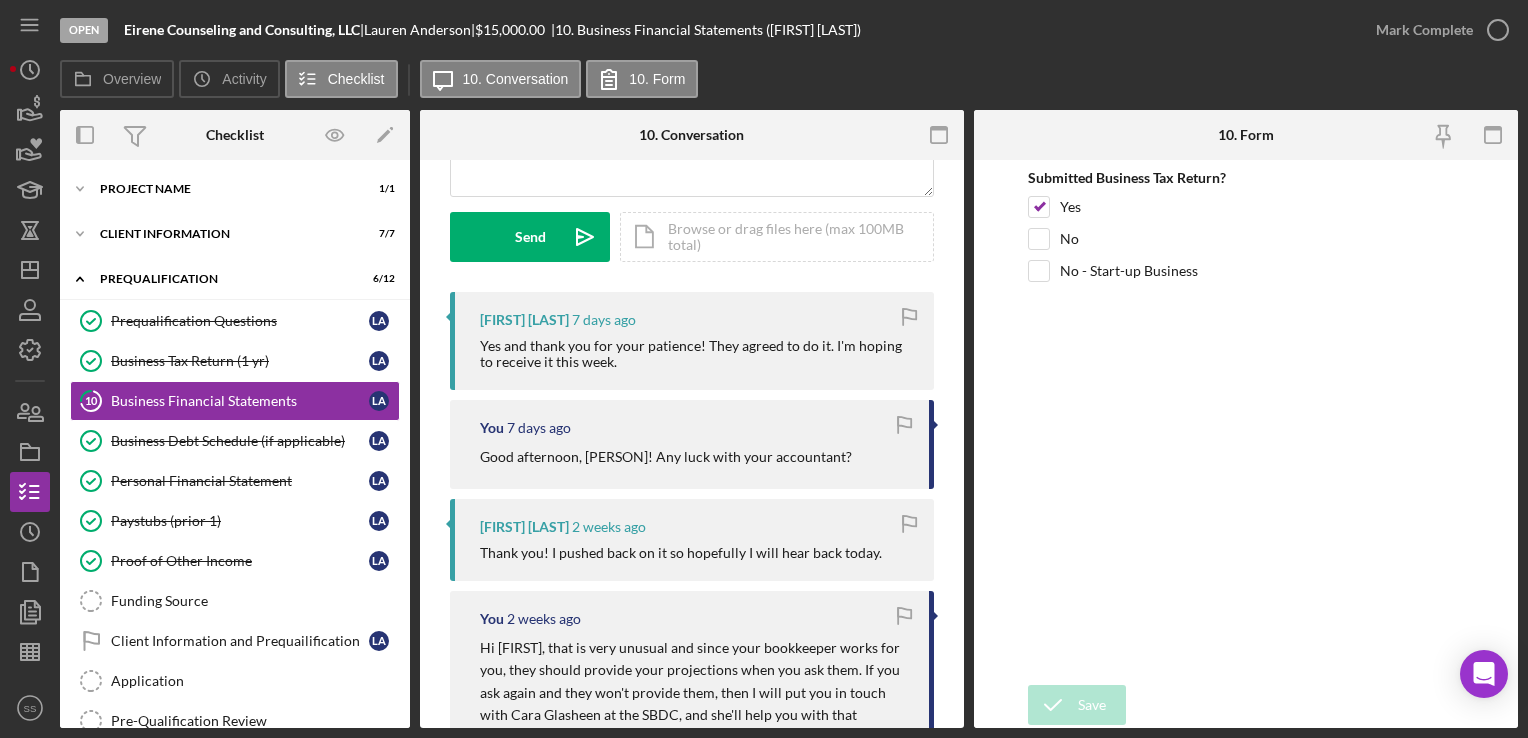 scroll, scrollTop: 0, scrollLeft: 0, axis: both 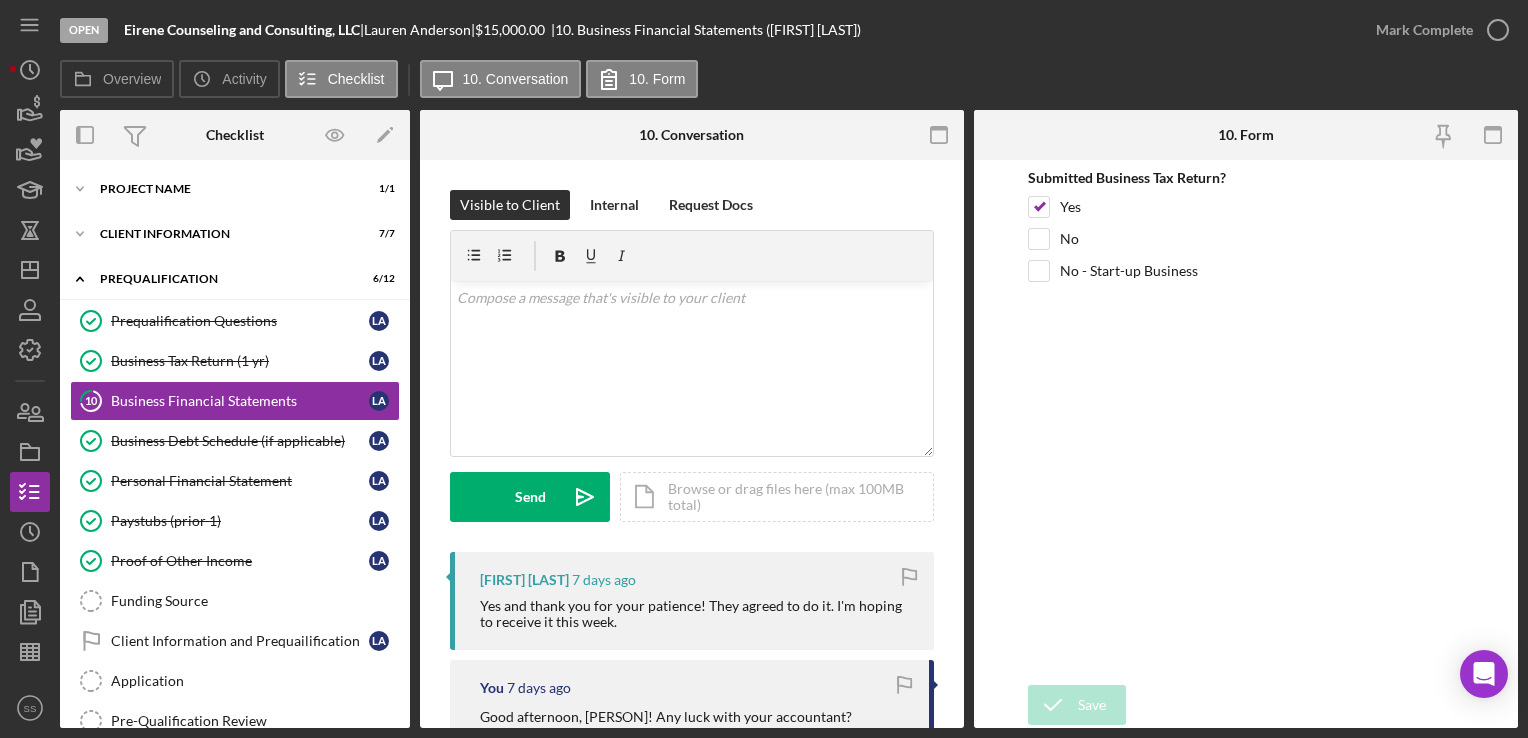 click on "[FIRST]   [LAST]   |" at bounding box center (419, 30) 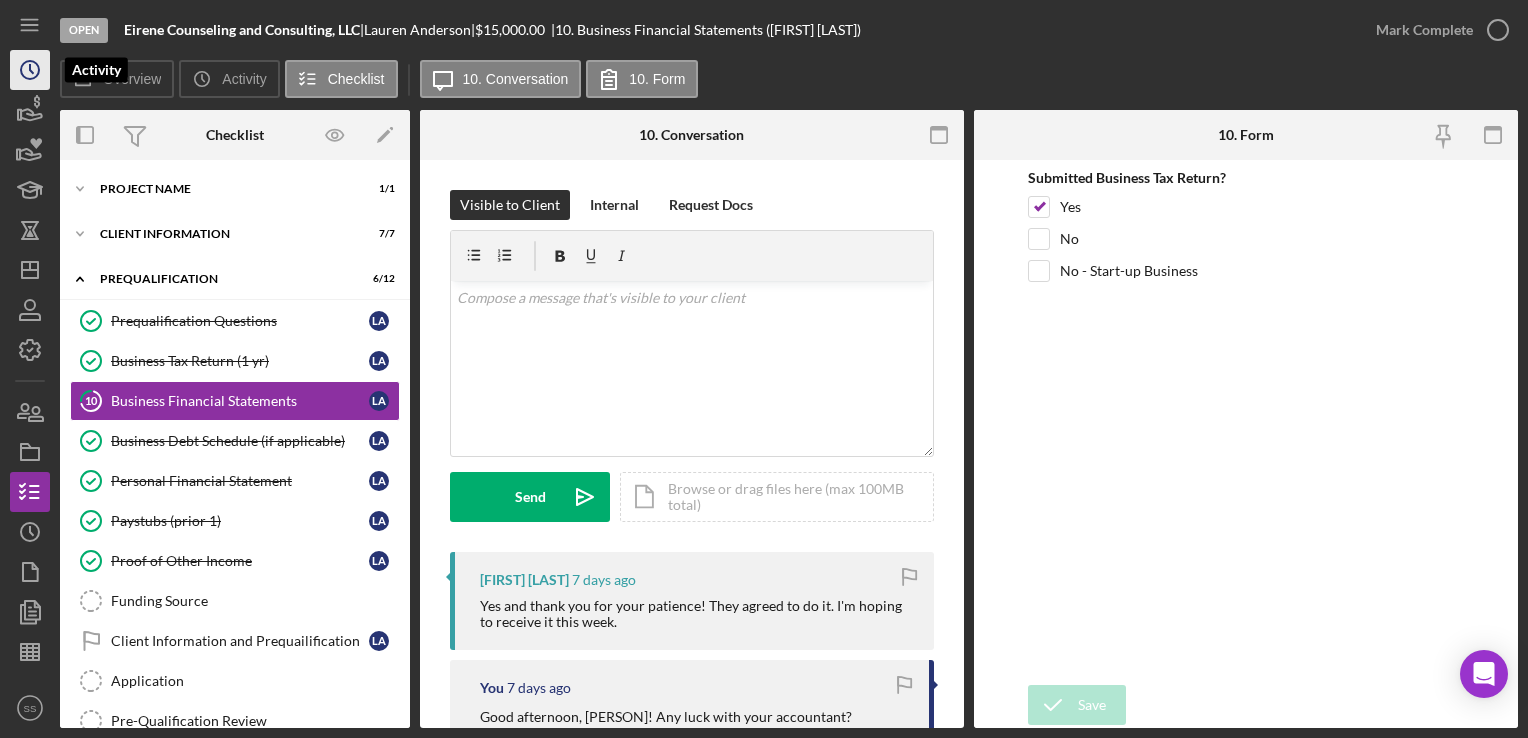 click on "Icon/History" 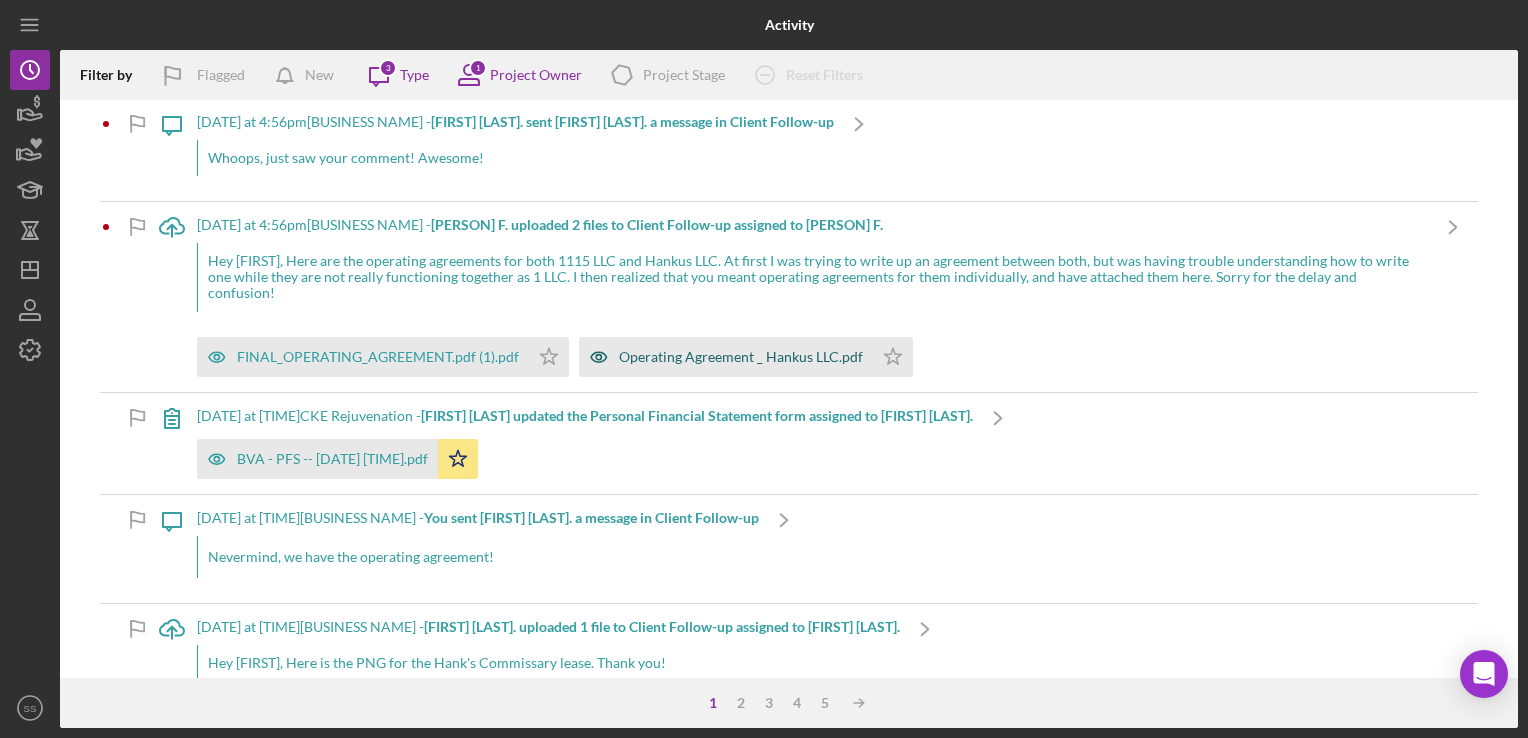 scroll, scrollTop: 12, scrollLeft: 0, axis: vertical 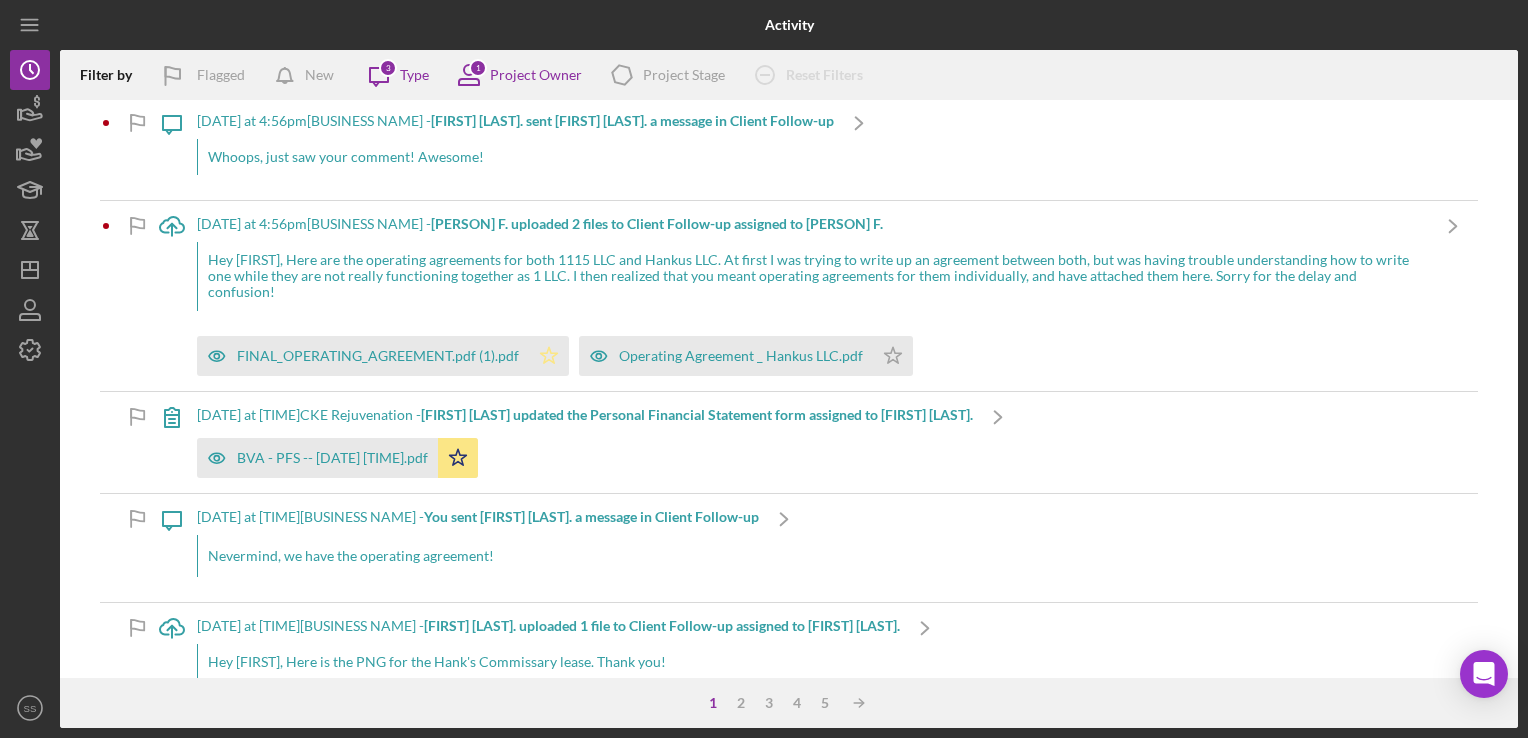 click 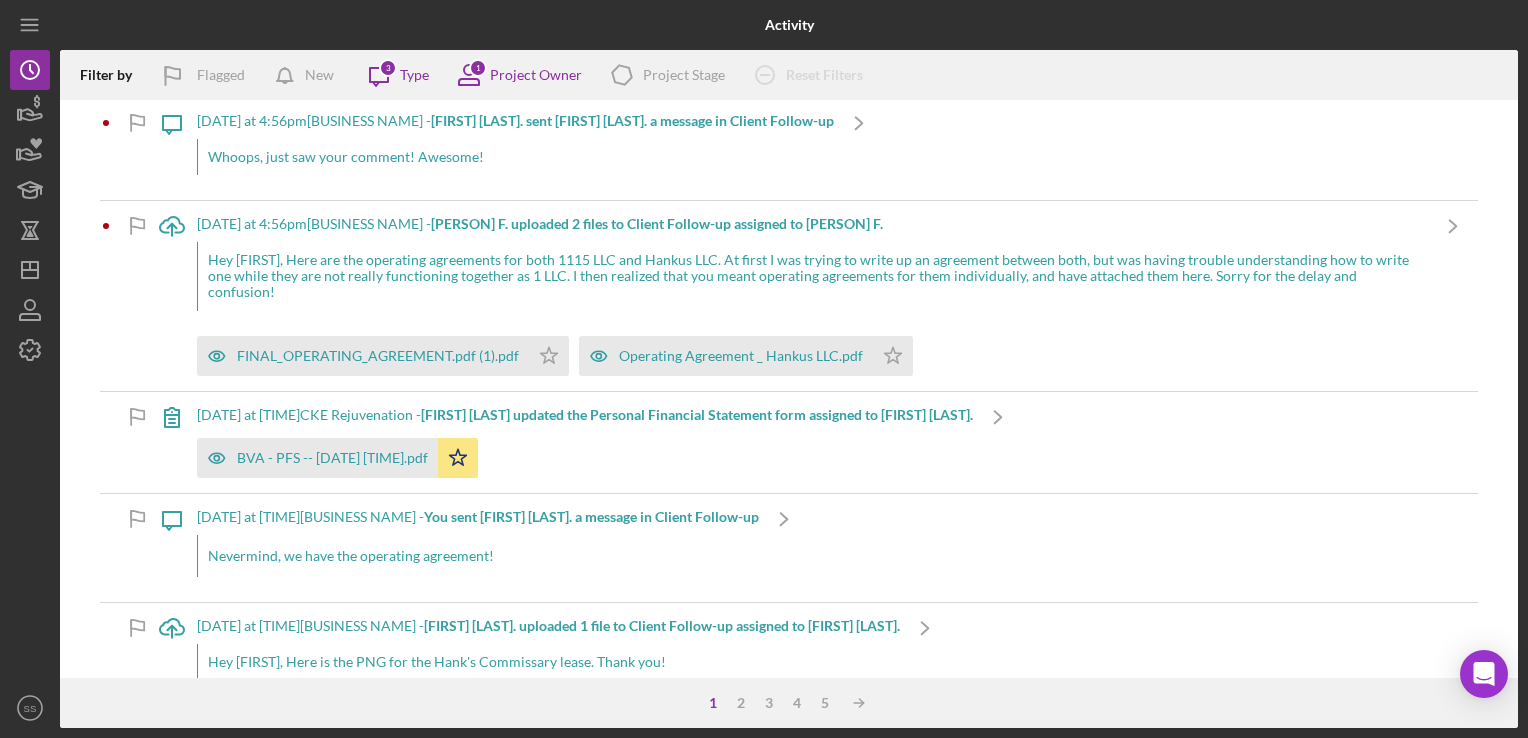 scroll, scrollTop: 0, scrollLeft: 0, axis: both 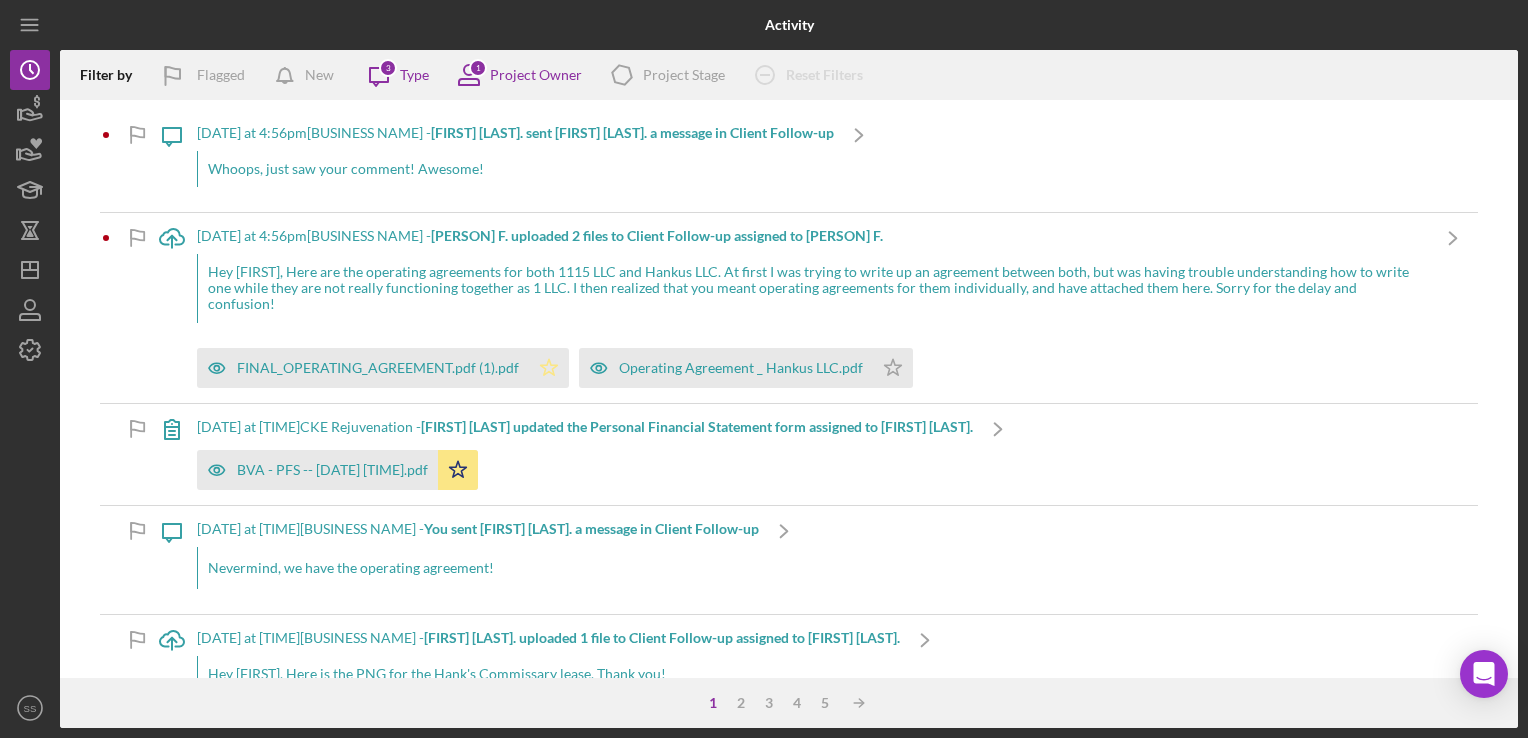 click 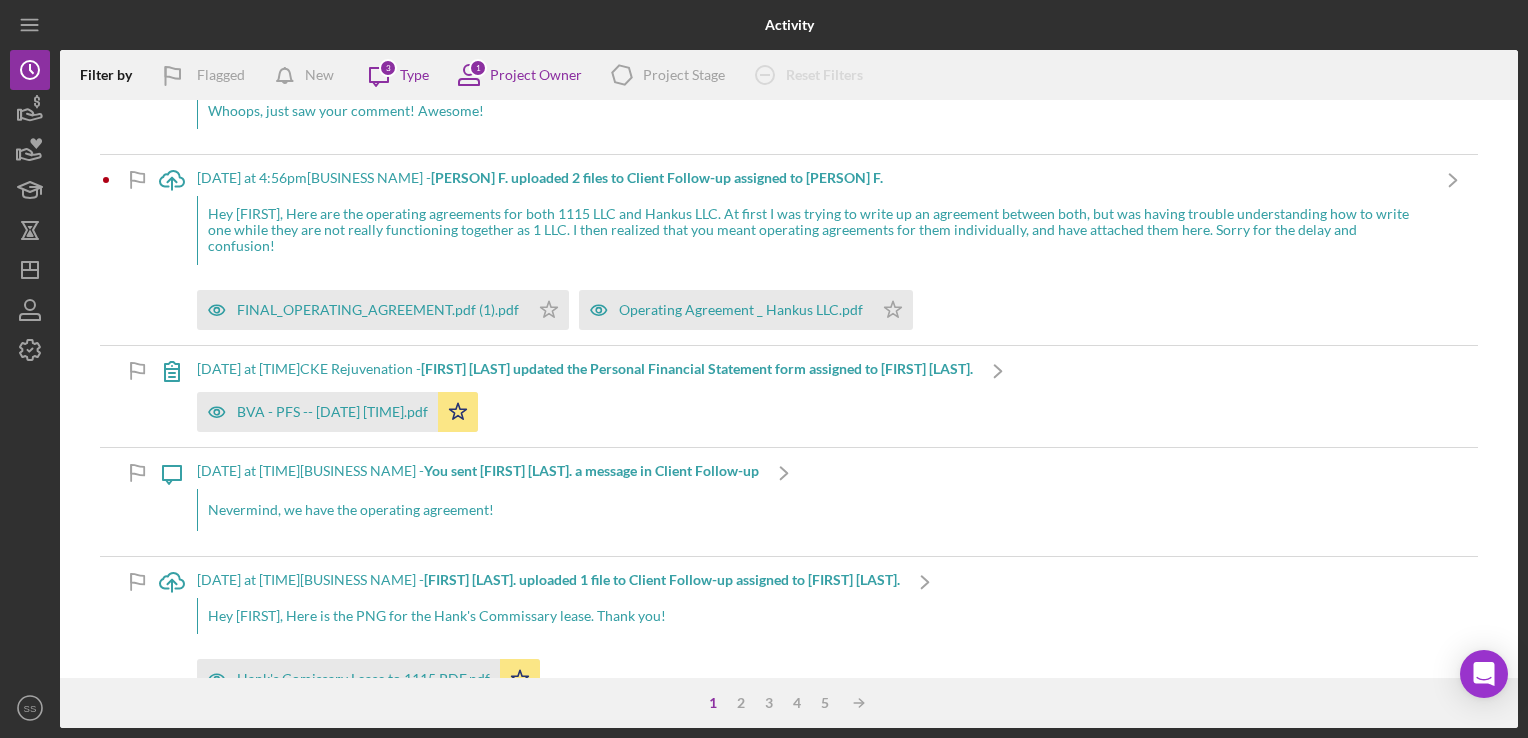 scroll, scrollTop: 60, scrollLeft: 0, axis: vertical 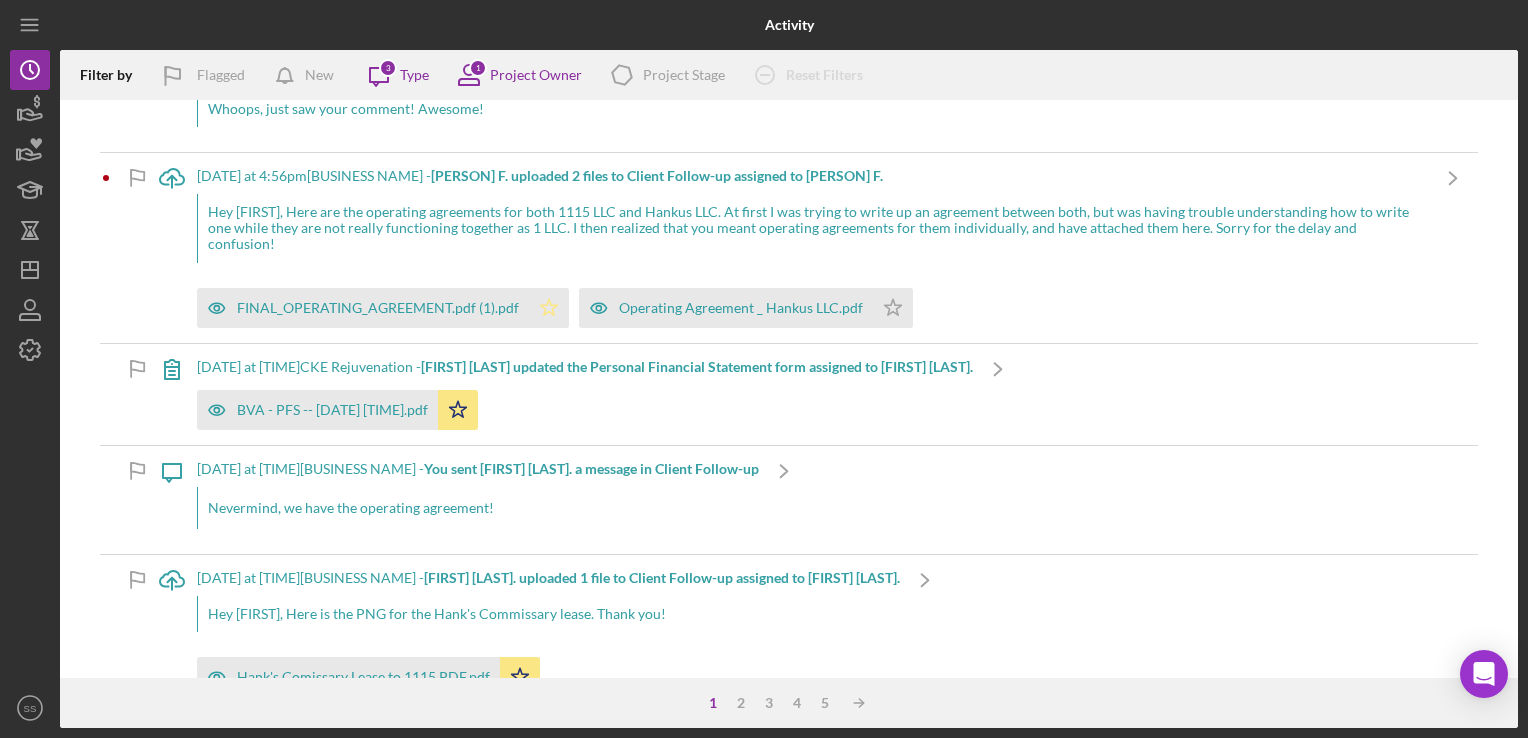 click 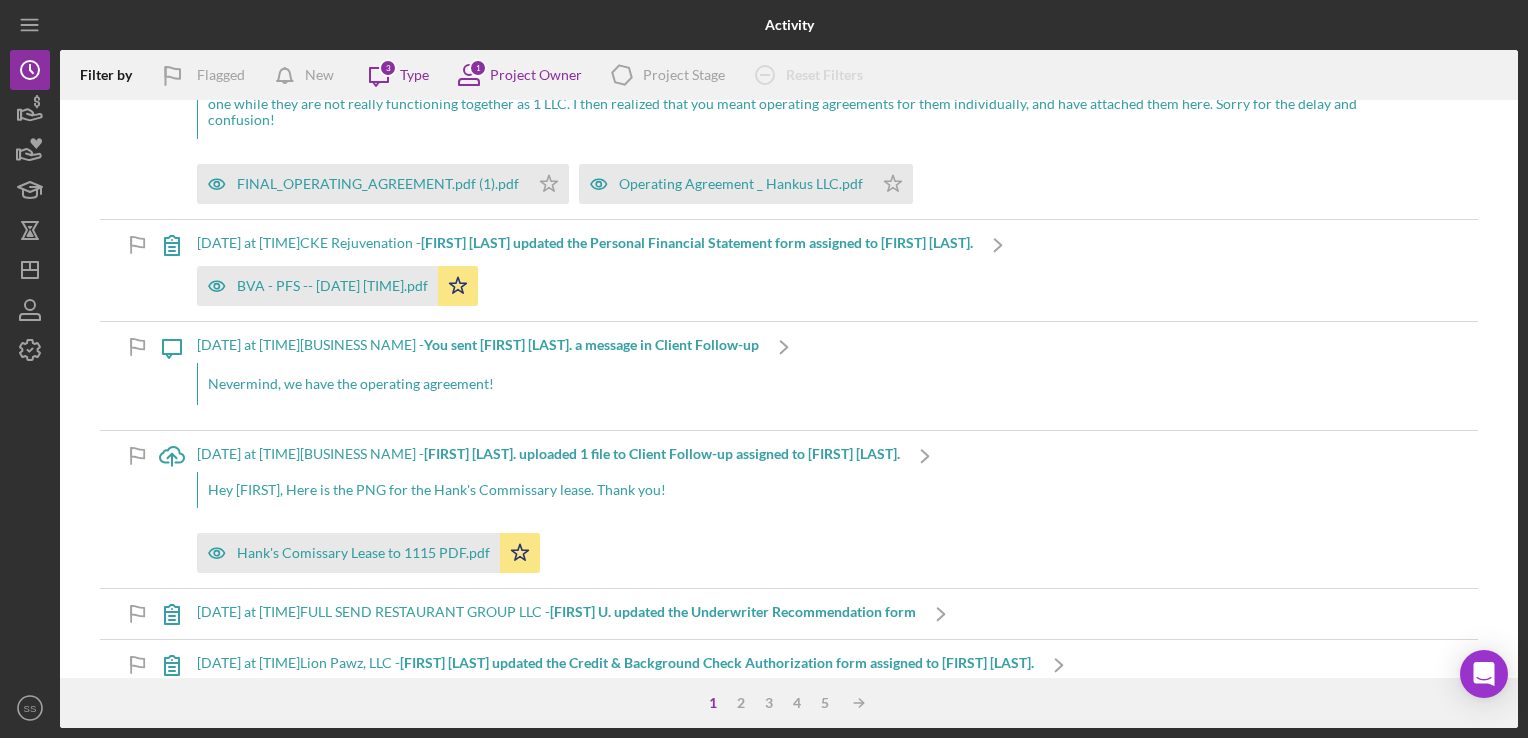 scroll, scrollTop: 0, scrollLeft: 0, axis: both 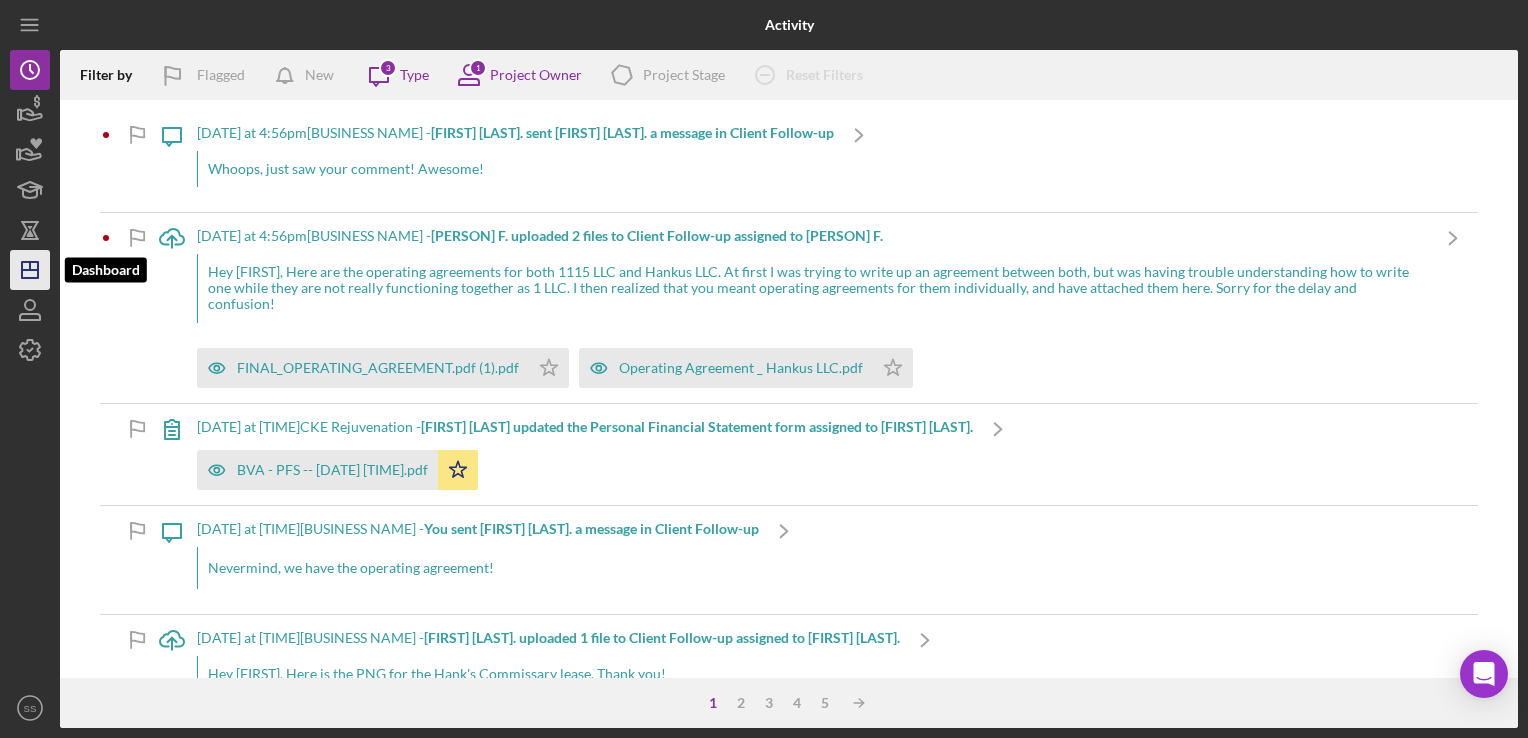 click 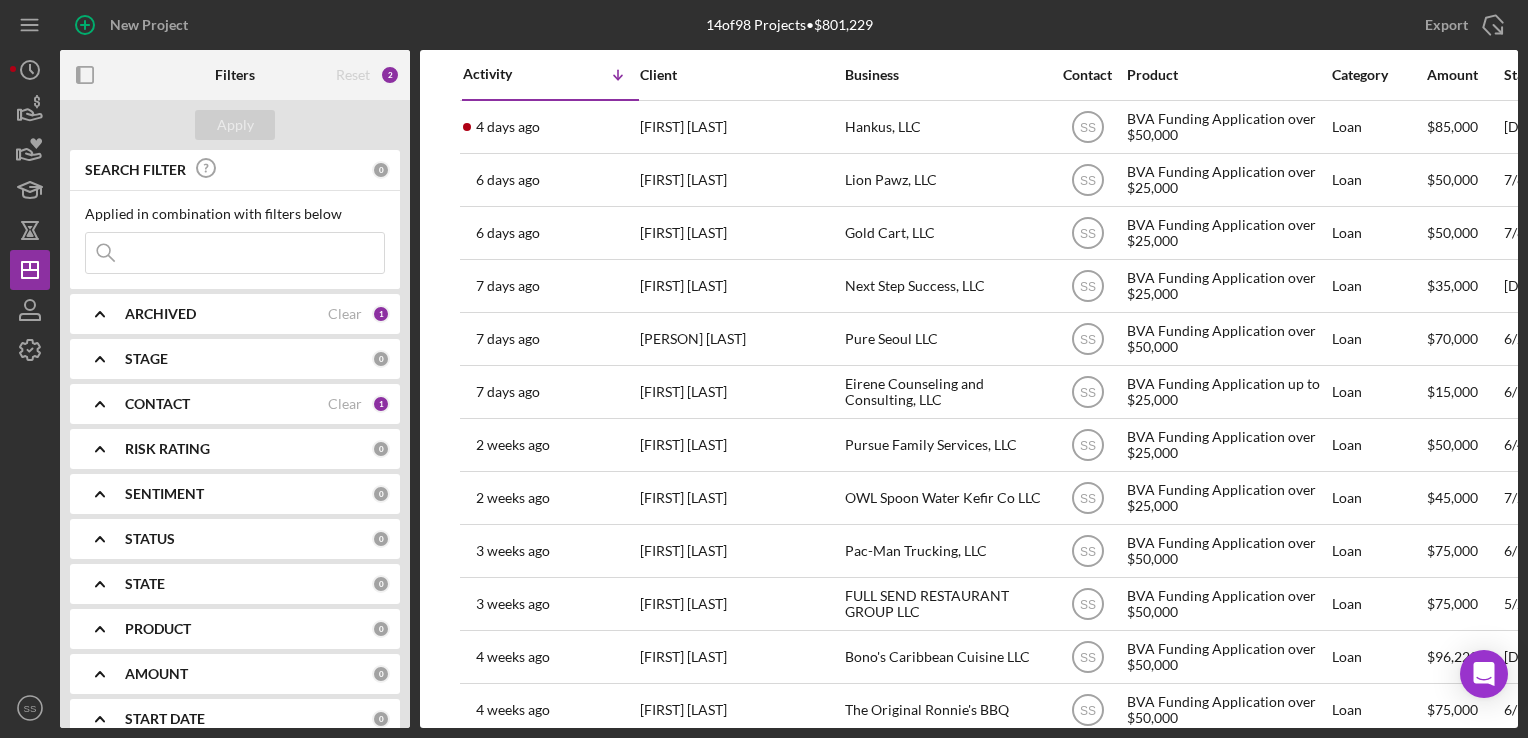 scroll, scrollTop: 146, scrollLeft: 0, axis: vertical 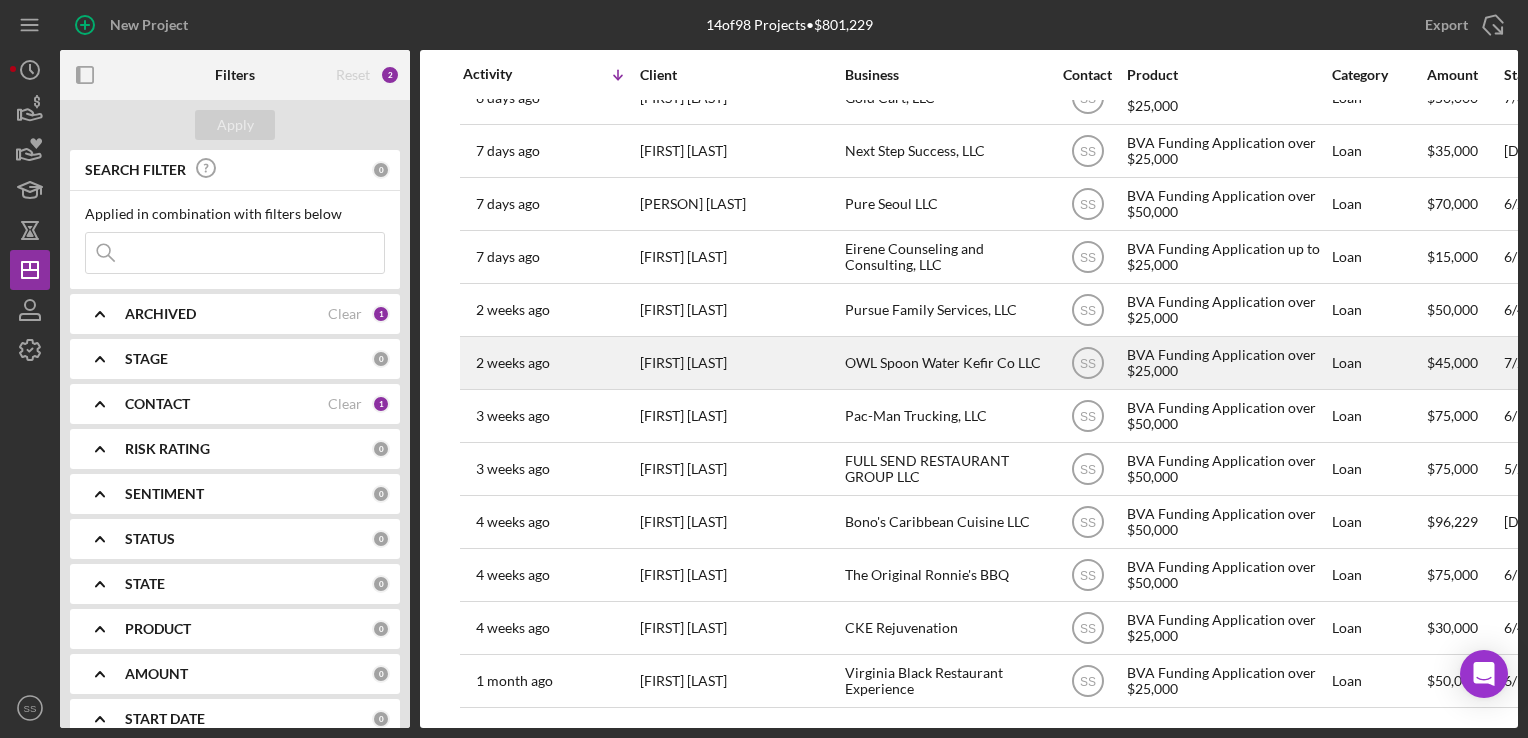 click on "OWL Spoon Water Kefir Co LLC" at bounding box center [945, 363] 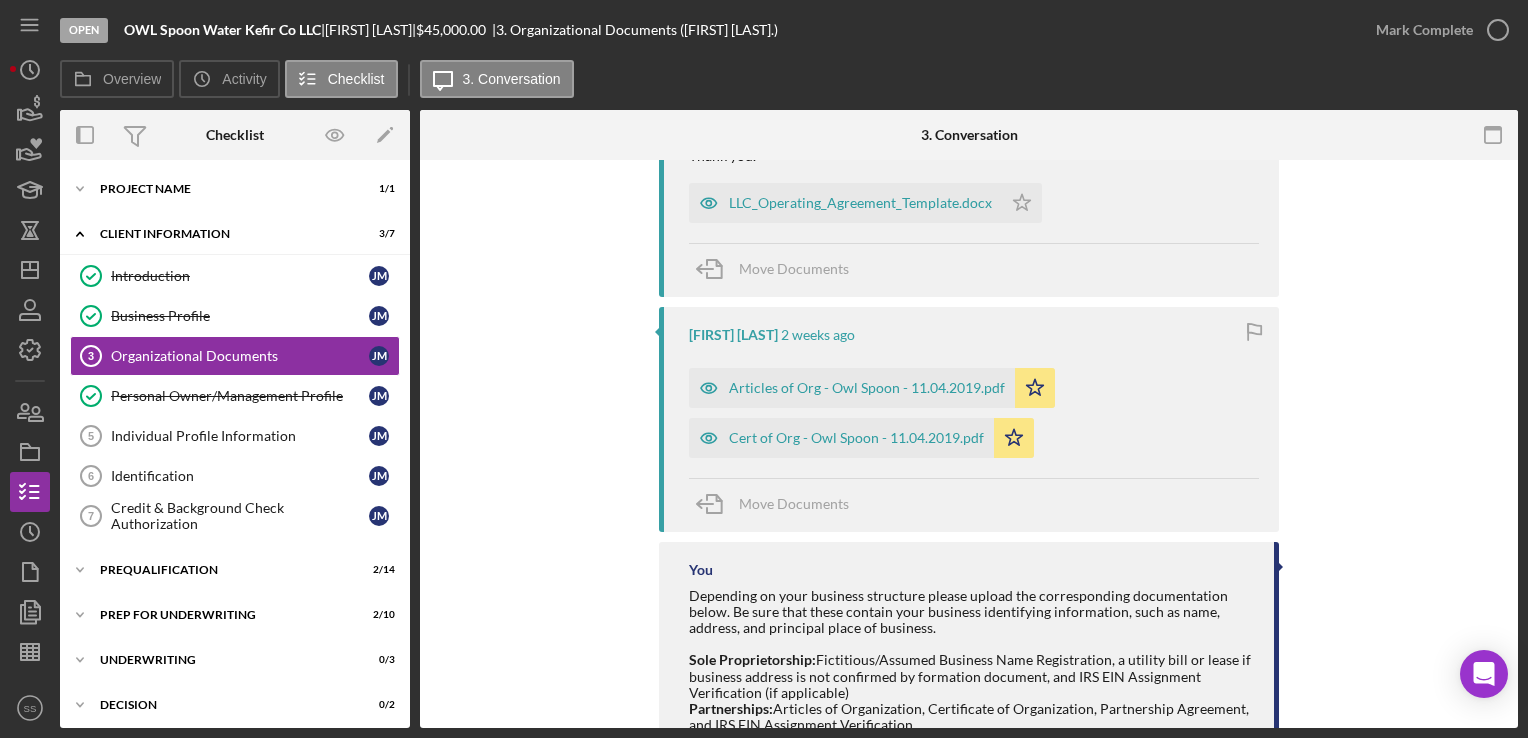 scroll, scrollTop: 522, scrollLeft: 0, axis: vertical 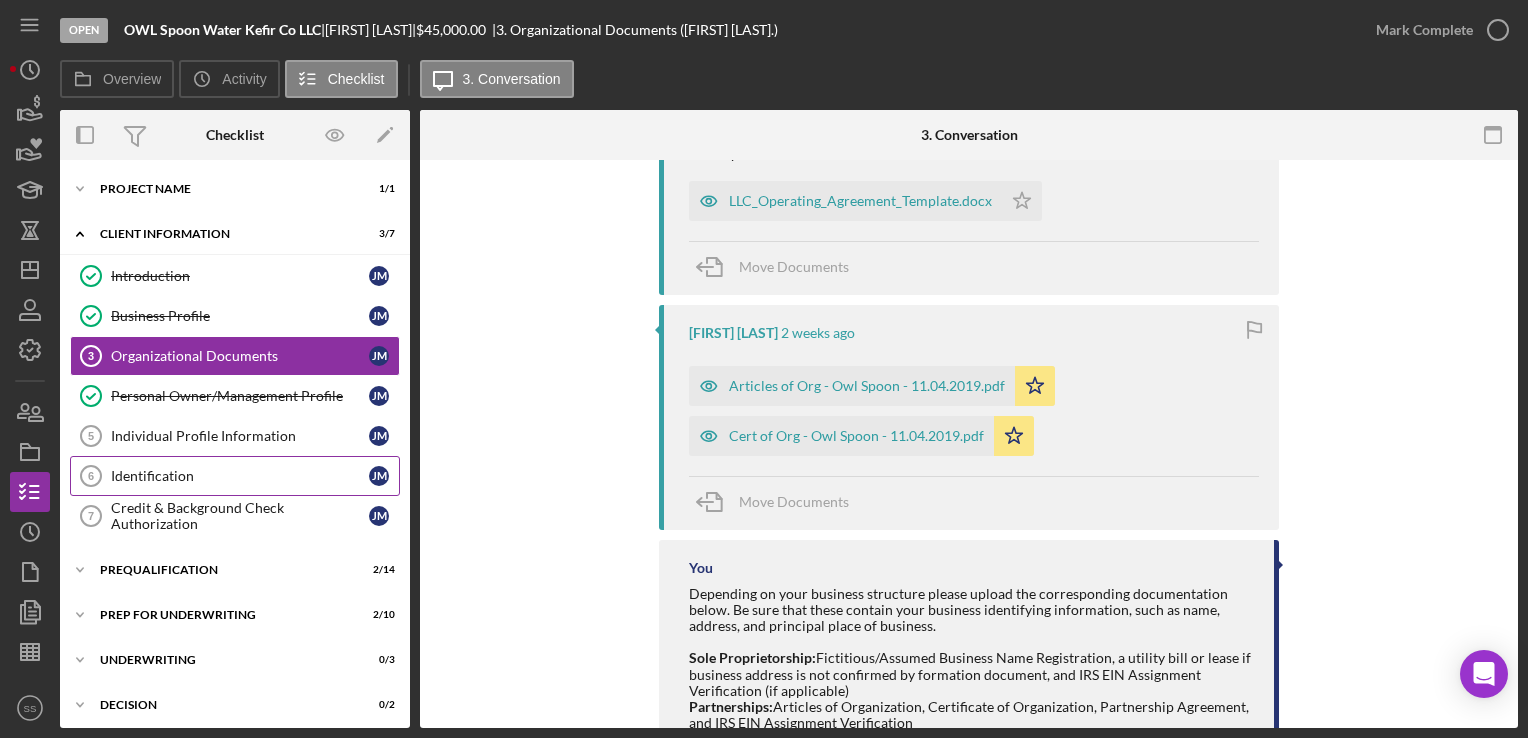 click on "Identification 6 Identification [FIRST] [LAST]" at bounding box center (235, 476) 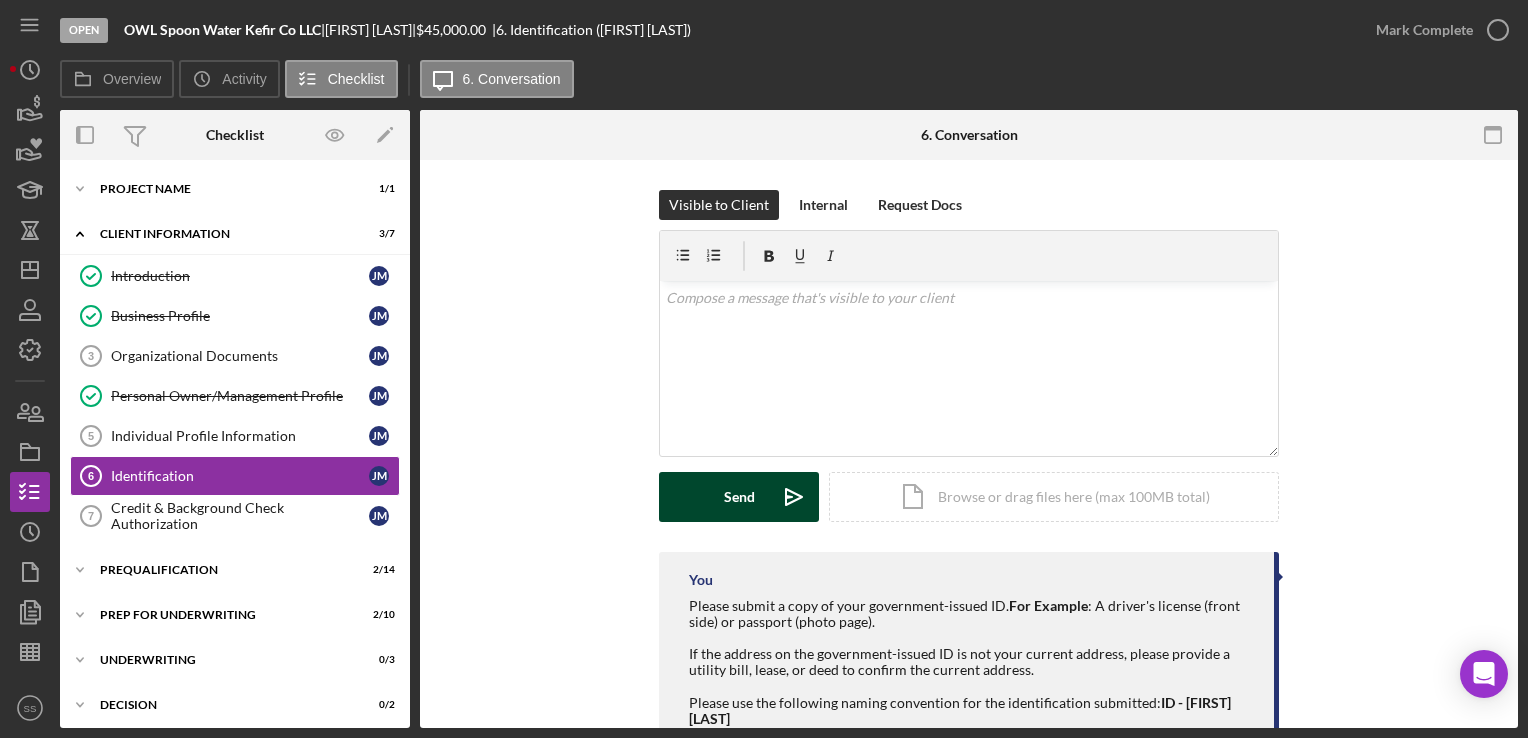scroll, scrollTop: 154, scrollLeft: 0, axis: vertical 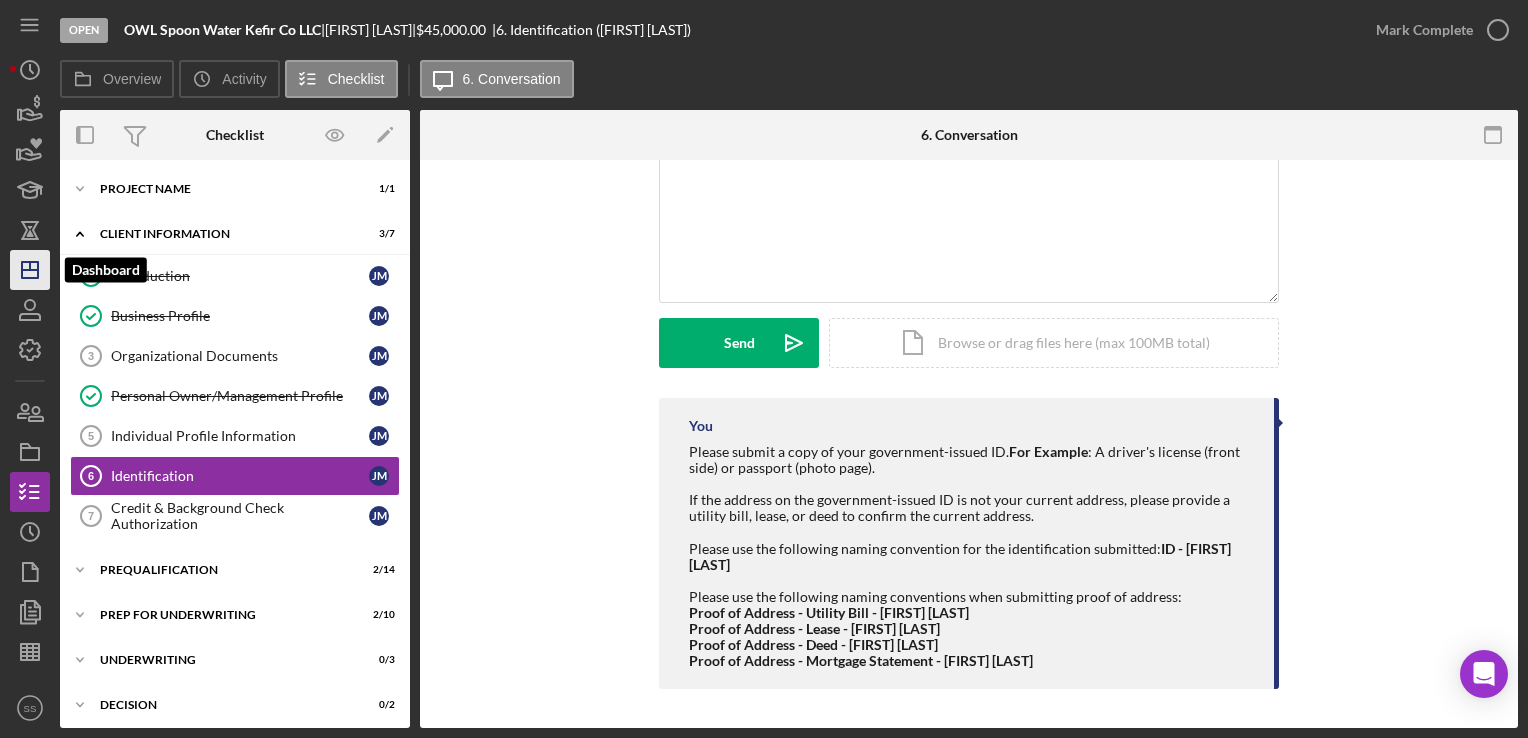click on "Icon/Dashboard" 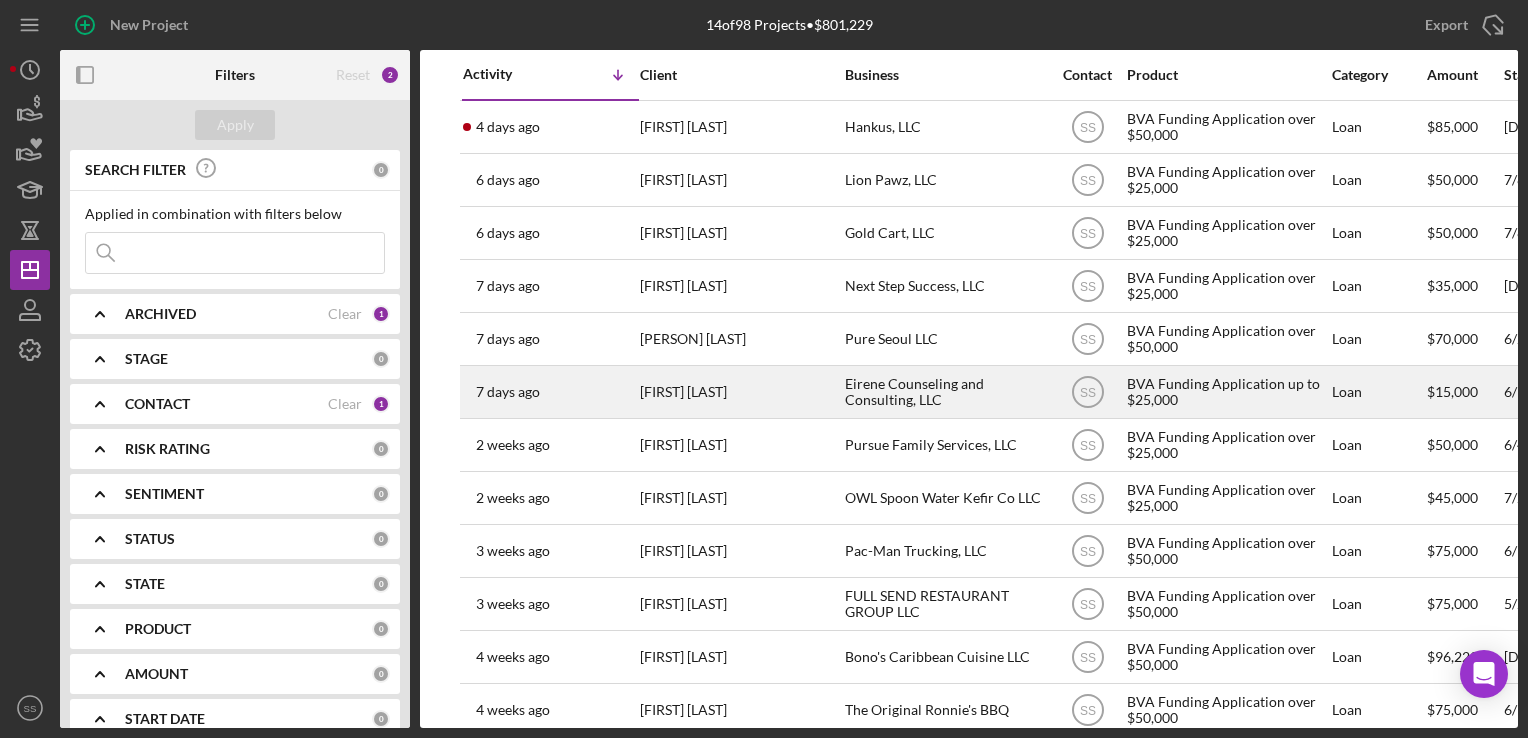 click on "[FIRST] [LAST]" at bounding box center (740, 392) 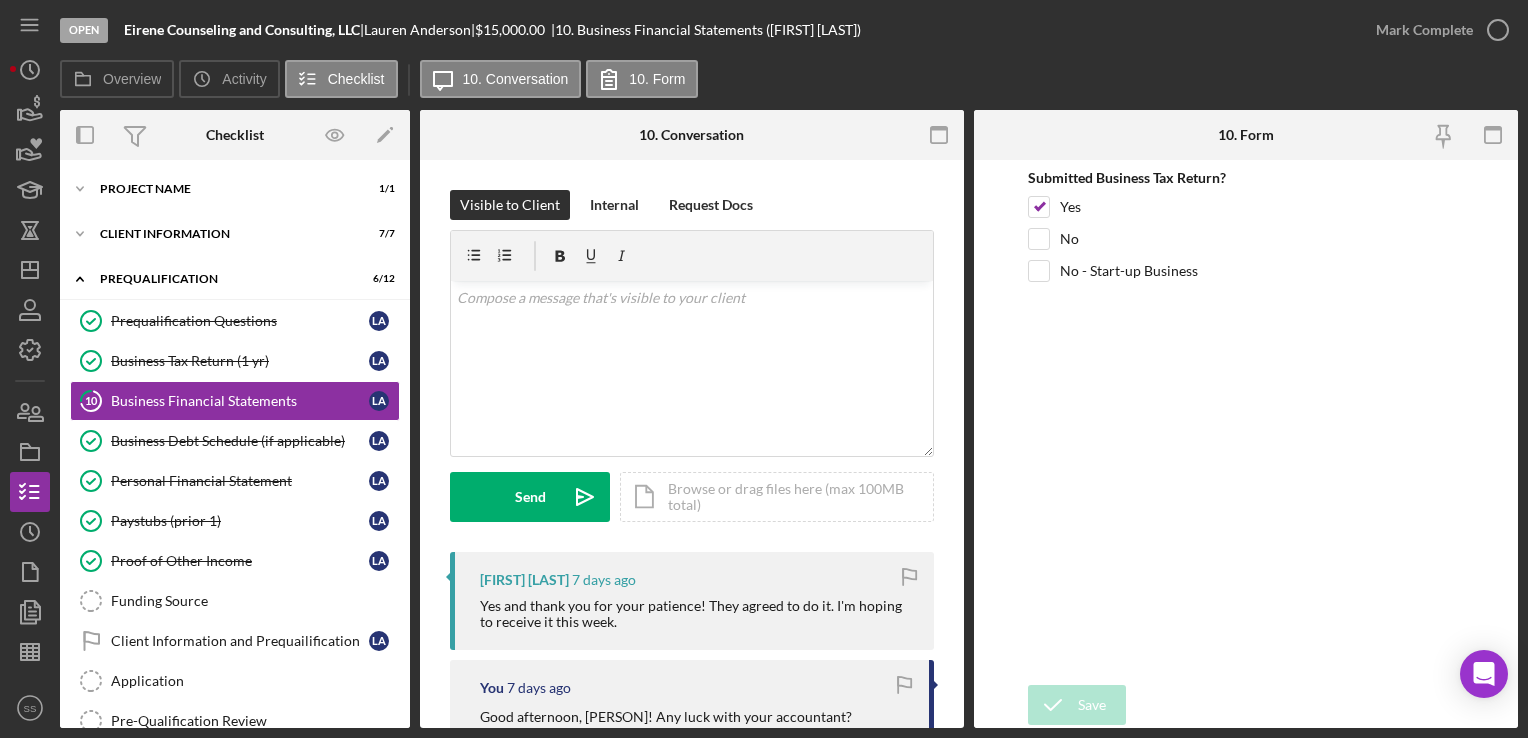 click on "Overview Overview Edit Icon/Edit Status Ongoing Risk Rating Sentiment Rating 5 Product BVA Funding Application up to $25,000 Created Date 6/11/2025 Started Date 6/11/2025 Closing Goal 9/9/2025 Amount $15,000.00 Rate Term Contact Icon/User Photo SS [FIRST]   [LAST] Account Executive Stage Open Weekly Status Update Yes Inactivity Alerts Yes Key Ratios Edit Icon/Edit DSCR Collateral Coverage DTI LTV Global DSCR Global Collateral Coverage Global DTI NOI Recommendation Edit Icon/Edit Payment Type Rate Term Amount Down Payment Closing Fee Include closing fee in amount financed? No Origination Fee Include origination fee in amount financed? No Amount Financed Closing Date First Payment Date Maturity Date Resolution Edit Icon/Edit Resolved On Resolution New Activity No new activity. Checklist Icon/Edit Icon/Expander Project Name 1 / 1 Icon/Expander Client Information 7 / 7 Icon/Expander Prequalification 6 / 12 Prequalification Questions Prequalification Questions L A Business Tax Return (1 yr) L A 10 L A L A L A L A" at bounding box center [789, 419] 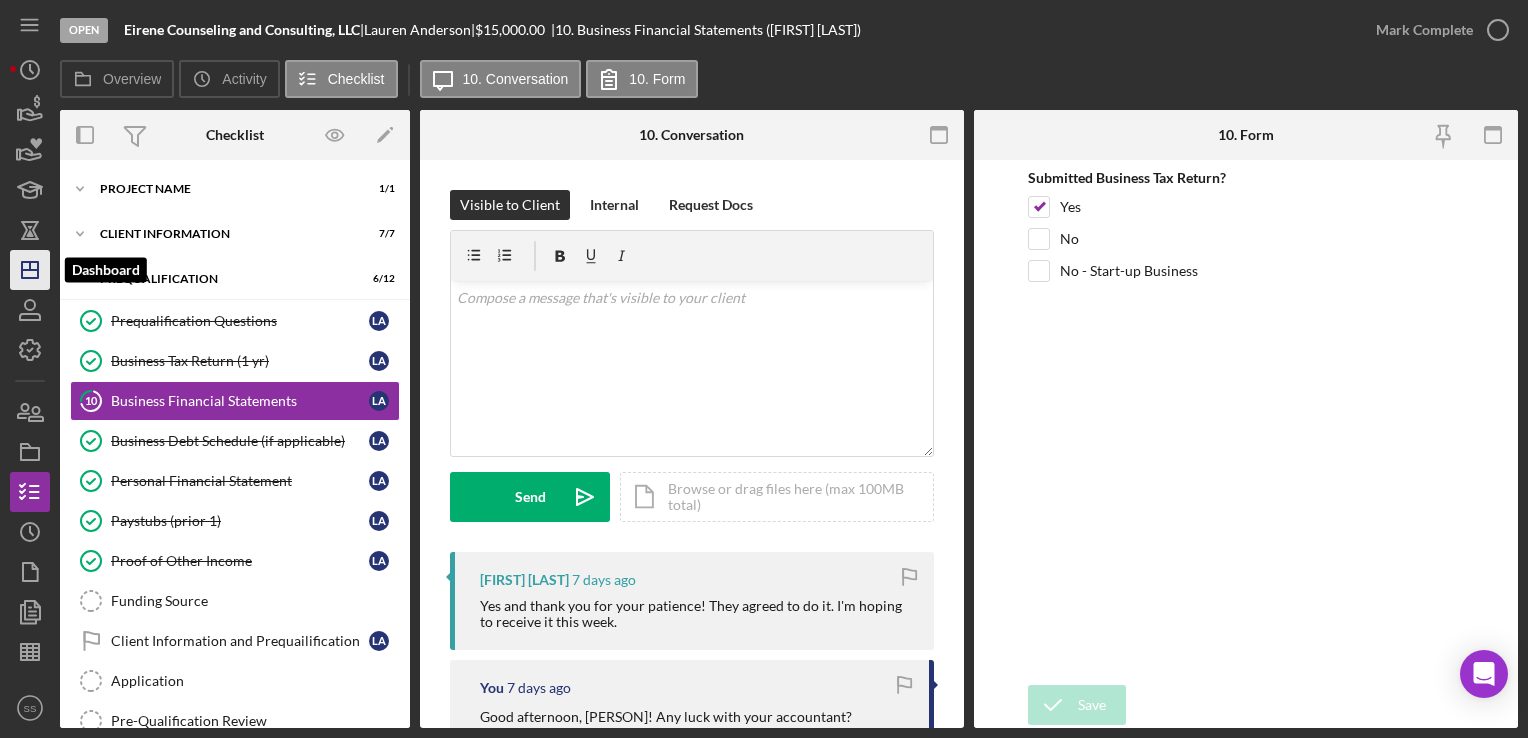 click on "Icon/Dashboard" 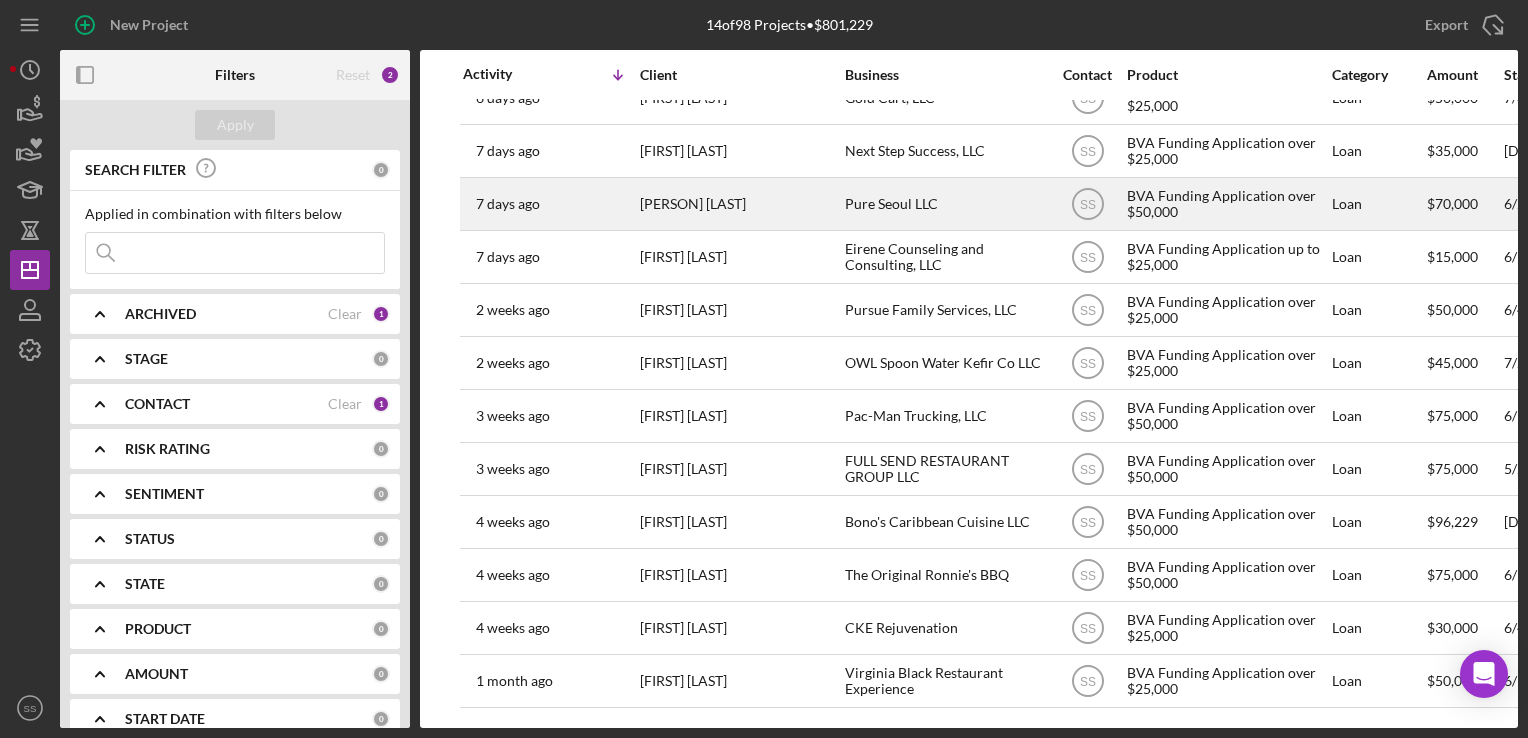 scroll, scrollTop: 0, scrollLeft: 0, axis: both 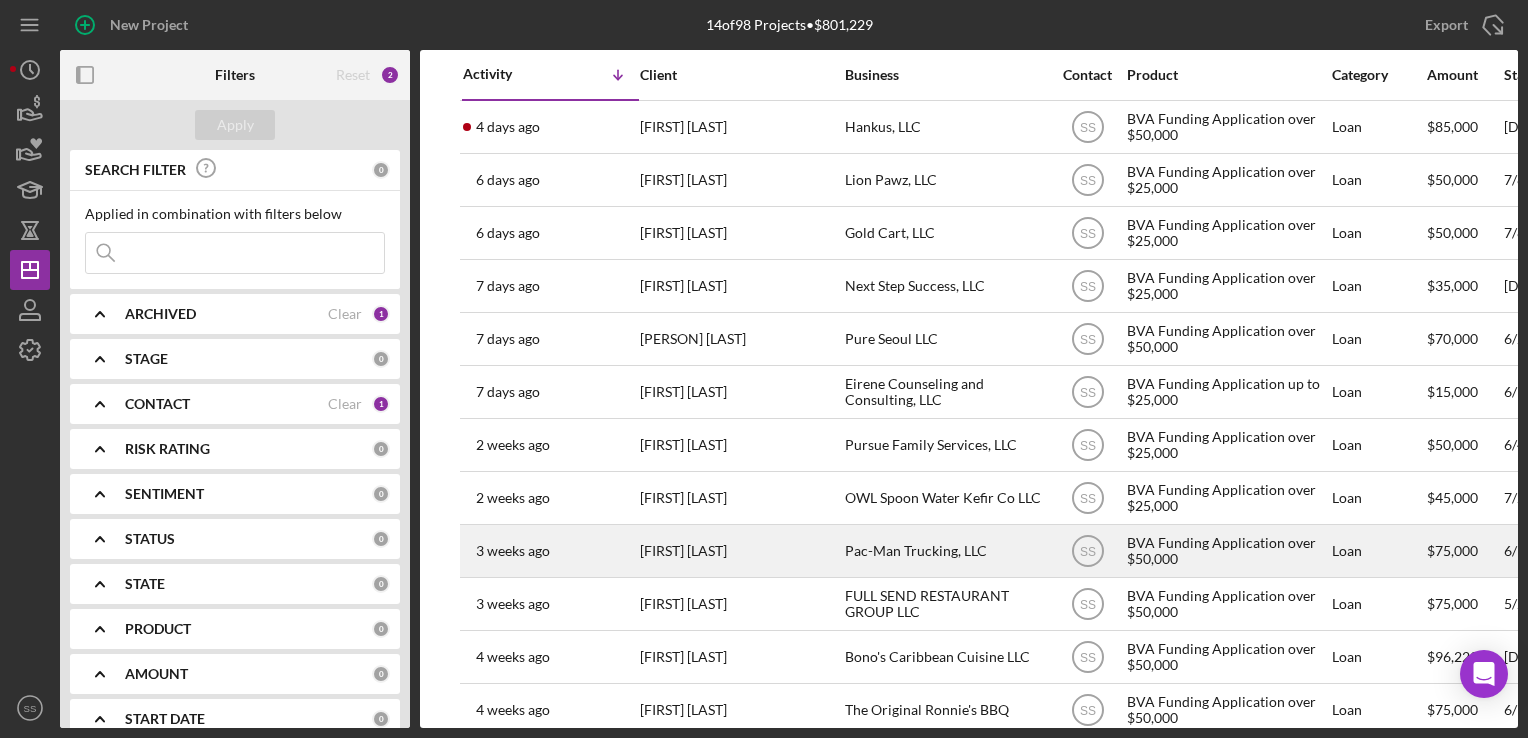 click on "[FIRST] [LAST]" at bounding box center [740, 551] 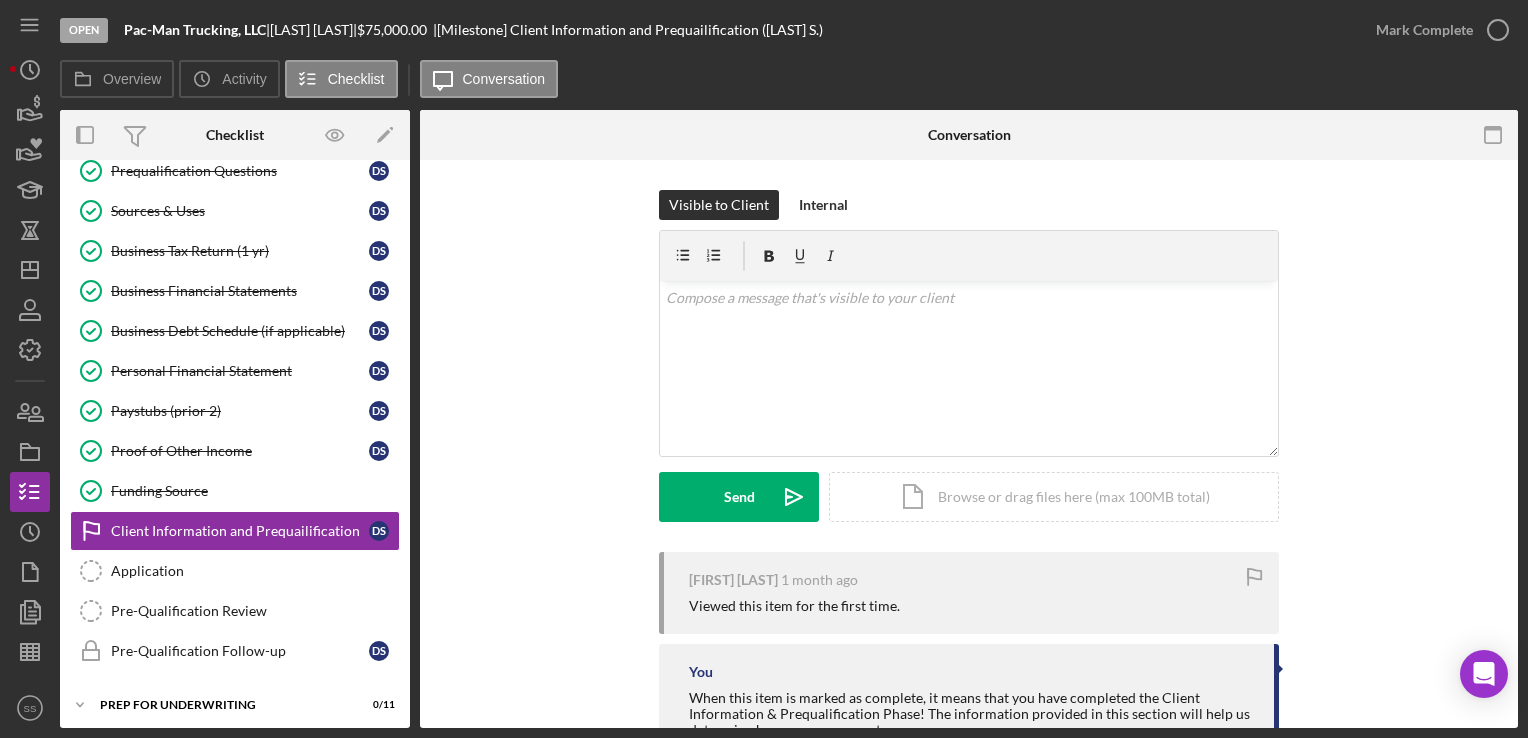 scroll, scrollTop: 232, scrollLeft: 0, axis: vertical 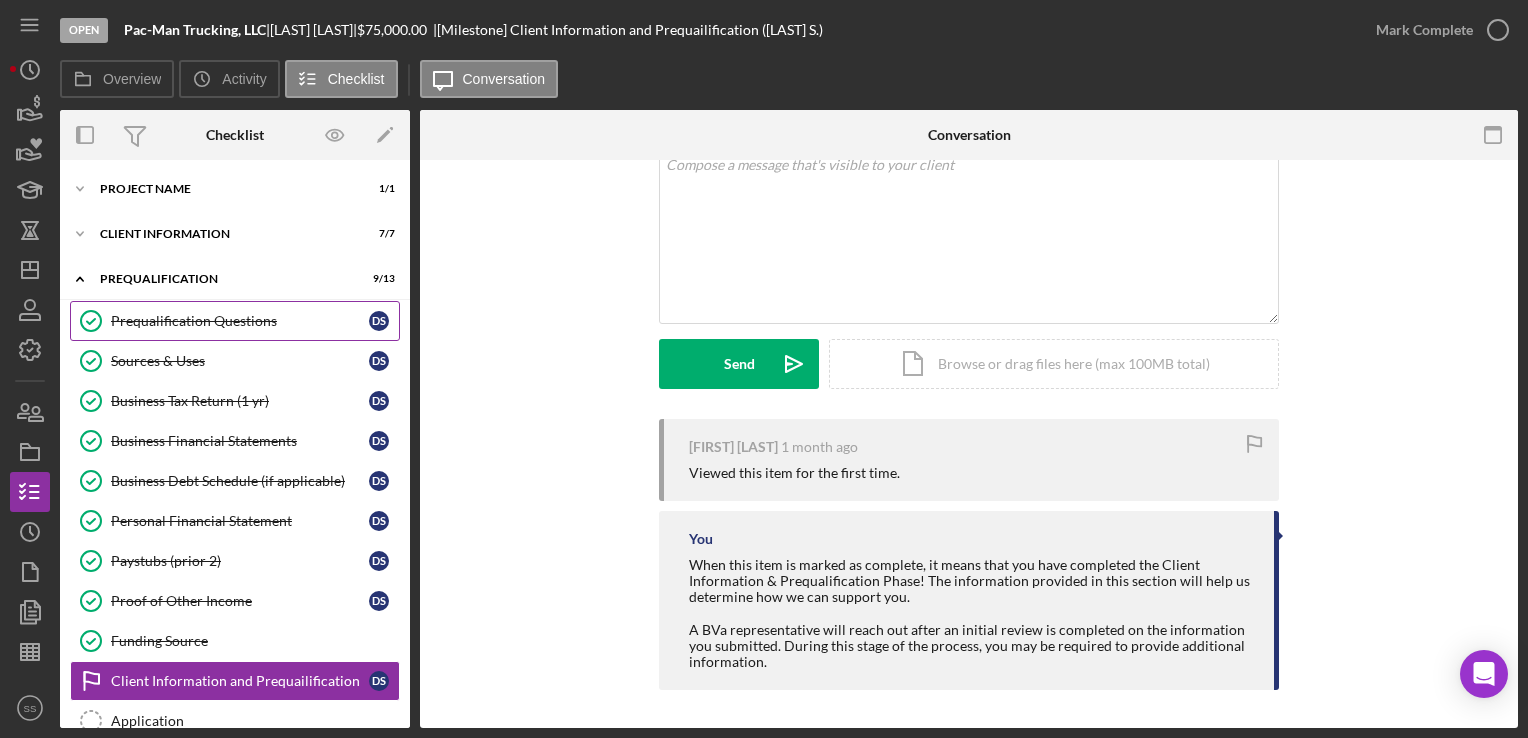 click on "Prequalification Questions" at bounding box center (240, 321) 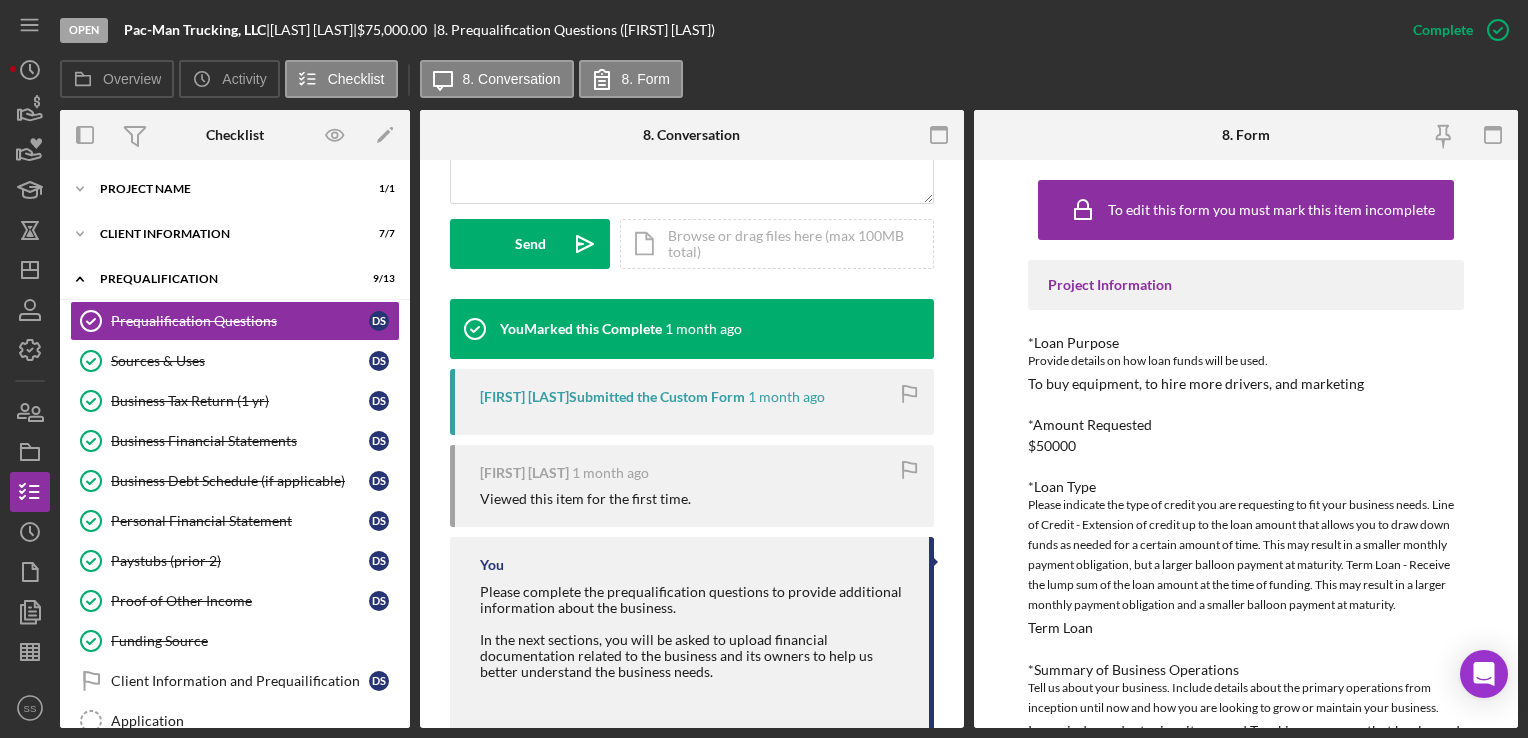 scroll, scrollTop: 568, scrollLeft: 0, axis: vertical 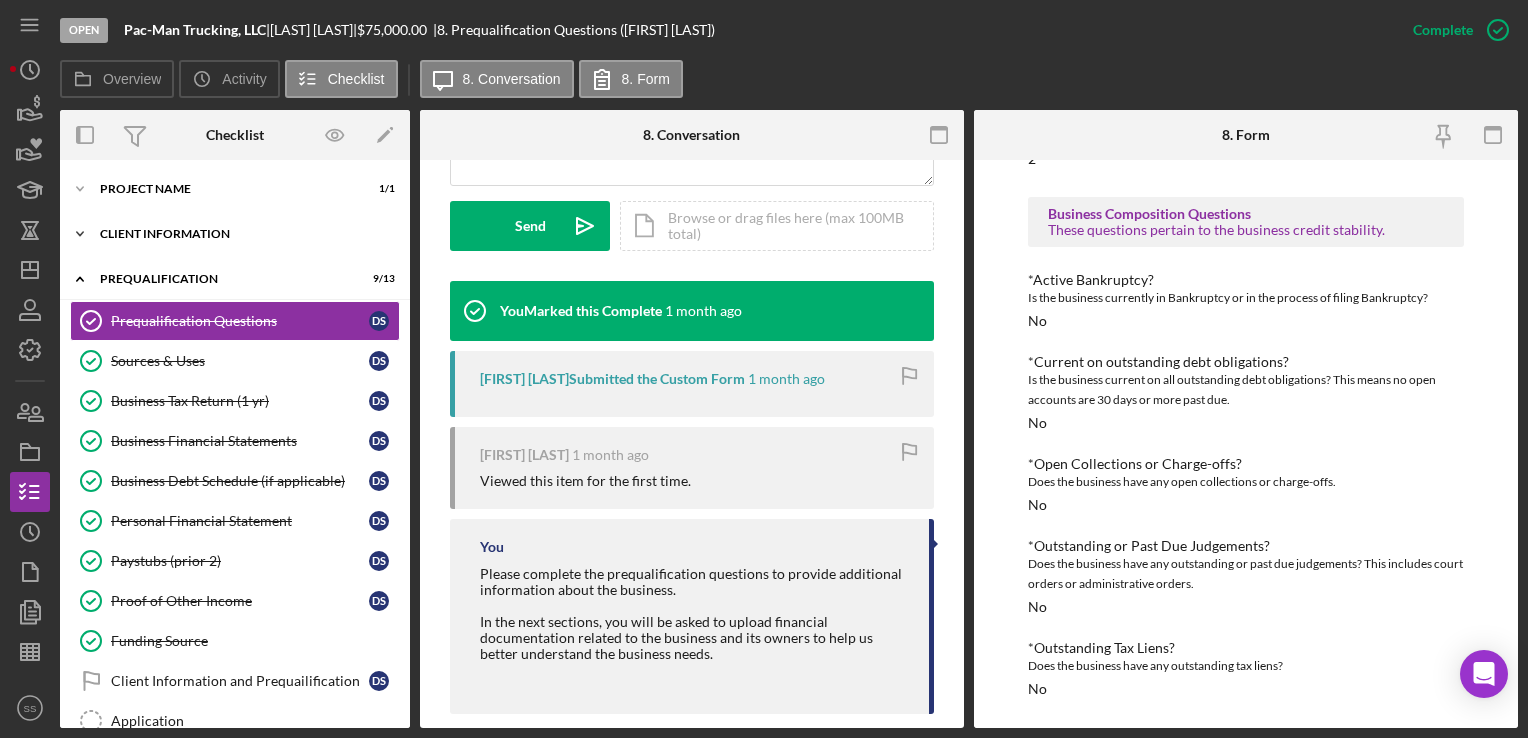 click on "Icon/Expander Client Information 7 / 7" at bounding box center [235, 234] 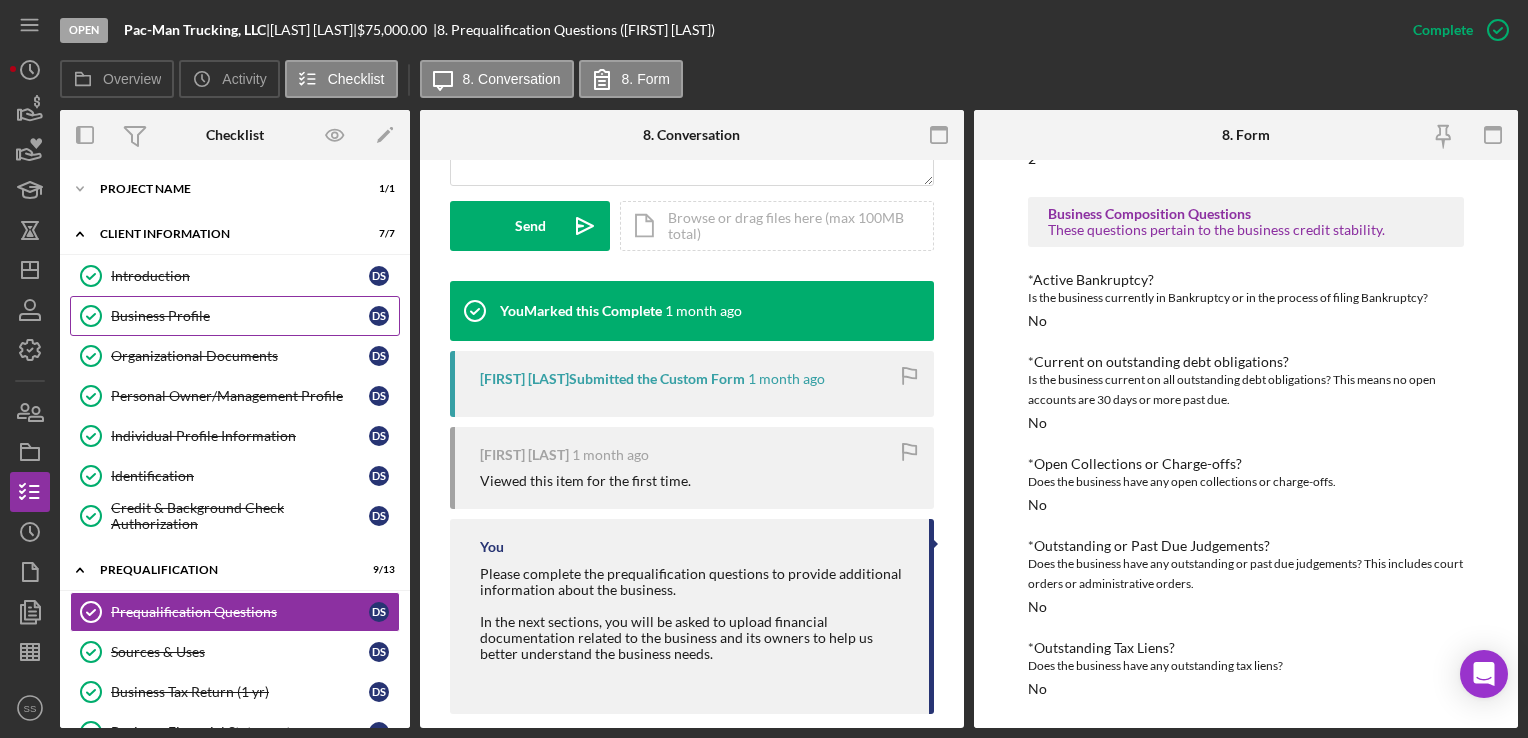 click on "Business Profile Business Profile D S" at bounding box center (235, 316) 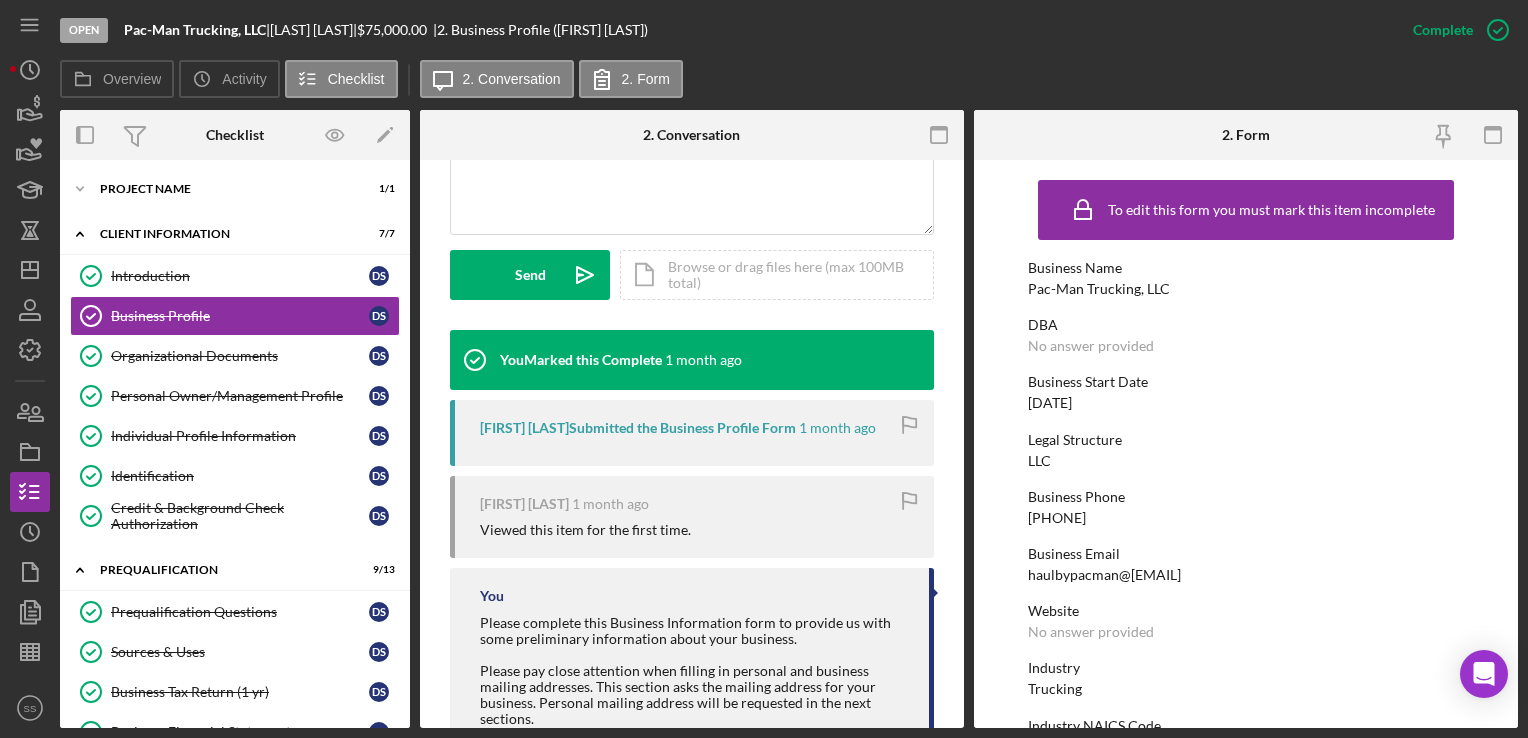 scroll, scrollTop: 520, scrollLeft: 0, axis: vertical 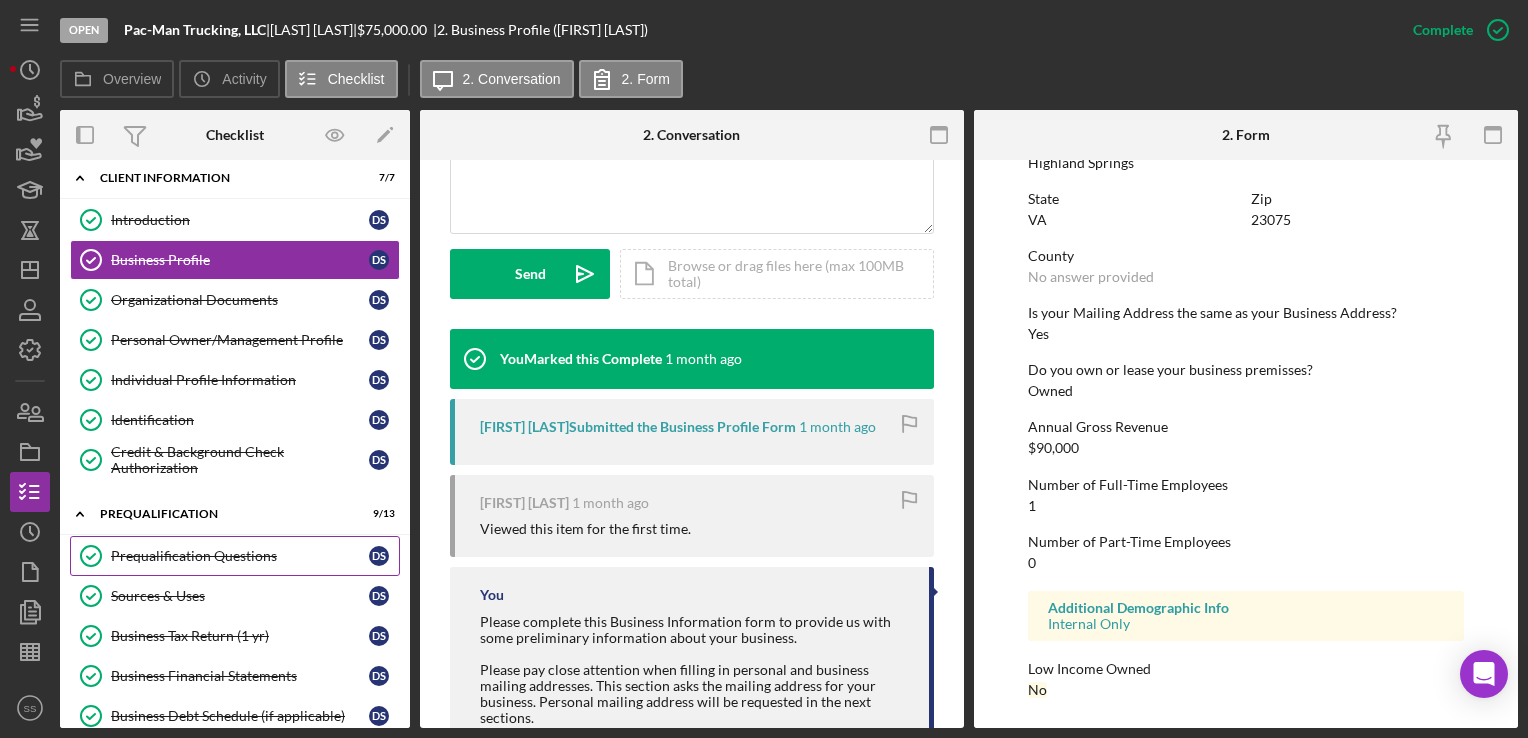 click on "Prequalification Questions" at bounding box center [240, 556] 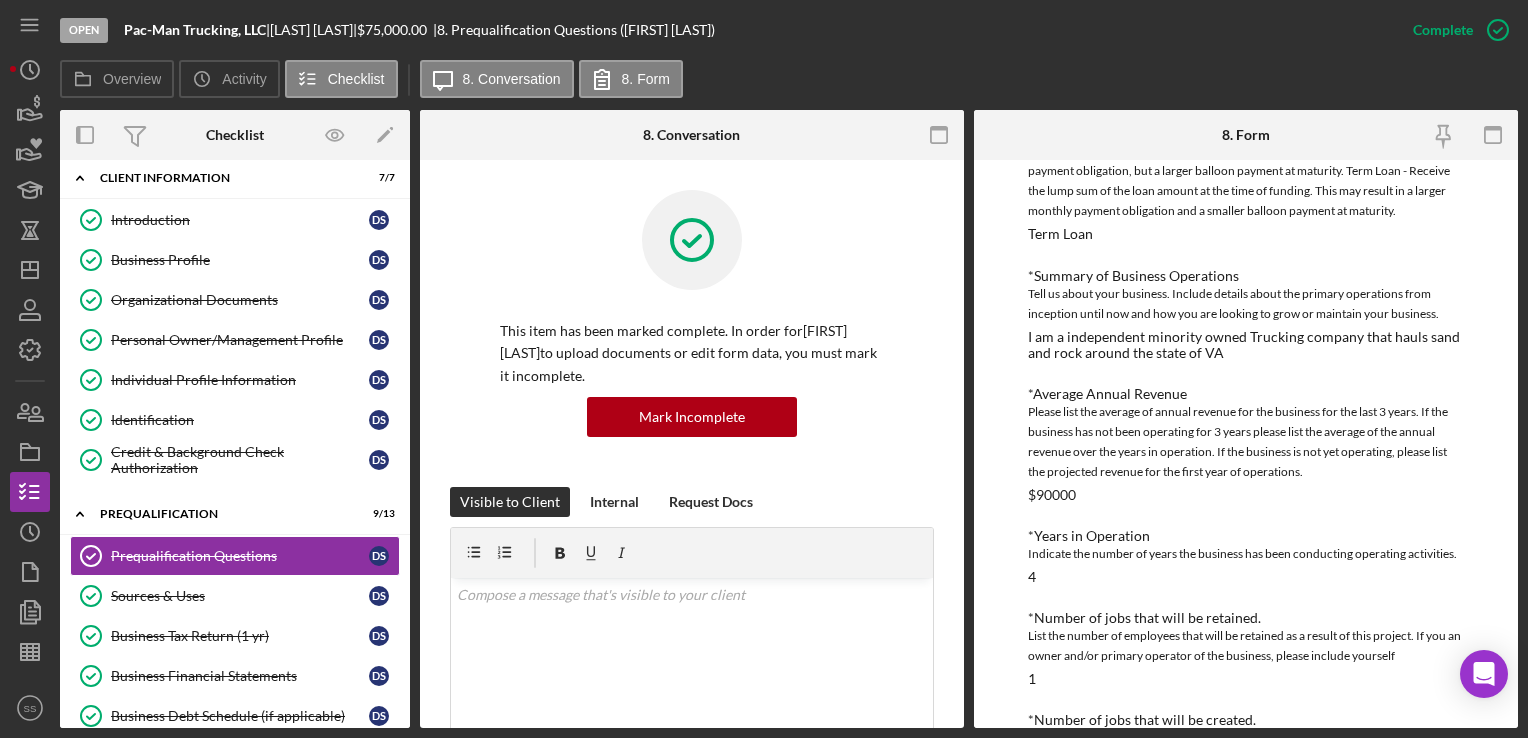 scroll, scrollTop: 600, scrollLeft: 0, axis: vertical 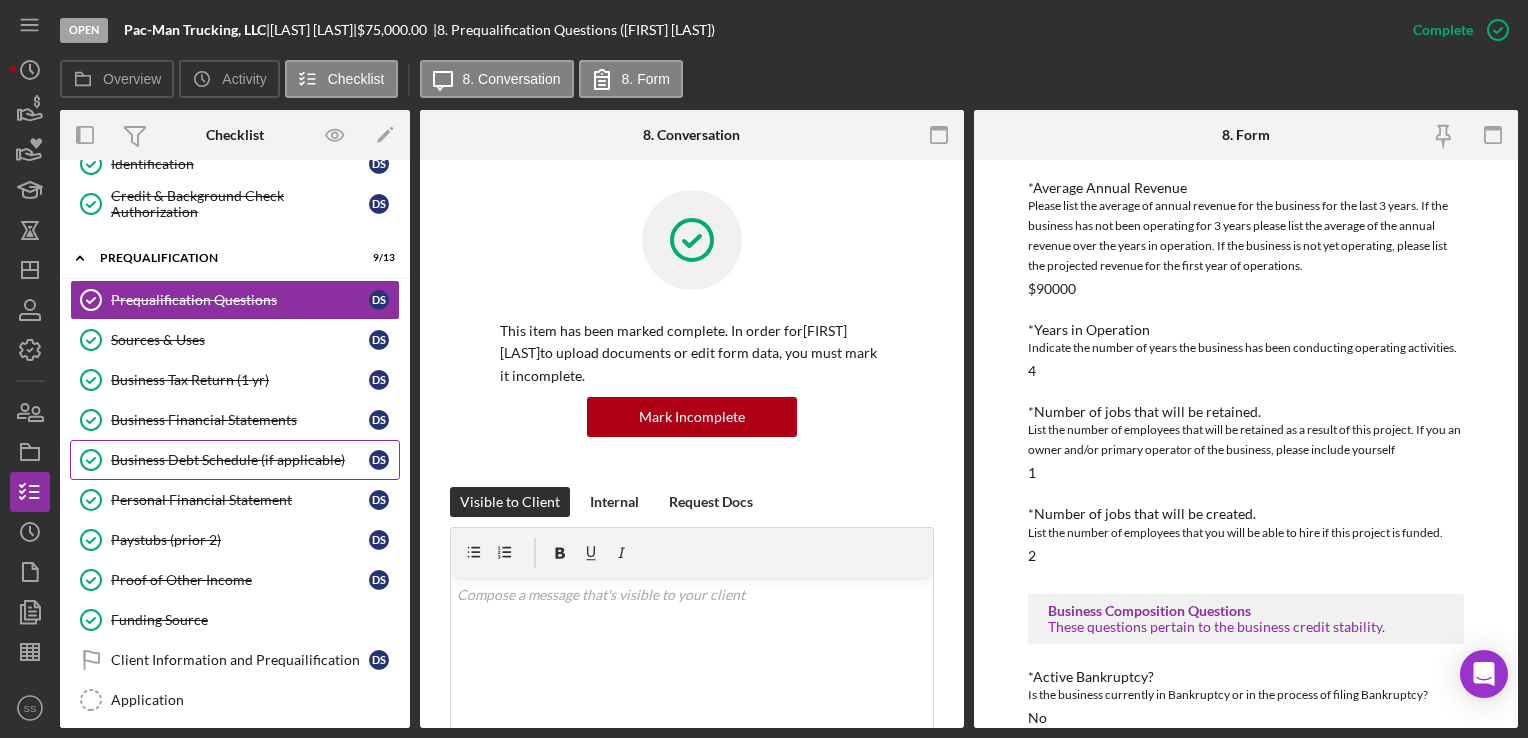 click on "Business Debt Schedule (if applicable)" at bounding box center [240, 460] 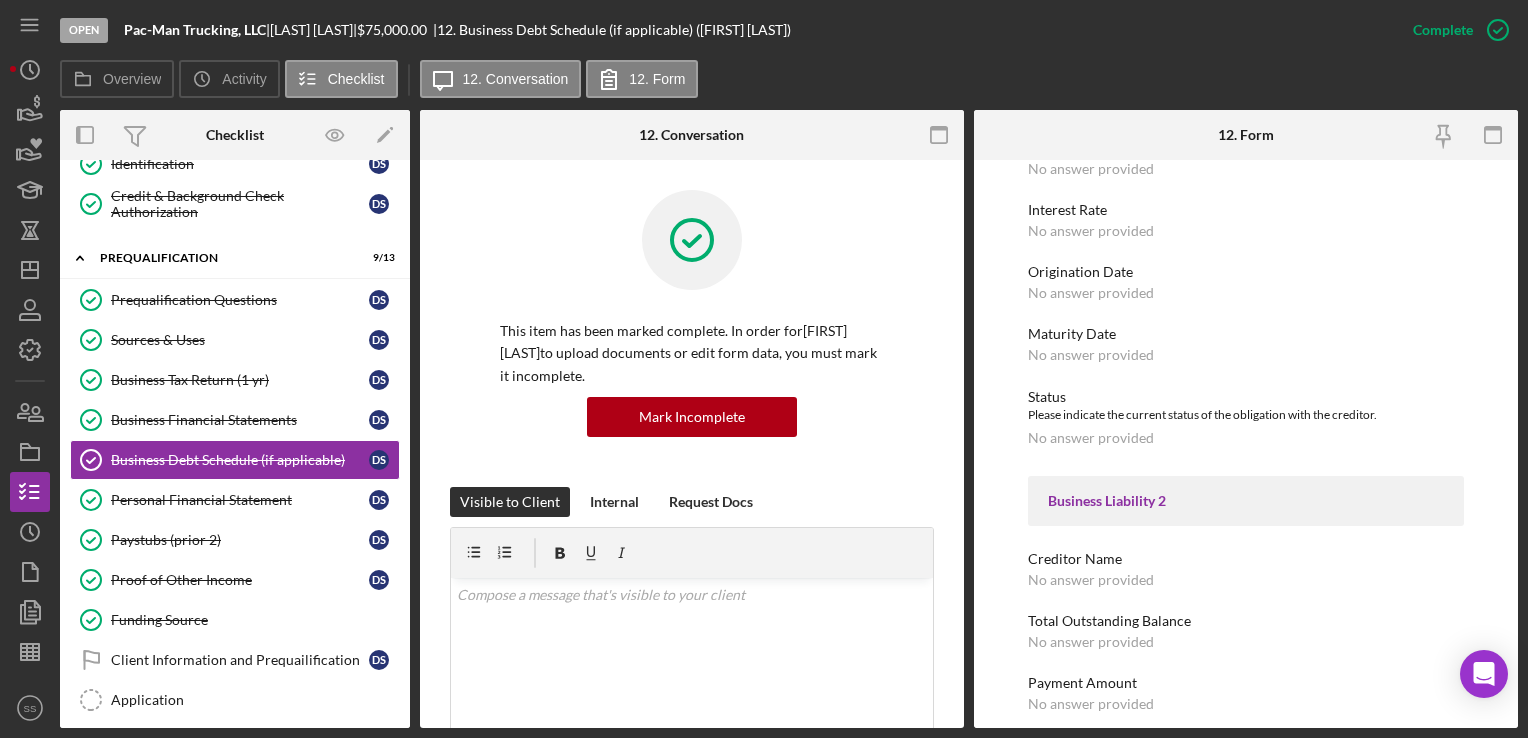 scroll, scrollTop: 736, scrollLeft: 0, axis: vertical 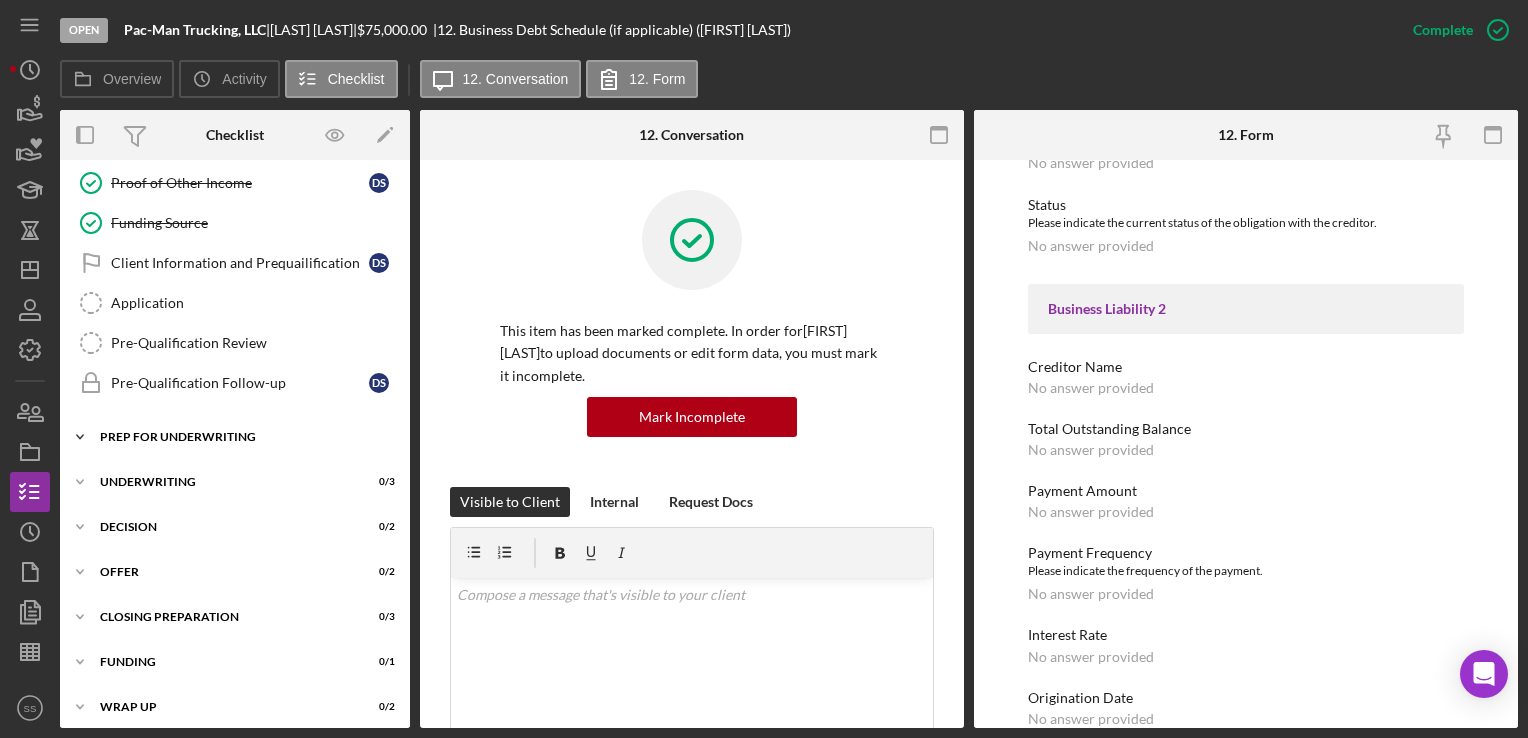 click on "Icon/Expander Prep for Underwriting 0 / 11" at bounding box center (235, 437) 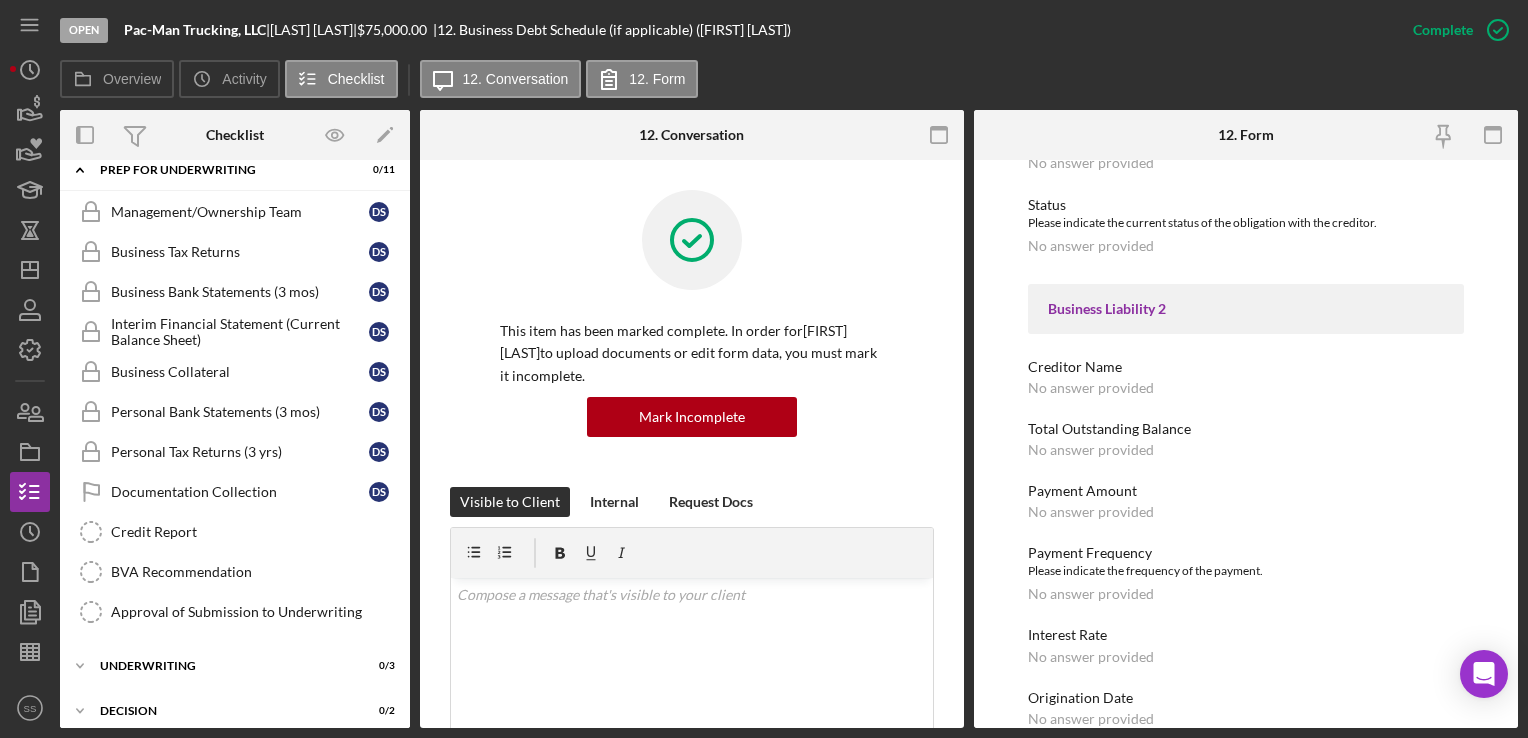 scroll, scrollTop: 976, scrollLeft: 0, axis: vertical 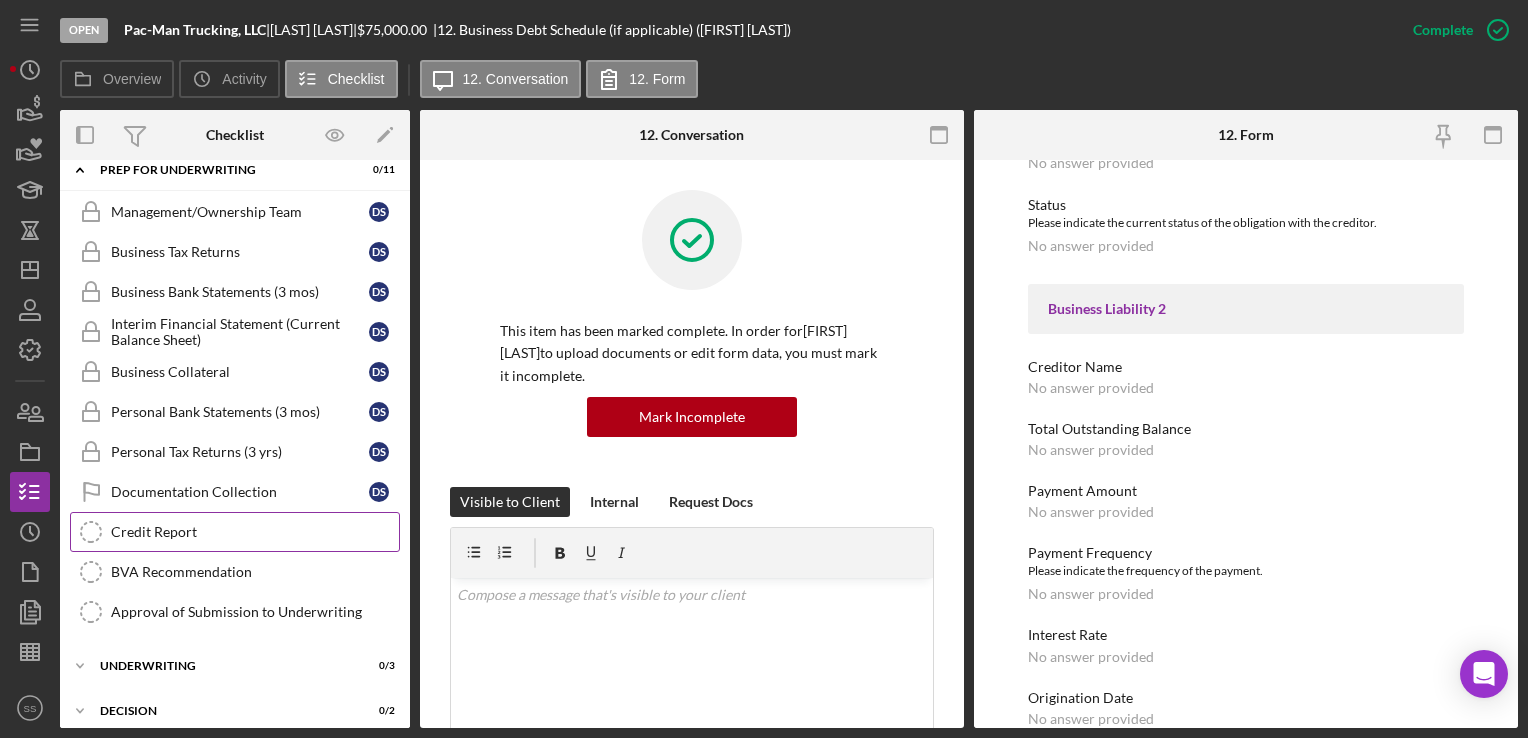 click on "Credit Report" at bounding box center [255, 532] 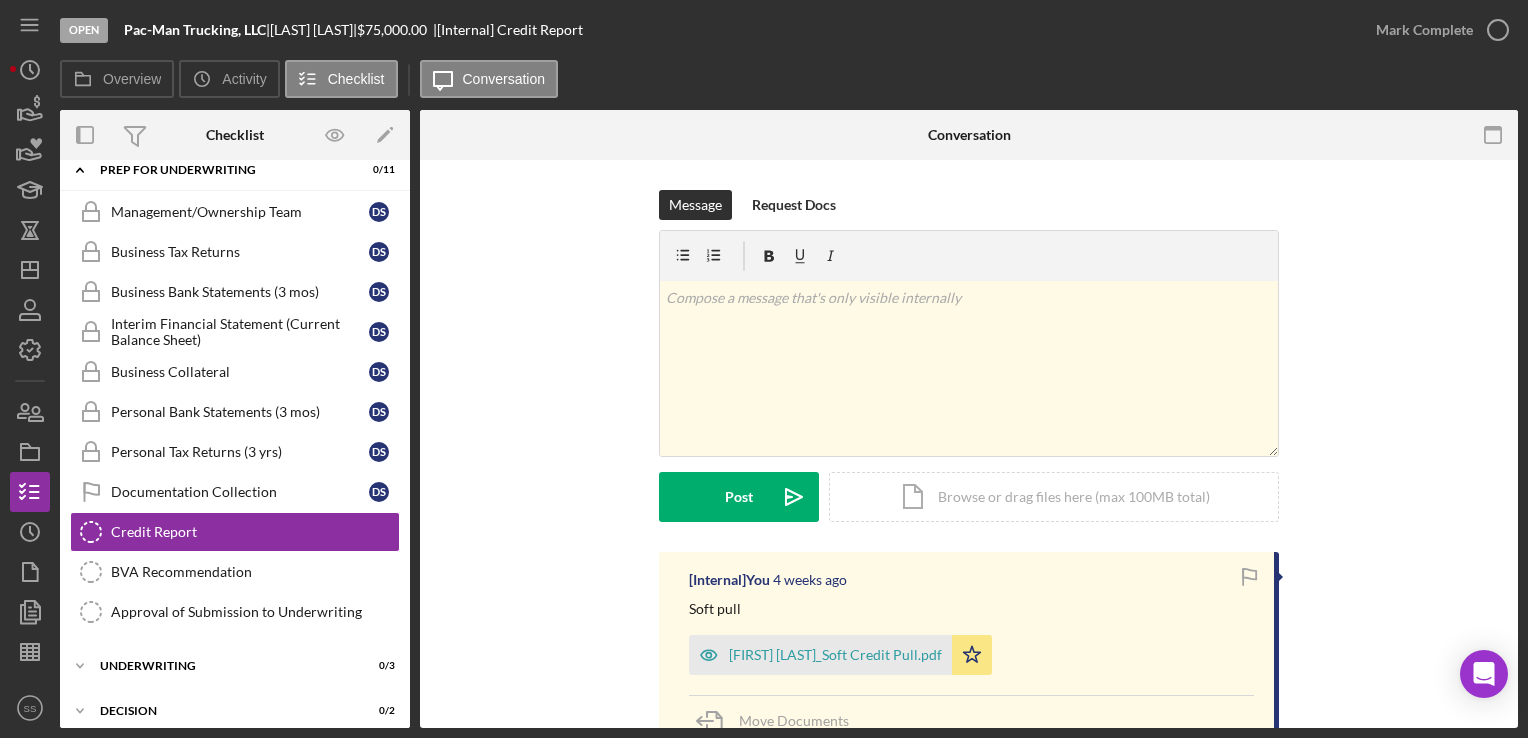 scroll, scrollTop: 184, scrollLeft: 0, axis: vertical 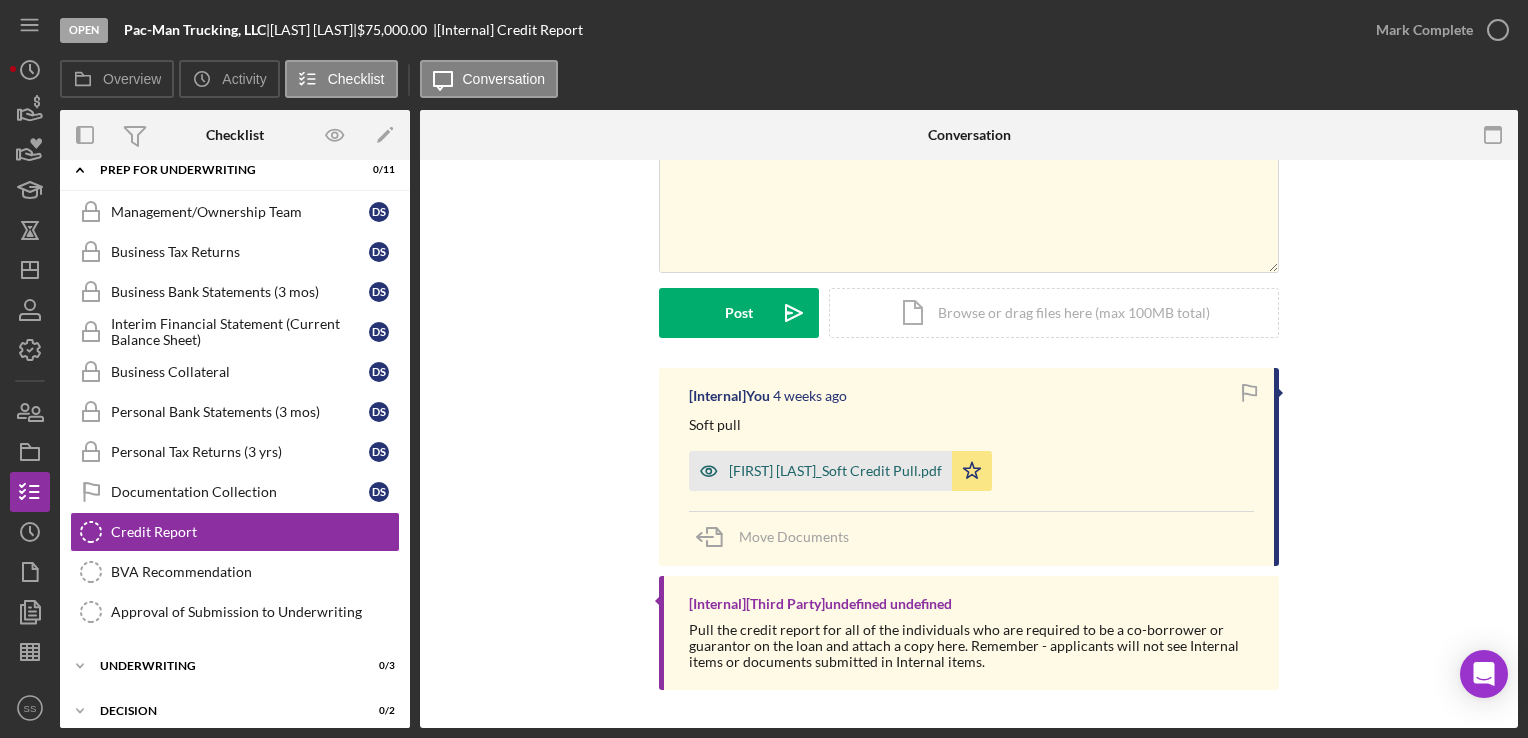 click on "[FIRST] [LAST]_Soft Credit Pull.pdf" at bounding box center (820, 471) 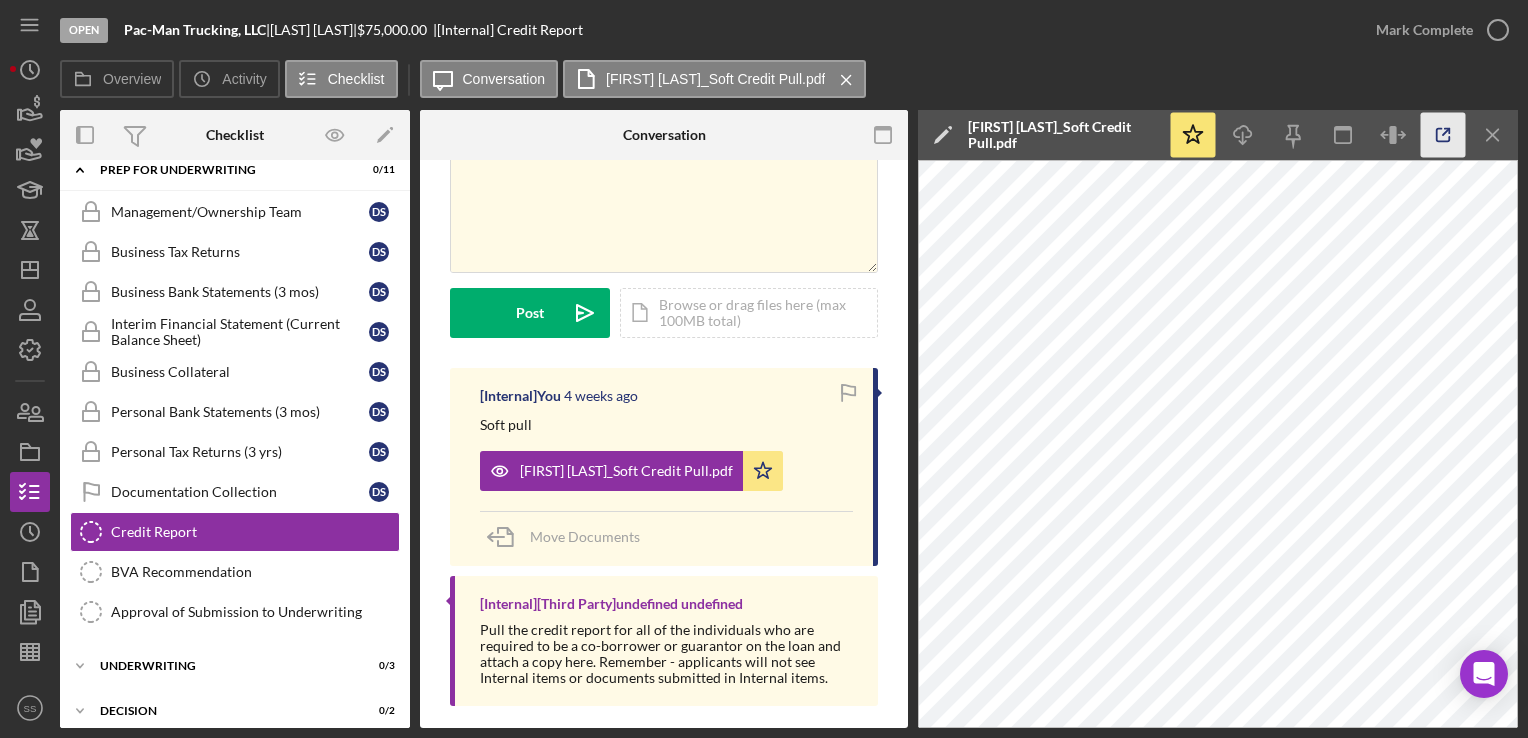 click 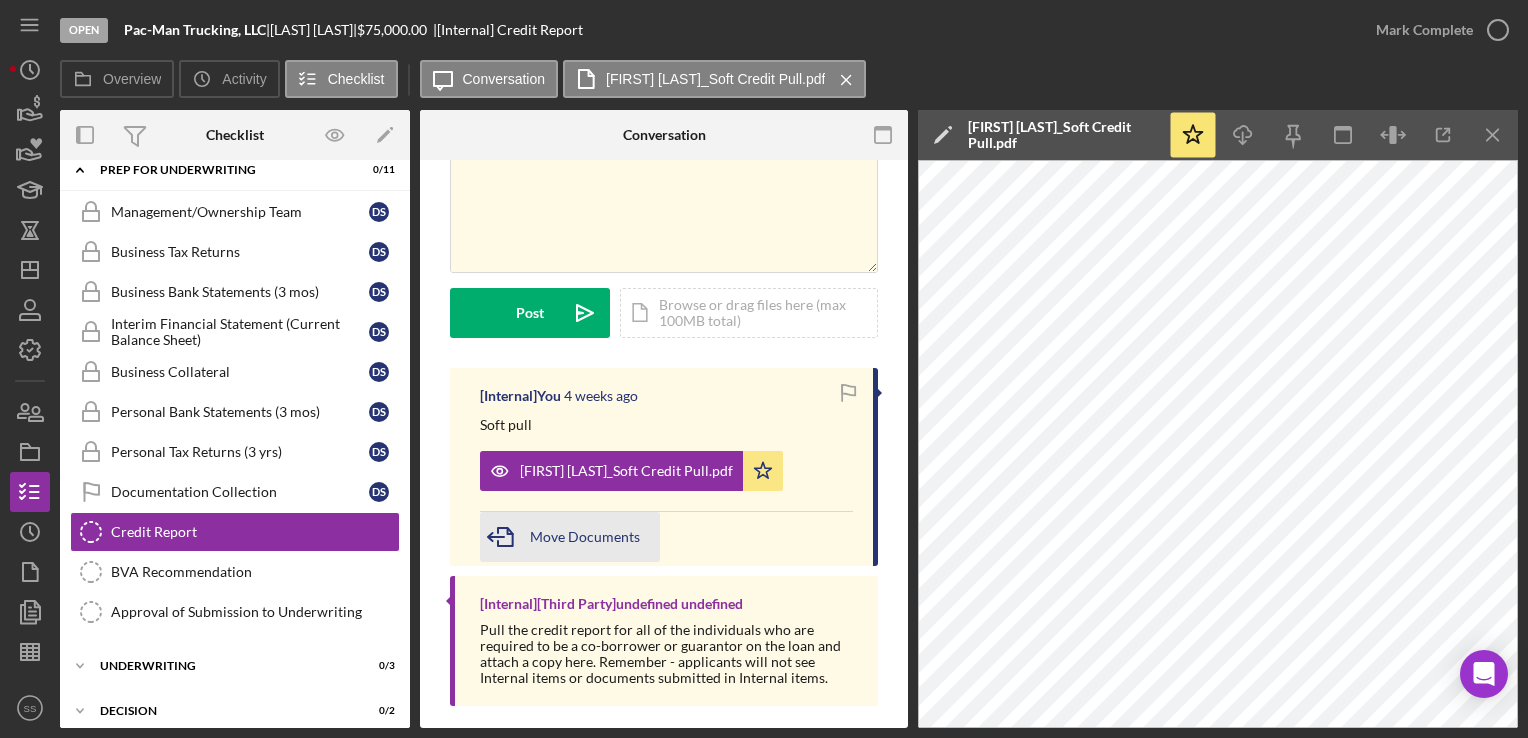 scroll, scrollTop: 200, scrollLeft: 0, axis: vertical 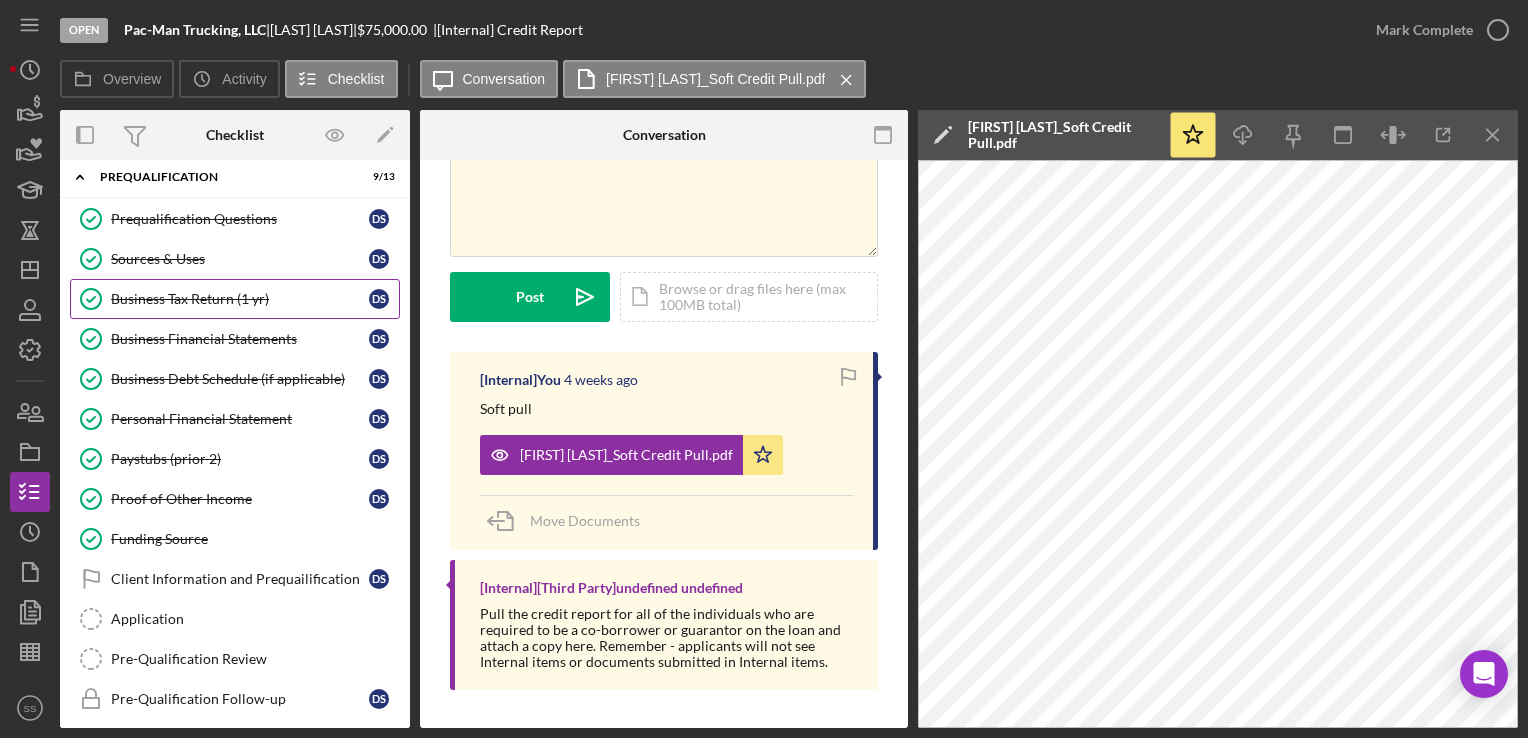 drag, startPoint x: 928, startPoint y: 737, endPoint x: 243, endPoint y: 306, distance: 809.3121 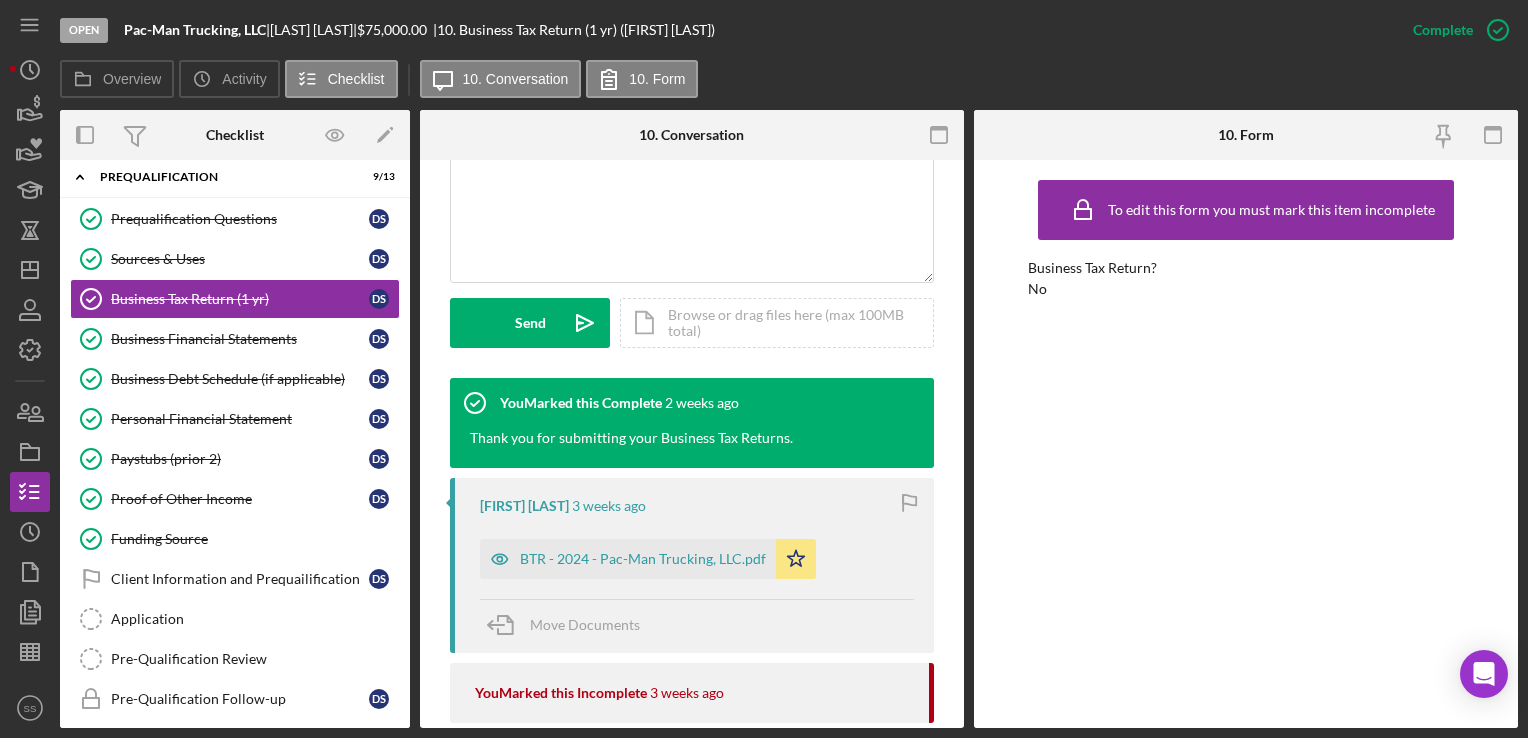 scroll, scrollTop: 566, scrollLeft: 0, axis: vertical 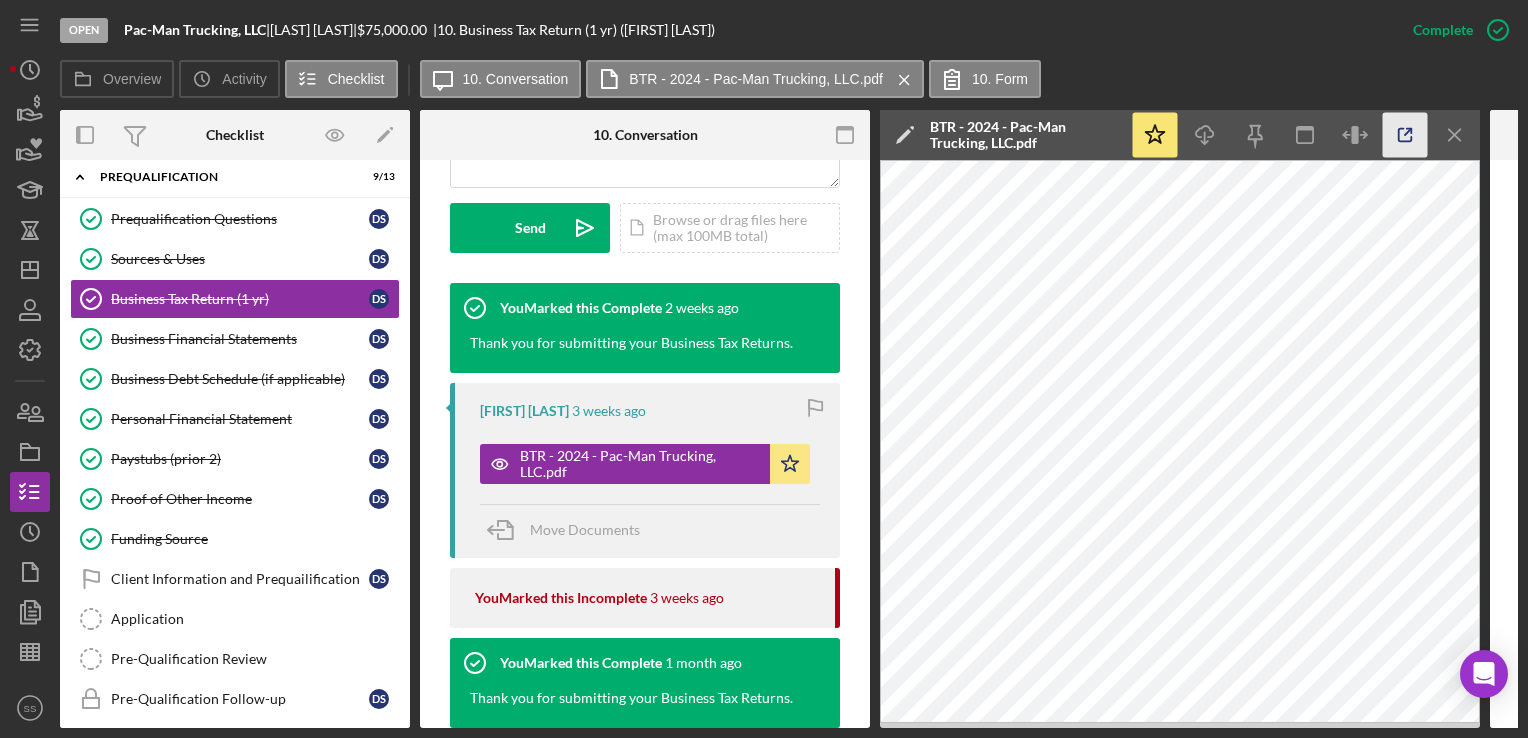 click 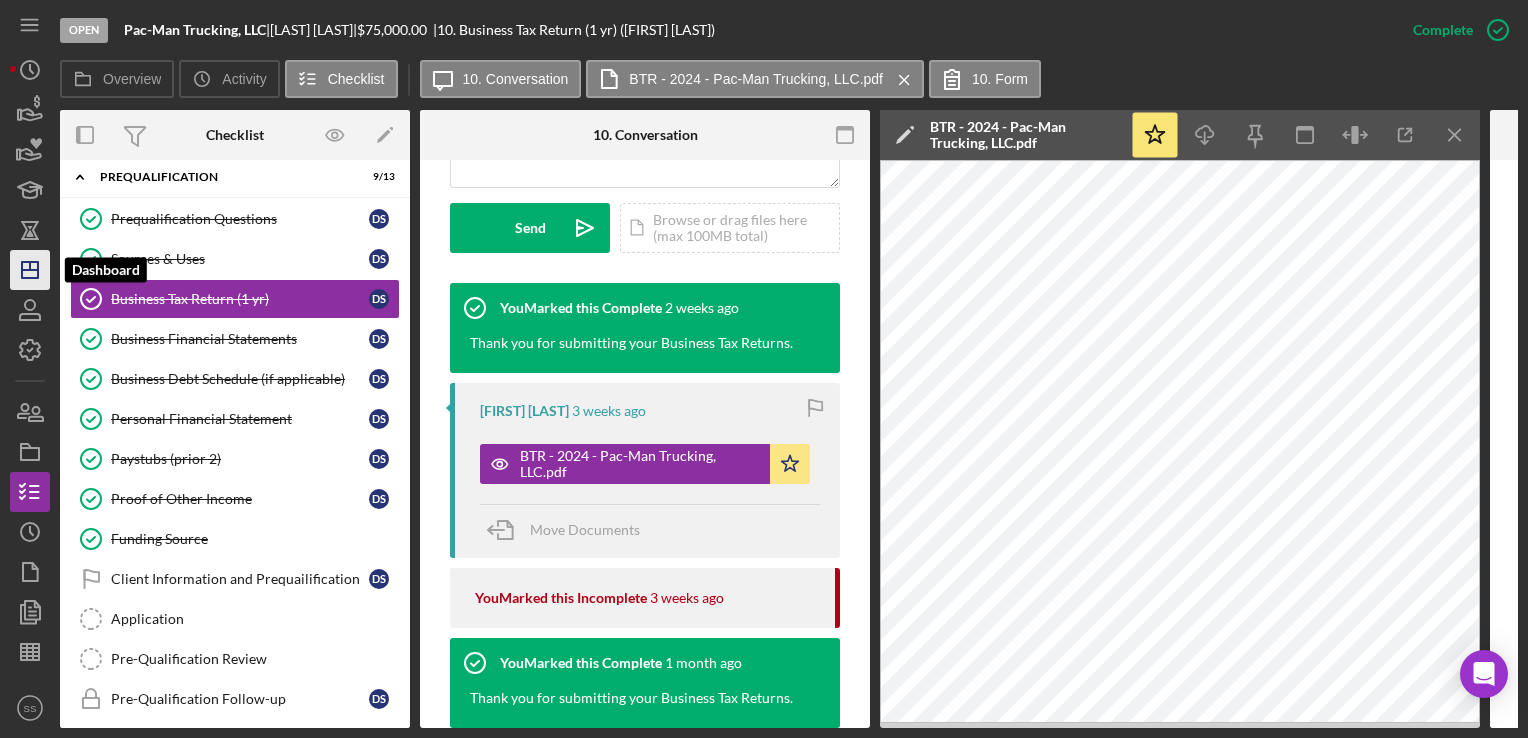click on "Icon/Dashboard" 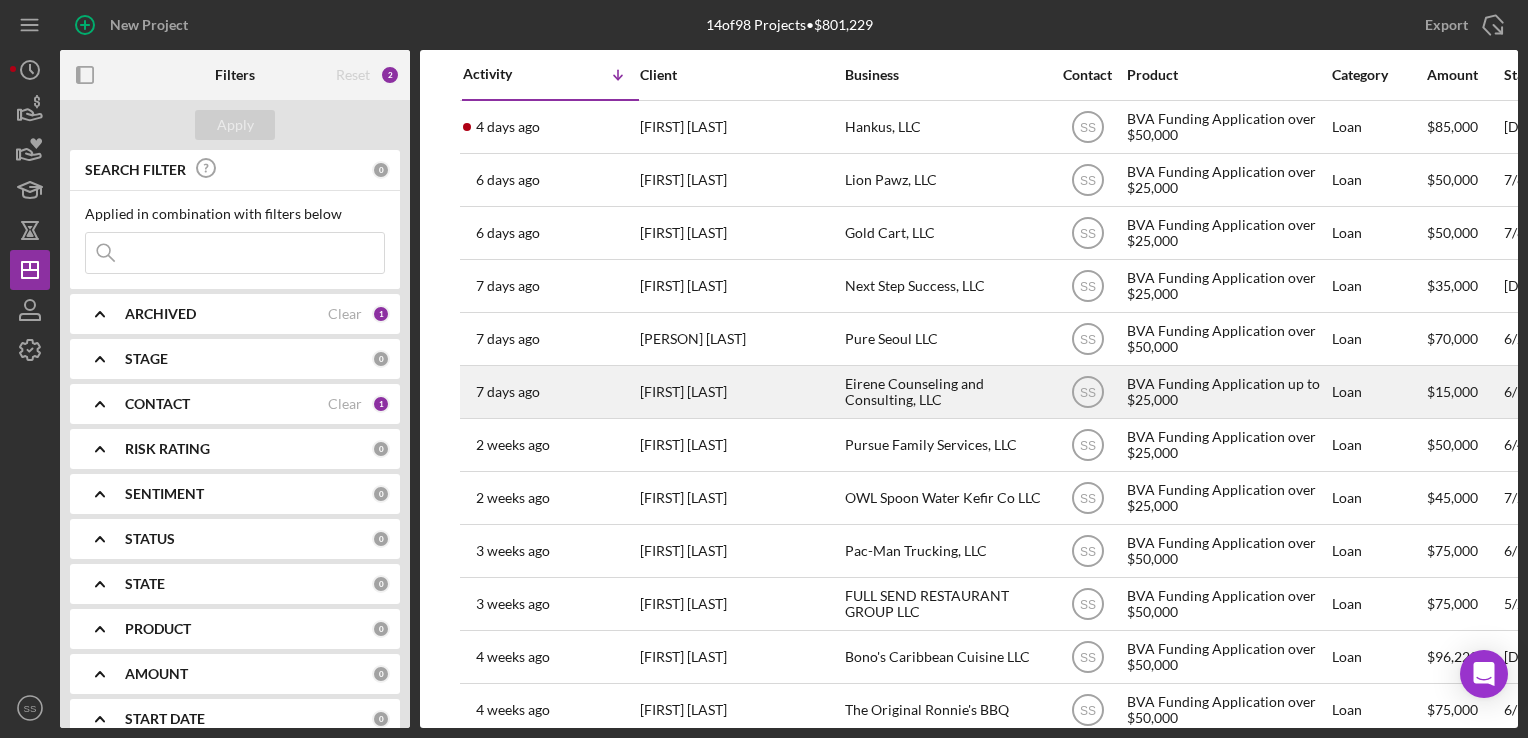 click on "Eirene Counseling and Consulting, LLC" at bounding box center [945, 392] 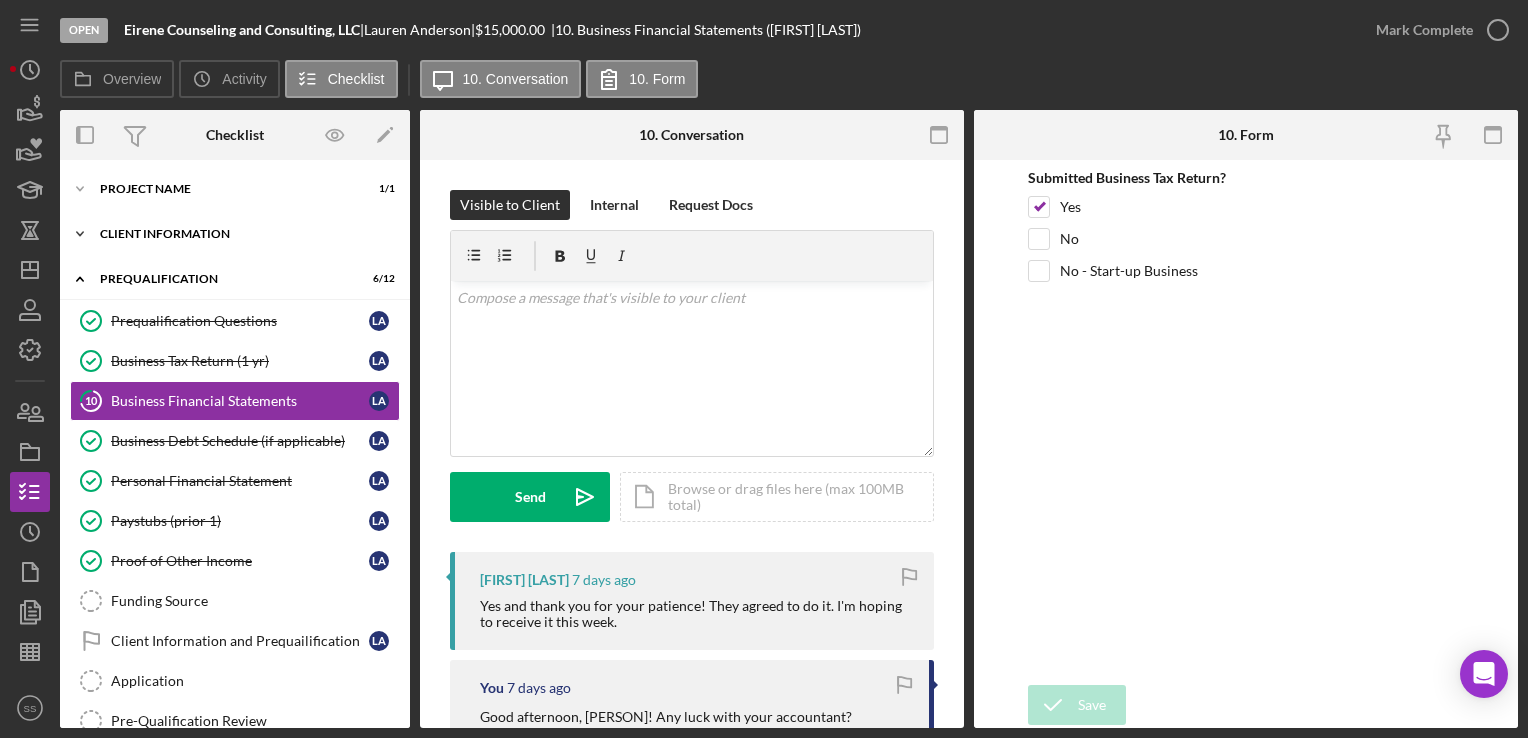 click on "Client Information" at bounding box center [242, 234] 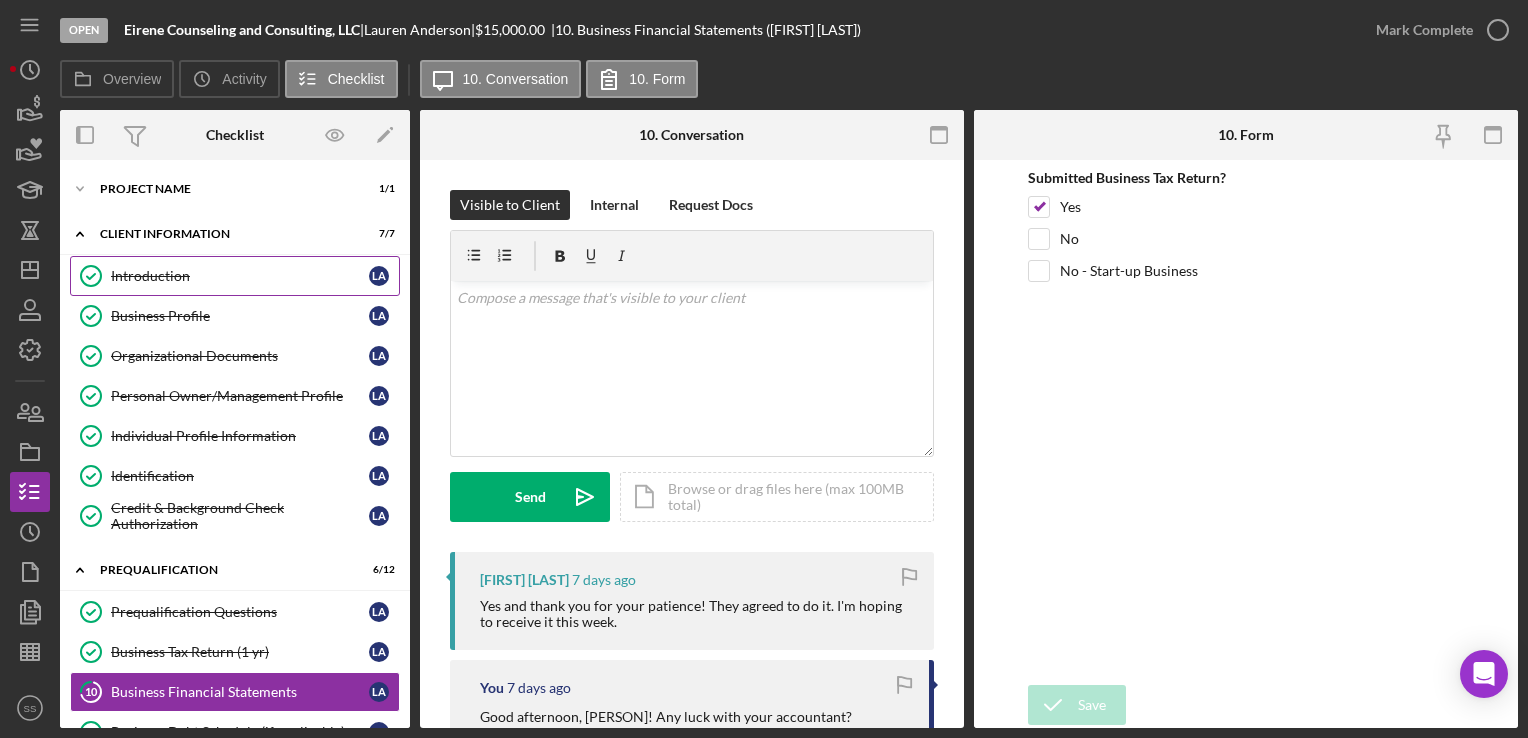 click on "Introduction Introduction L [FIRST]" at bounding box center [235, 276] 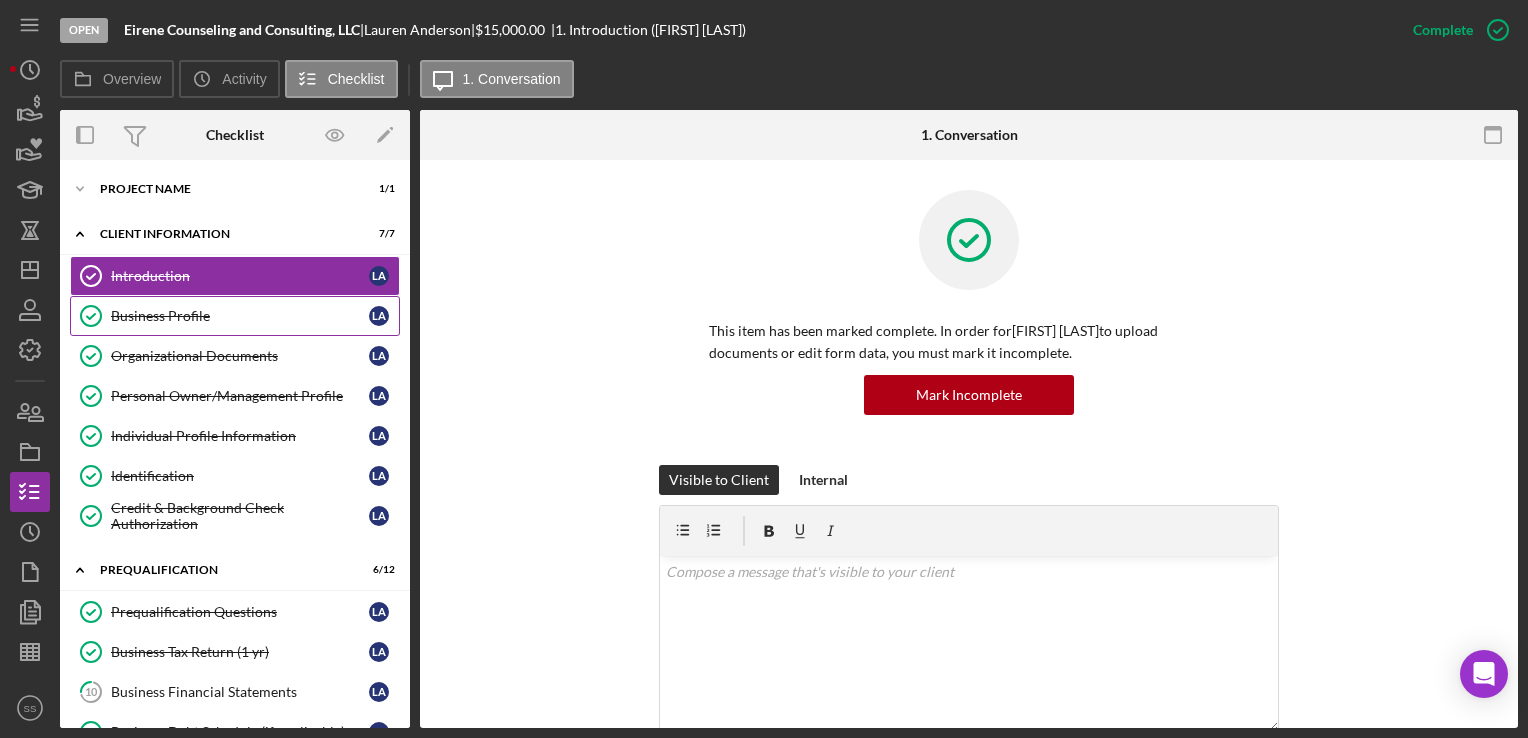 click on "Business Profile" at bounding box center (240, 316) 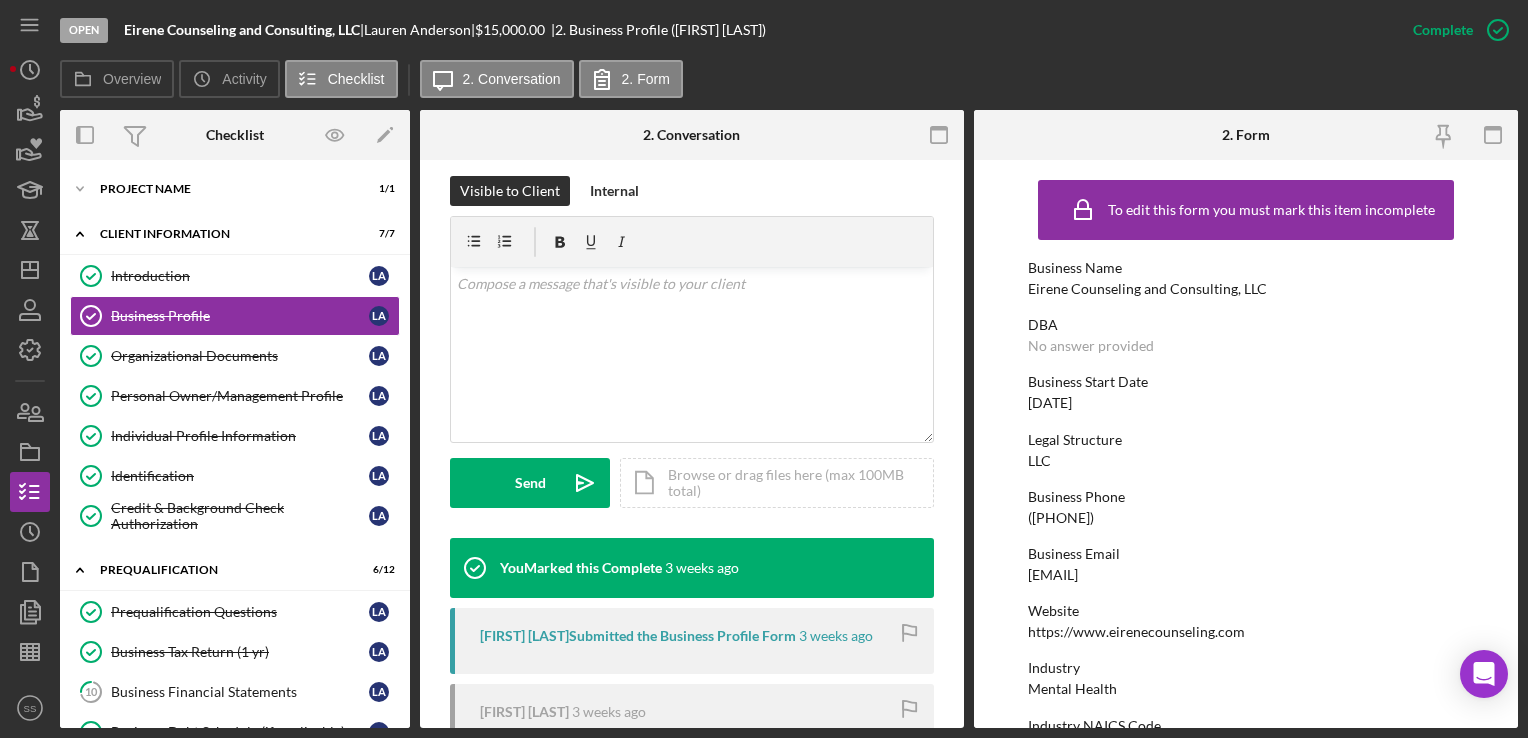 scroll, scrollTop: 312, scrollLeft: 0, axis: vertical 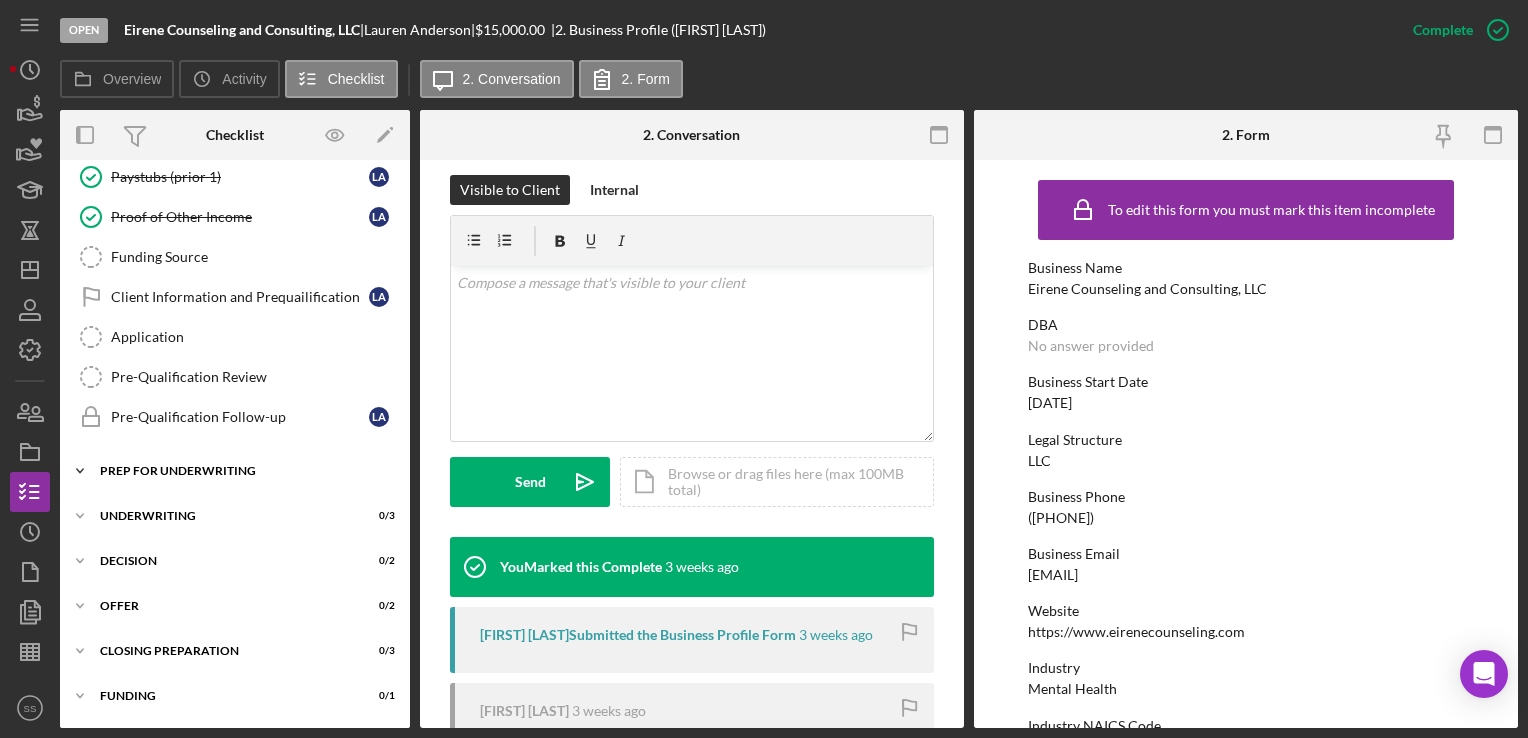 click on "Icon/Expander Prep for Underwriting 0 / 10" at bounding box center (235, 471) 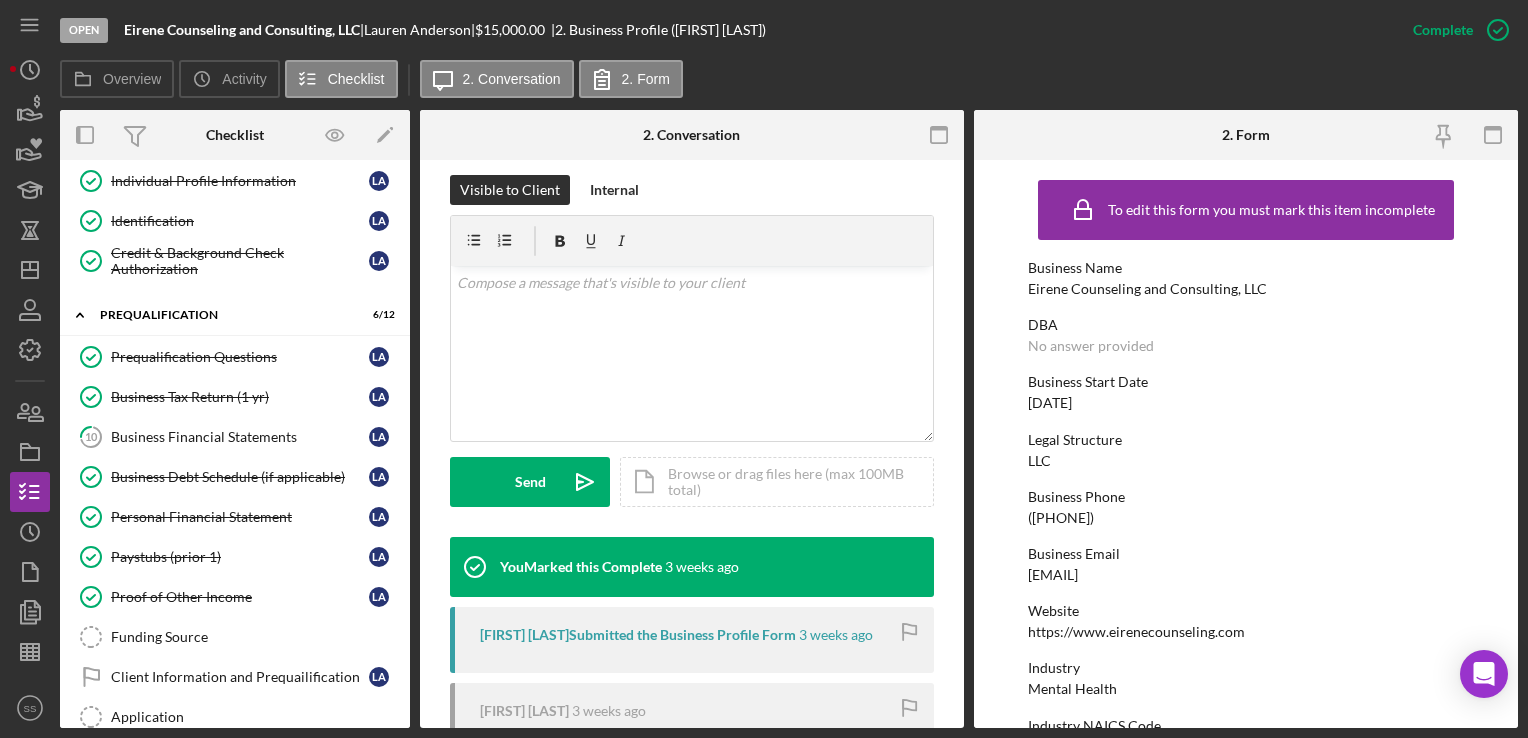 scroll, scrollTop: 0, scrollLeft: 0, axis: both 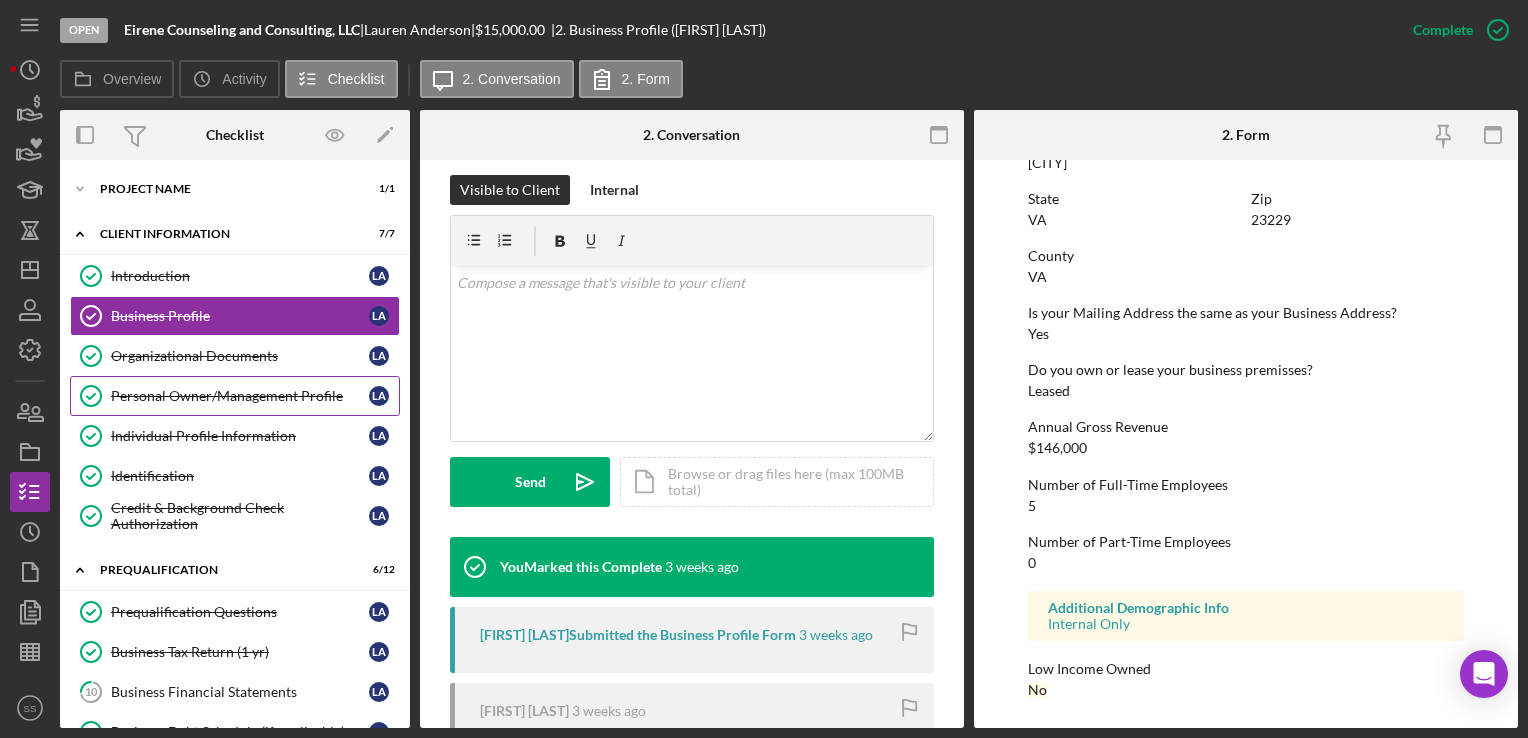 click on "Personal Owner/Management Profile Personal Owner/Management Profile L A" at bounding box center [235, 396] 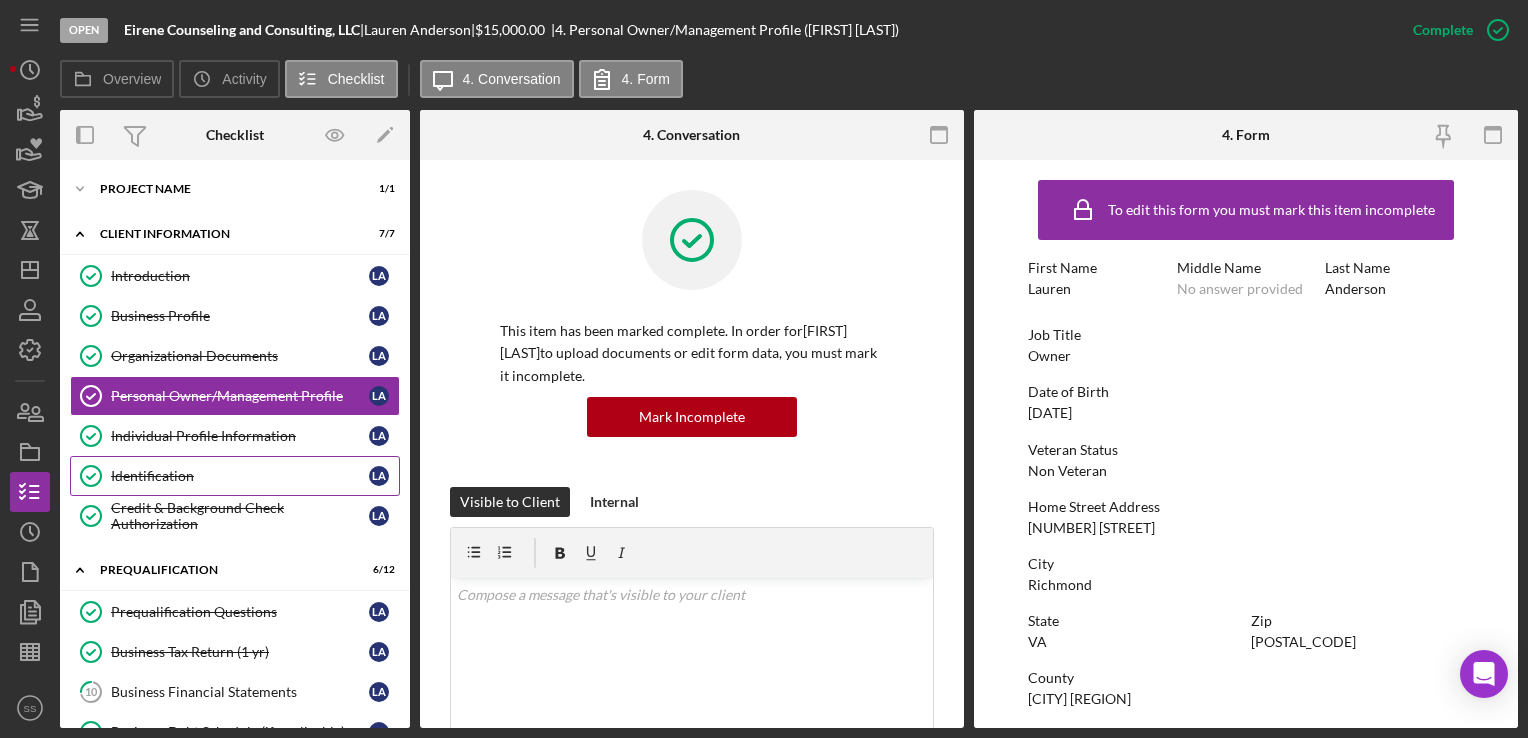click on "Identification Identification [INITIALS]" at bounding box center (235, 476) 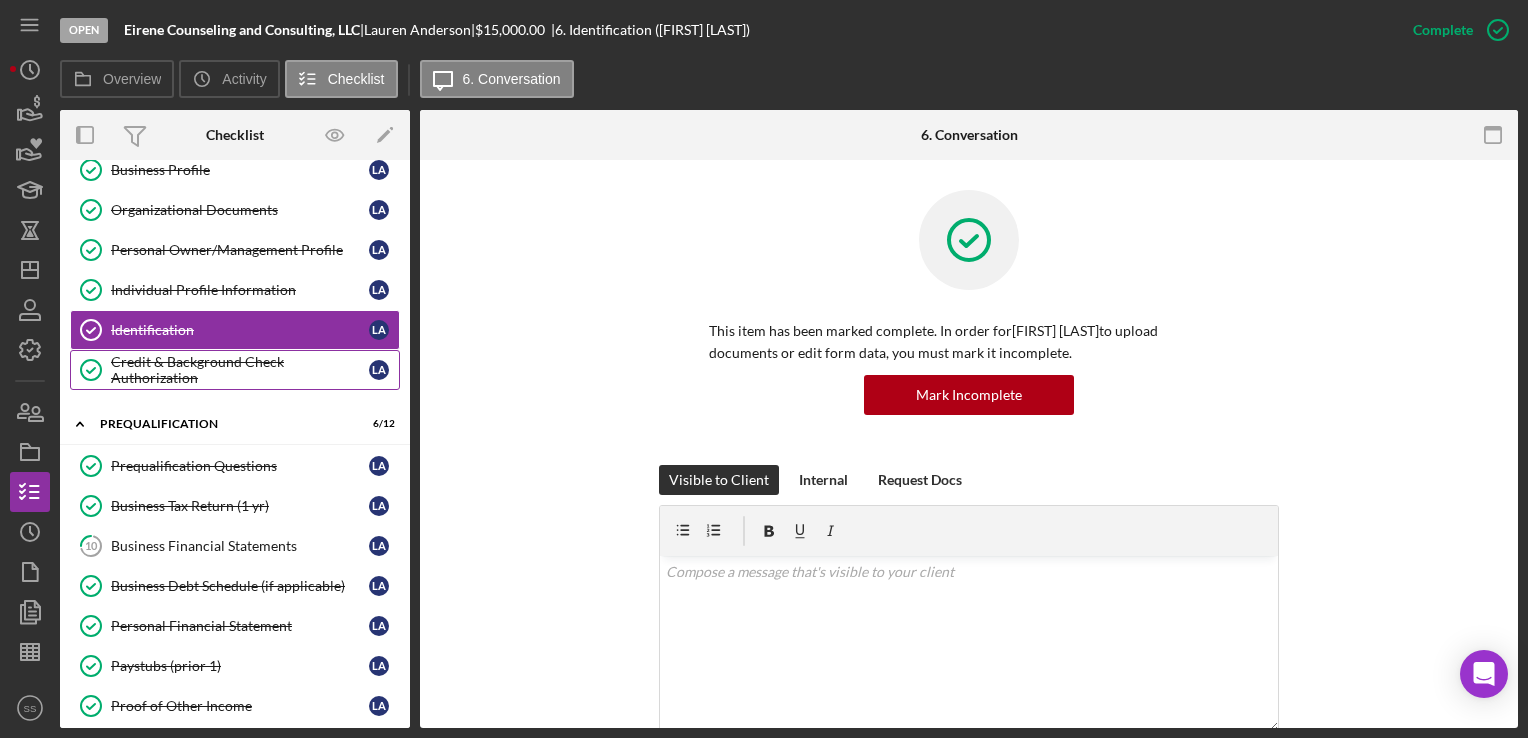 scroll, scrollTop: 148, scrollLeft: 0, axis: vertical 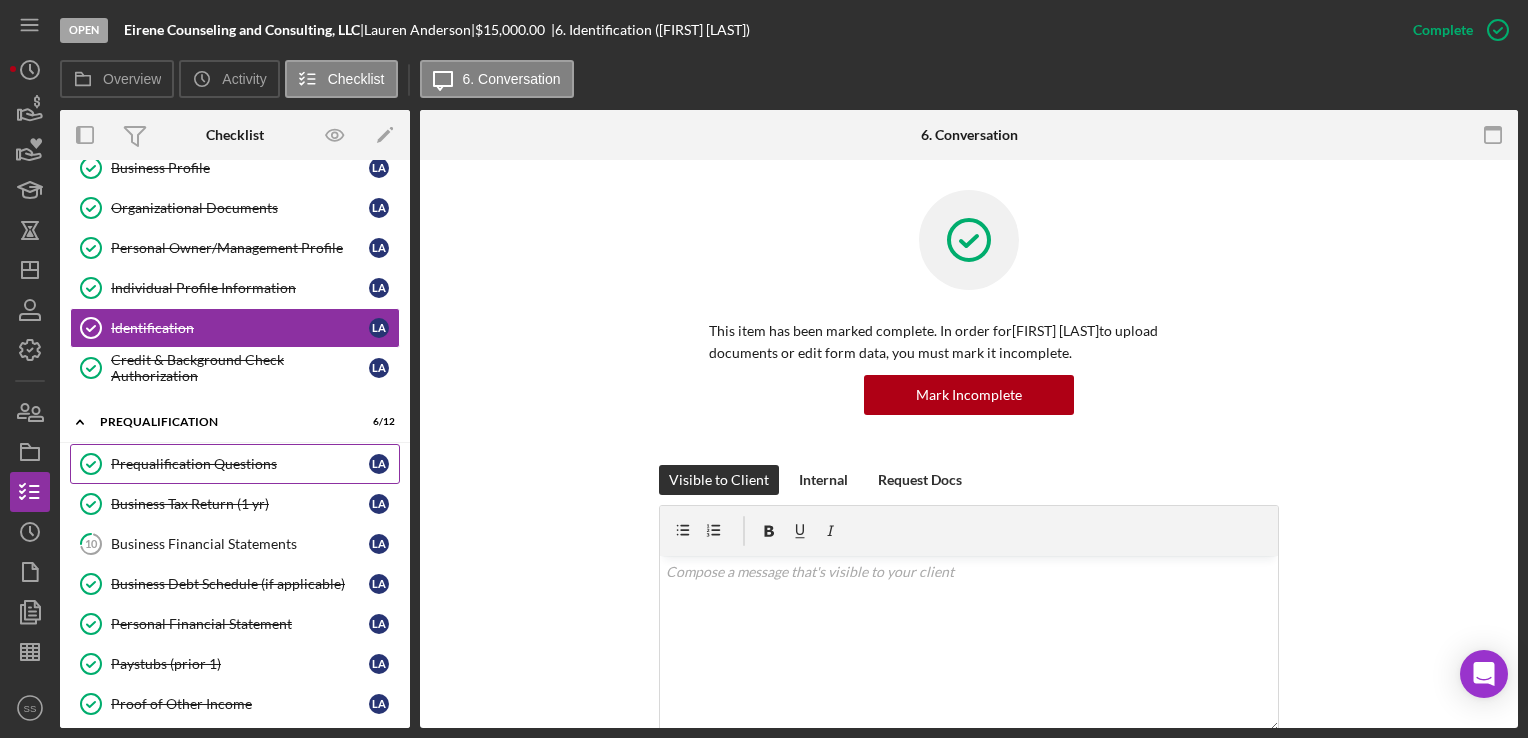 click on "Prequalification Questions Prequalification Questions [FIRST] [LAST]" at bounding box center (235, 464) 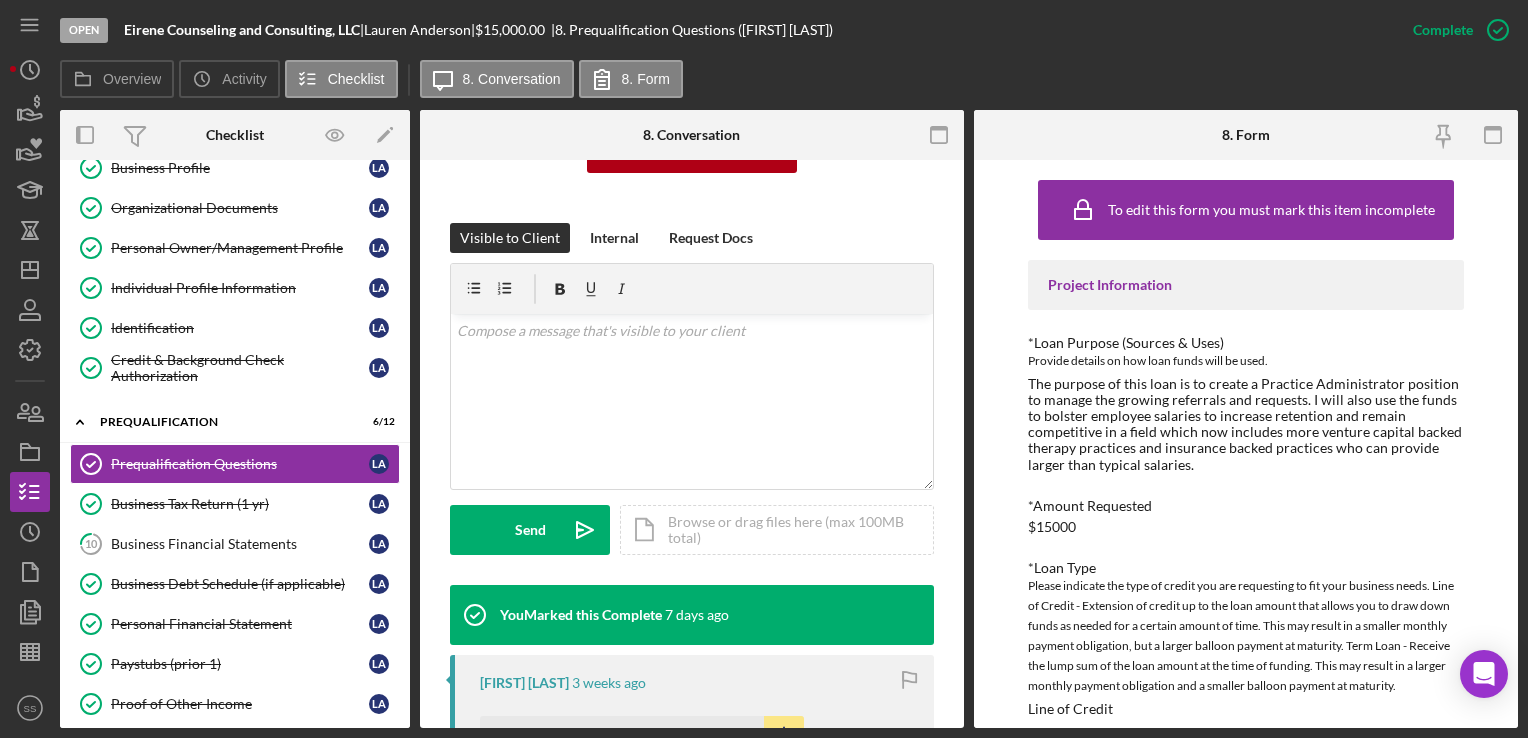 scroll, scrollTop: 260, scrollLeft: 0, axis: vertical 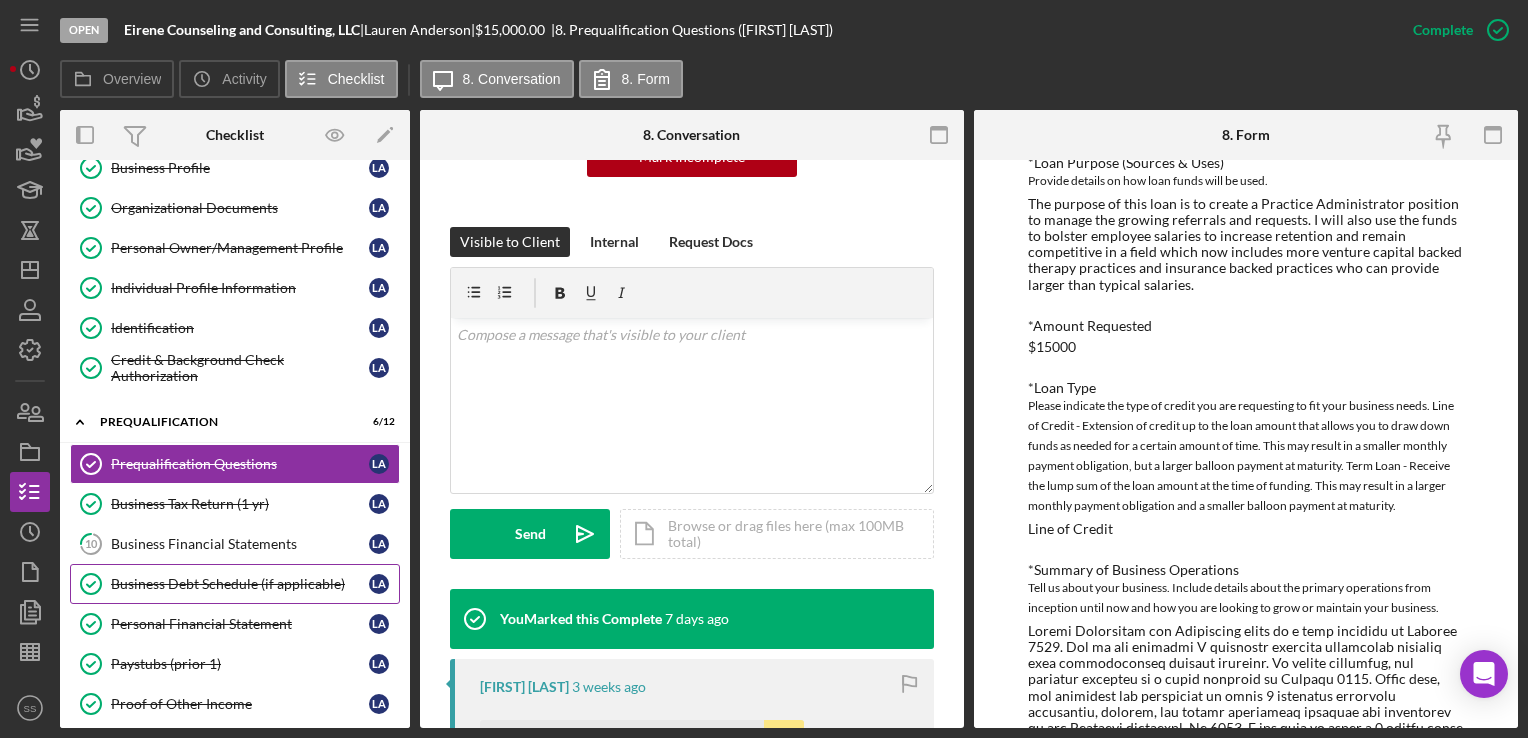 click on "Business Debt Schedule (if applicable)" at bounding box center (240, 584) 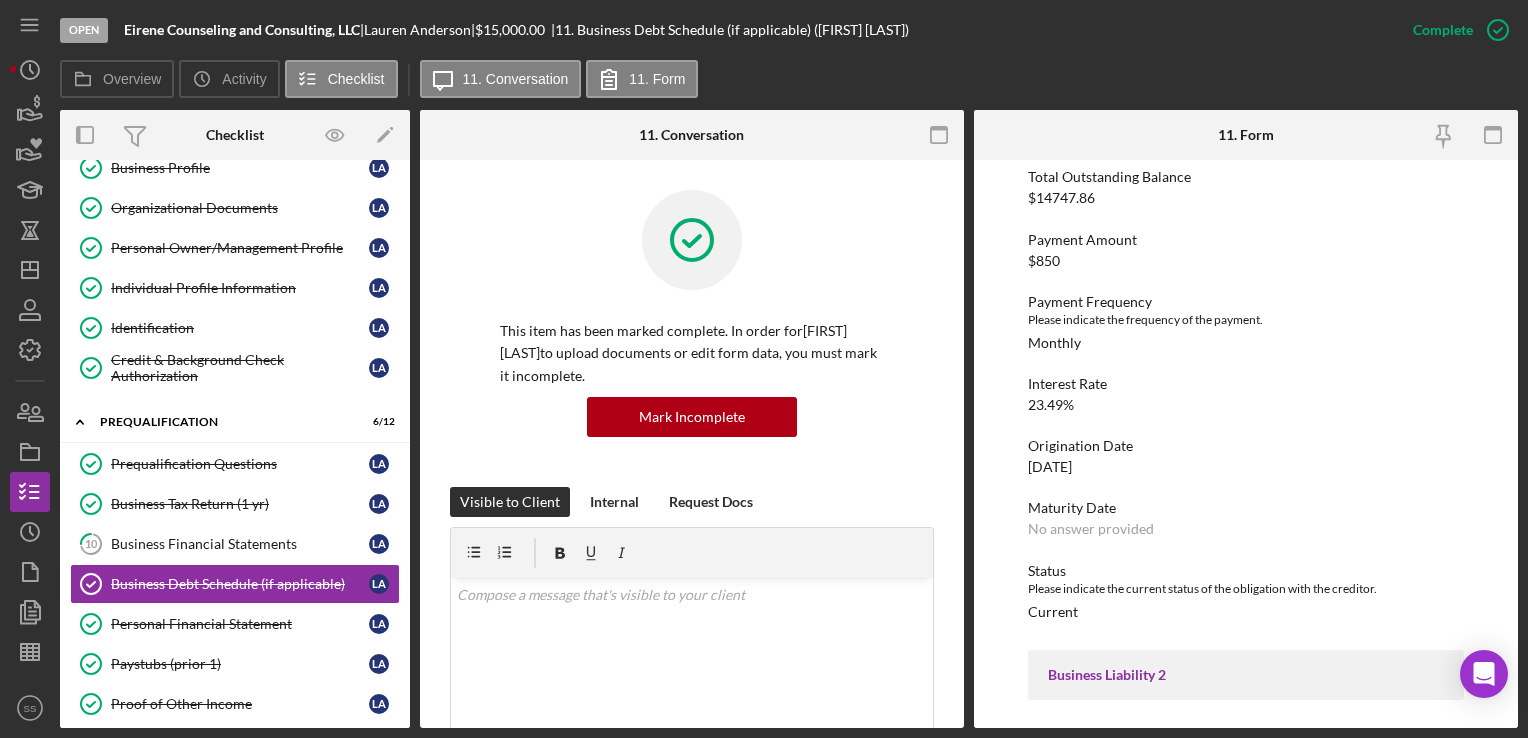 scroll, scrollTop: 306, scrollLeft: 0, axis: vertical 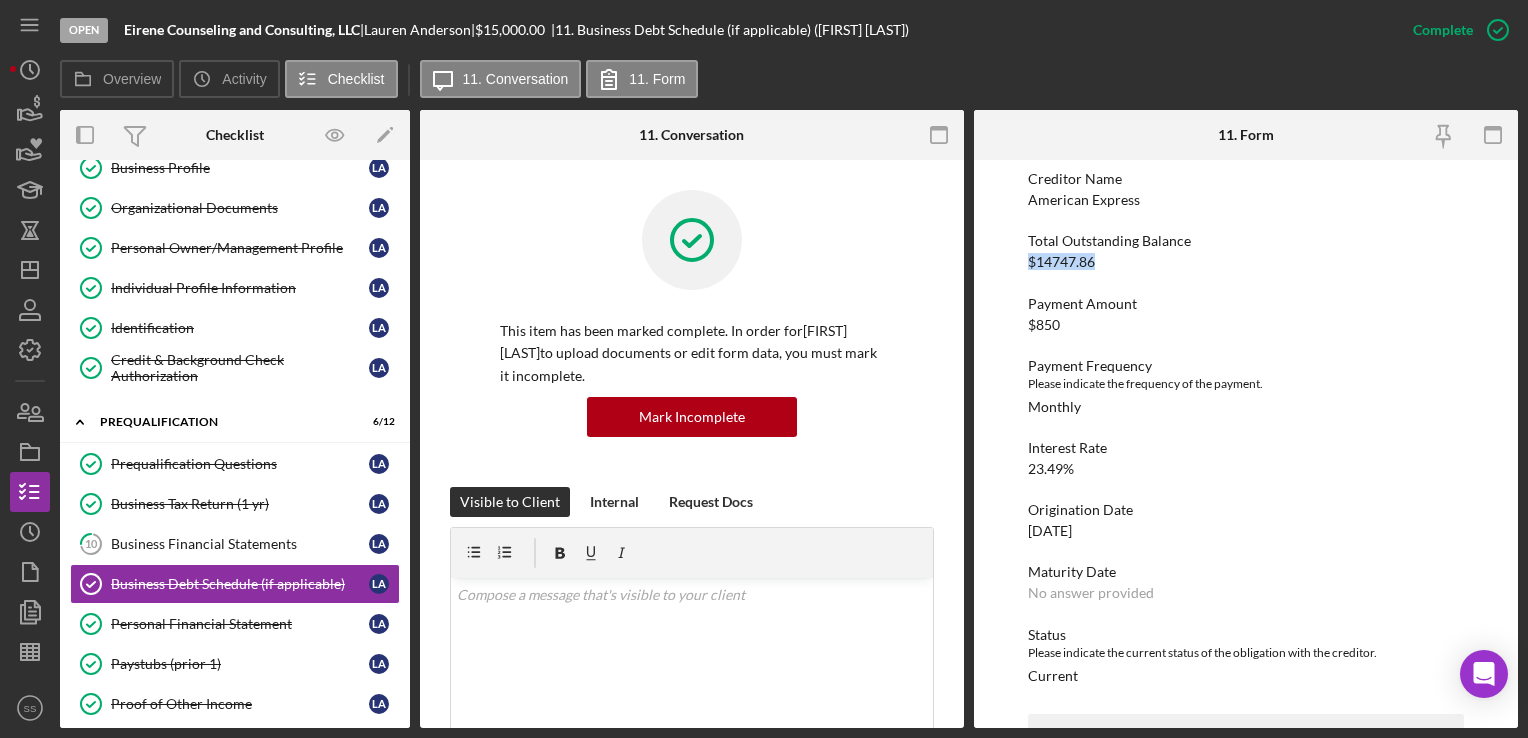 drag, startPoint x: 1095, startPoint y: 262, endPoint x: 1028, endPoint y: 257, distance: 67.18631 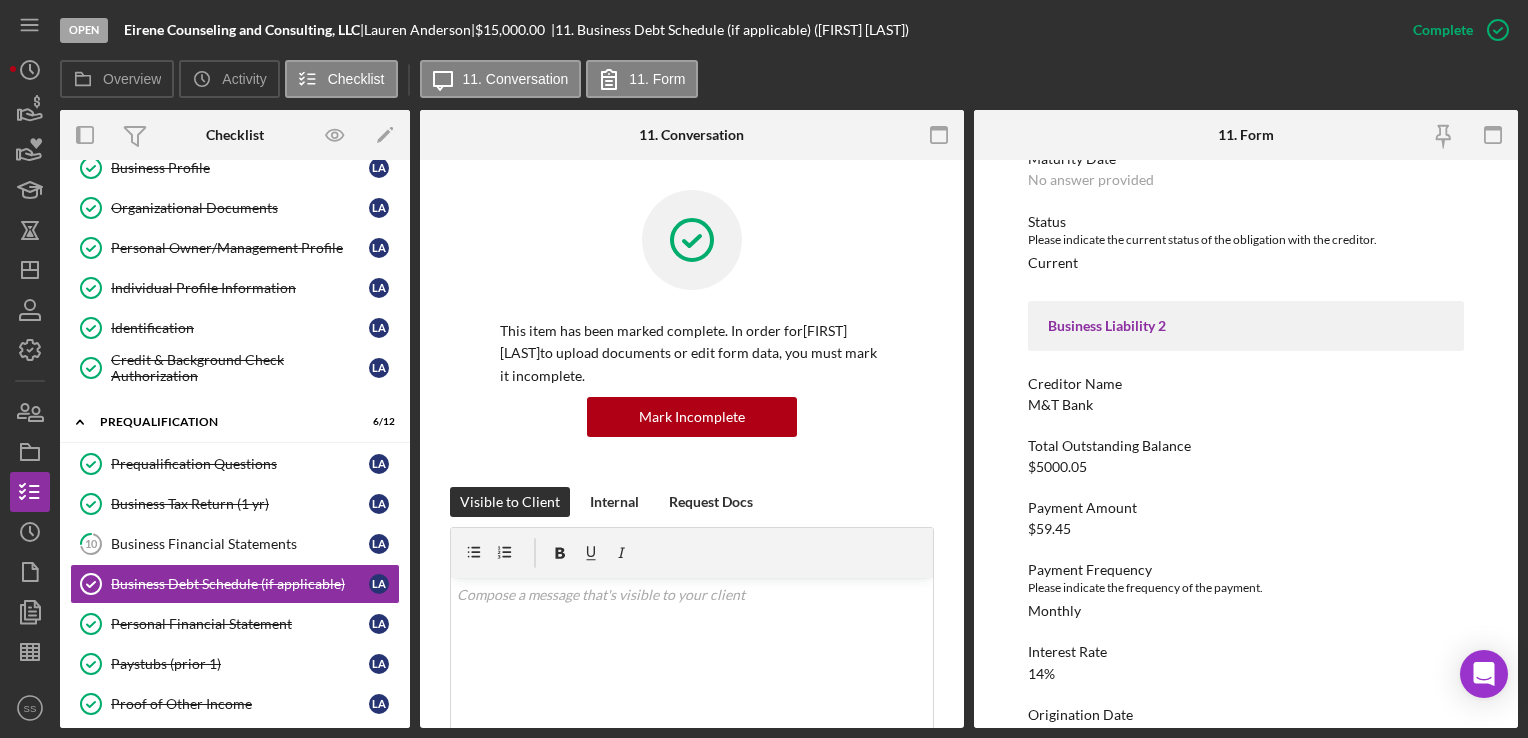 scroll, scrollTop: 768, scrollLeft: 0, axis: vertical 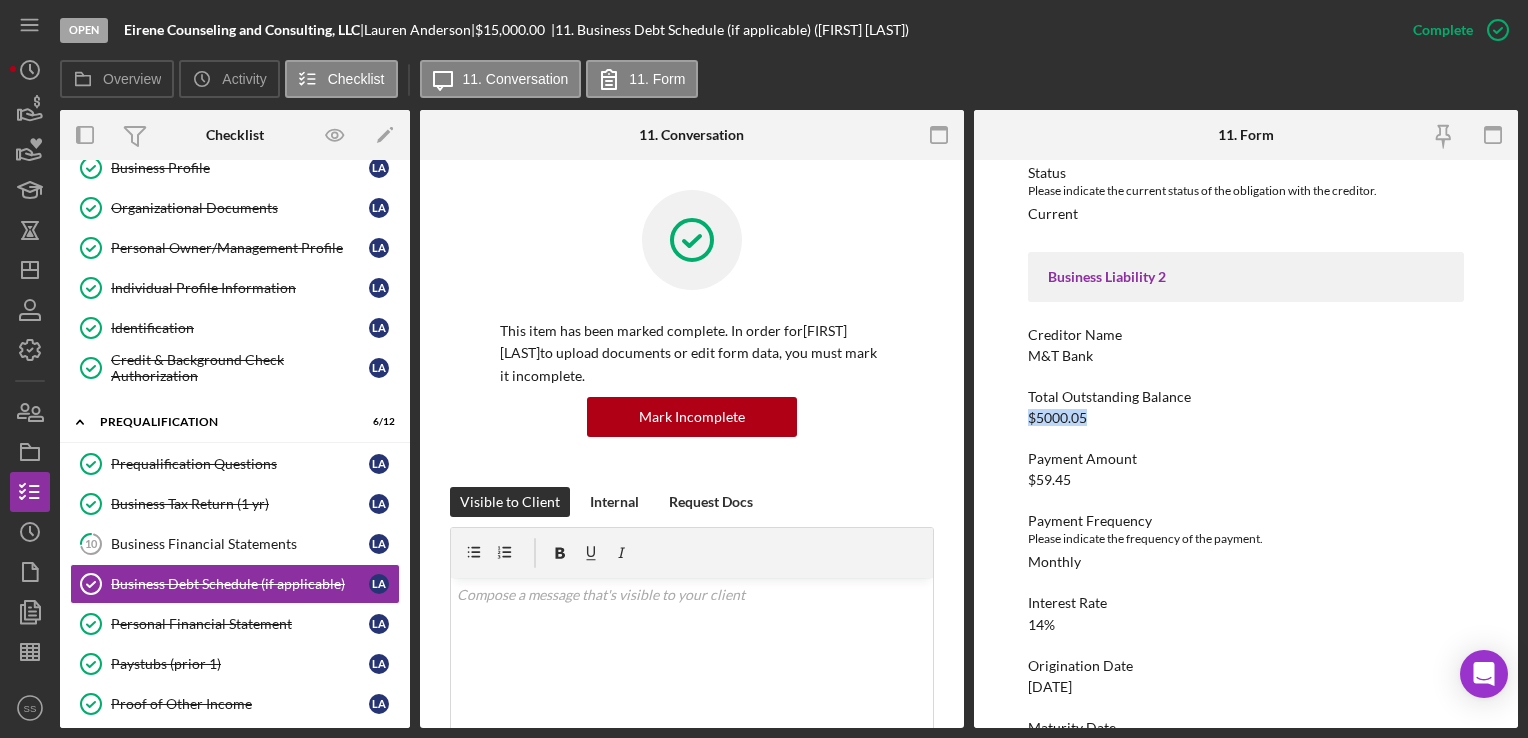 drag, startPoint x: 1092, startPoint y: 418, endPoint x: 1021, endPoint y: 420, distance: 71.02816 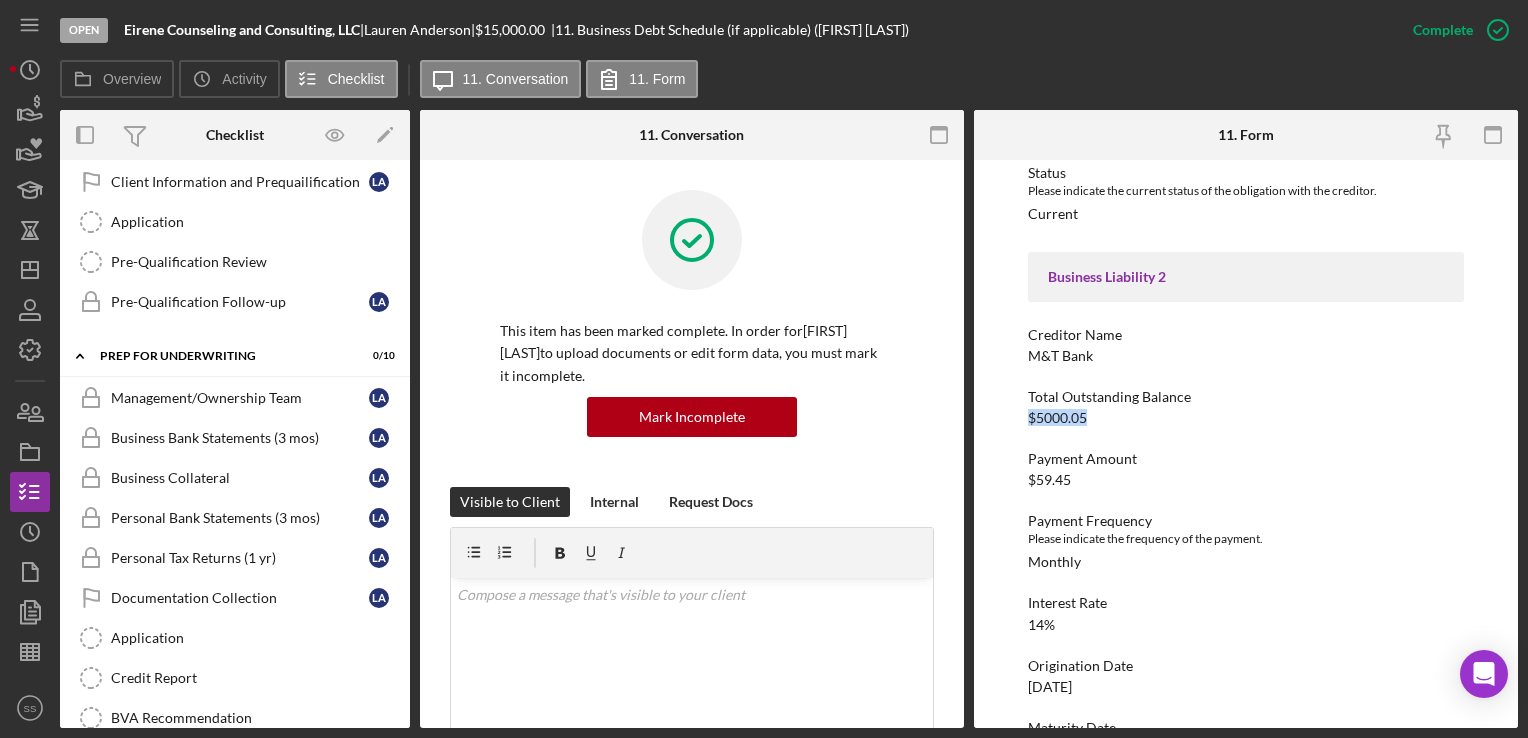 scroll, scrollTop: 751, scrollLeft: 0, axis: vertical 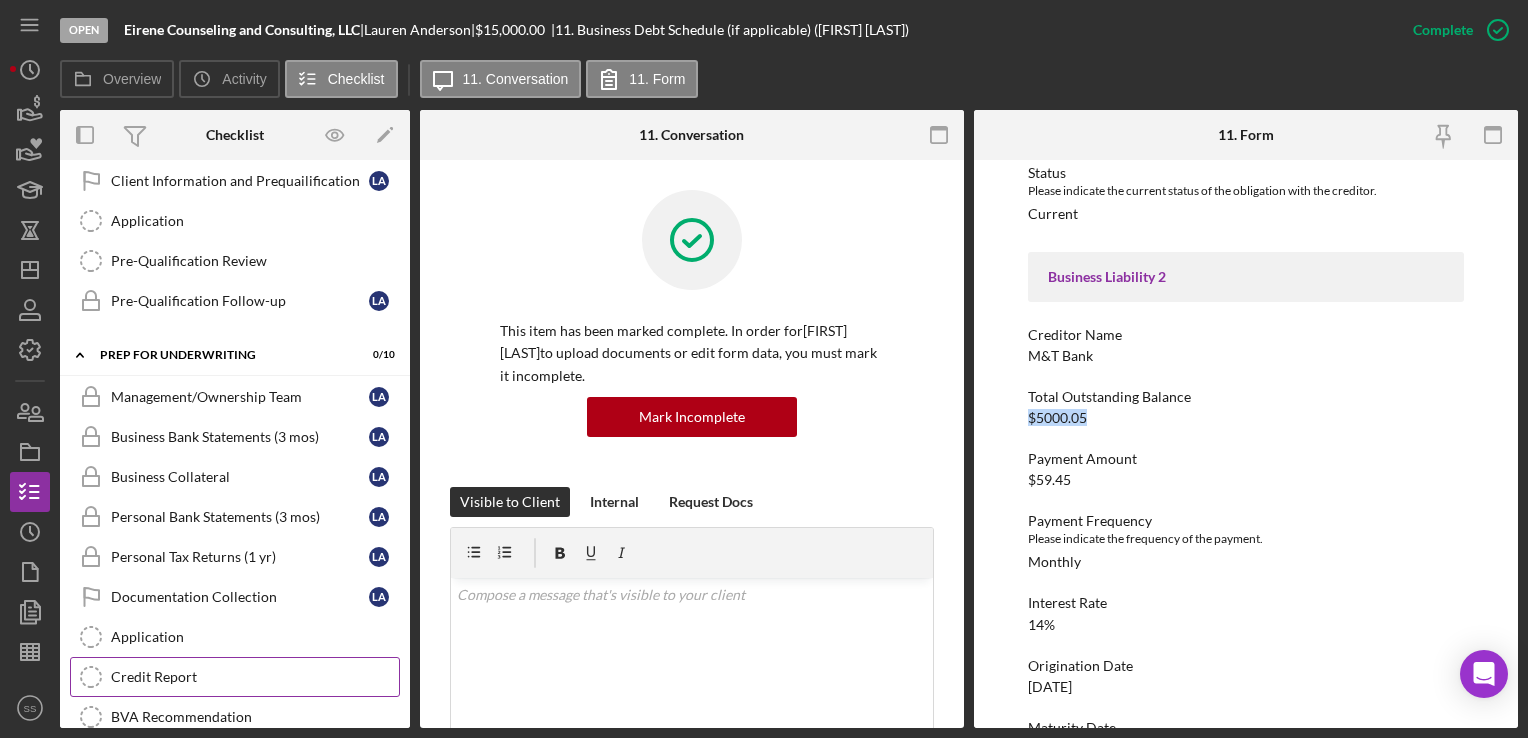 click on "Credit Report" at bounding box center [255, 677] 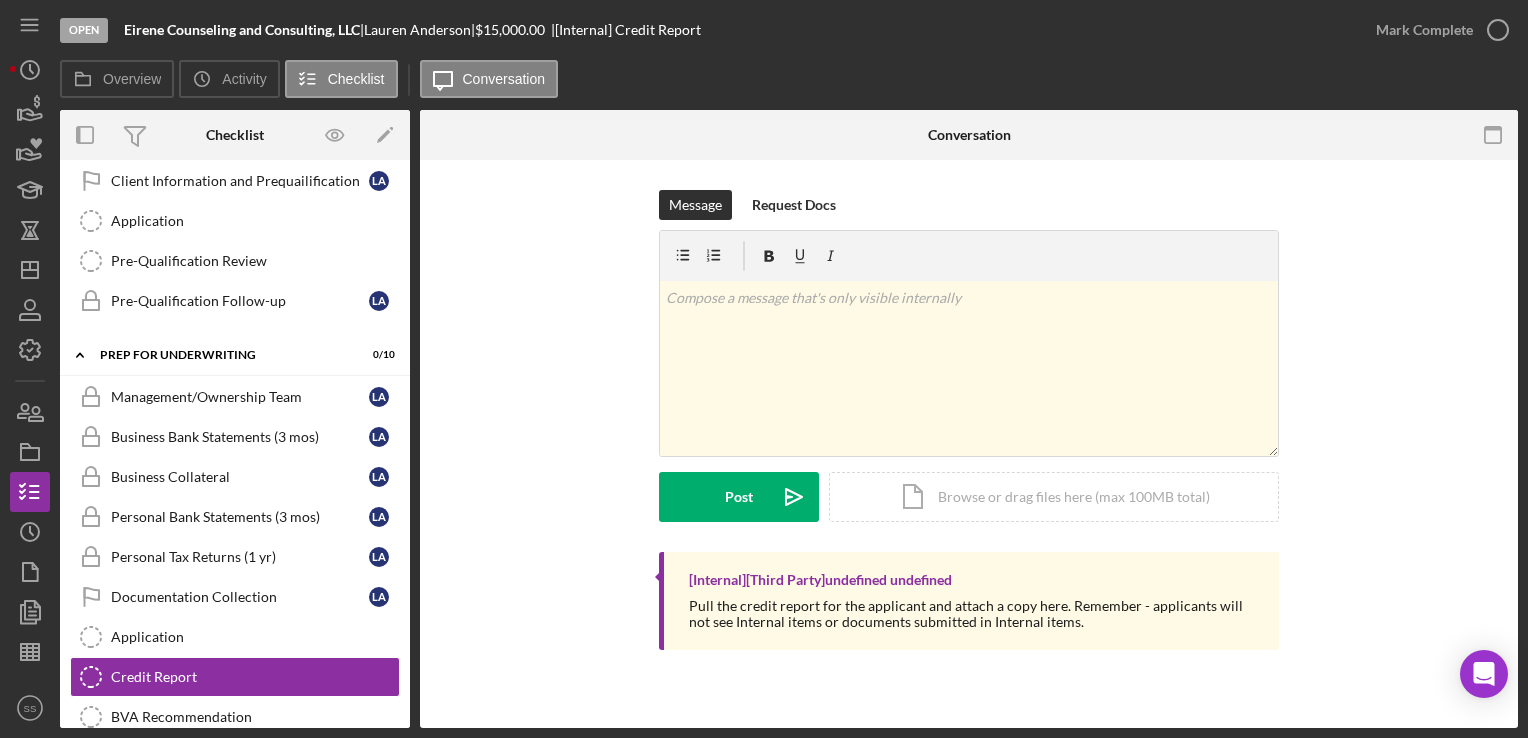 scroll, scrollTop: 467, scrollLeft: 0, axis: vertical 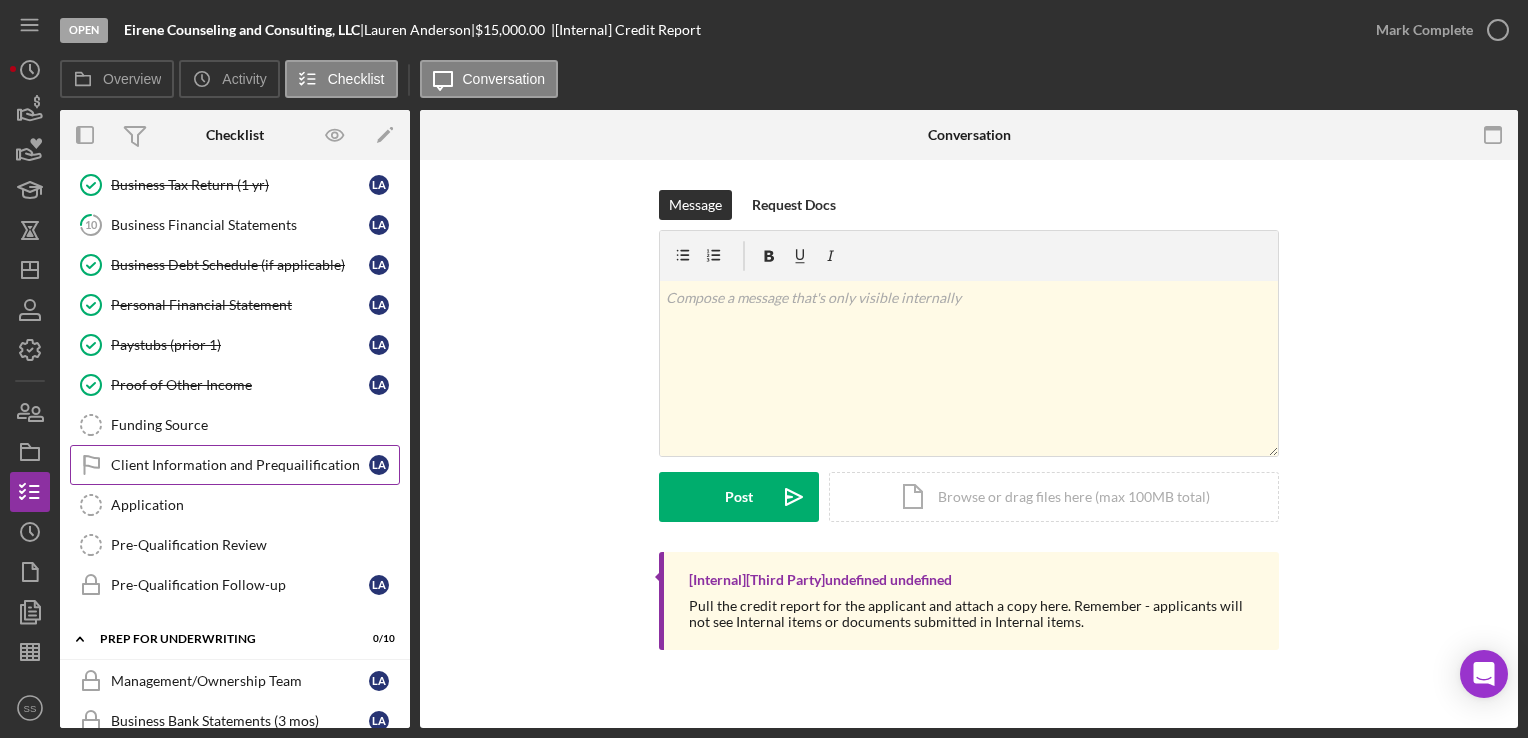click on "Client Information and Prequailification" at bounding box center (240, 465) 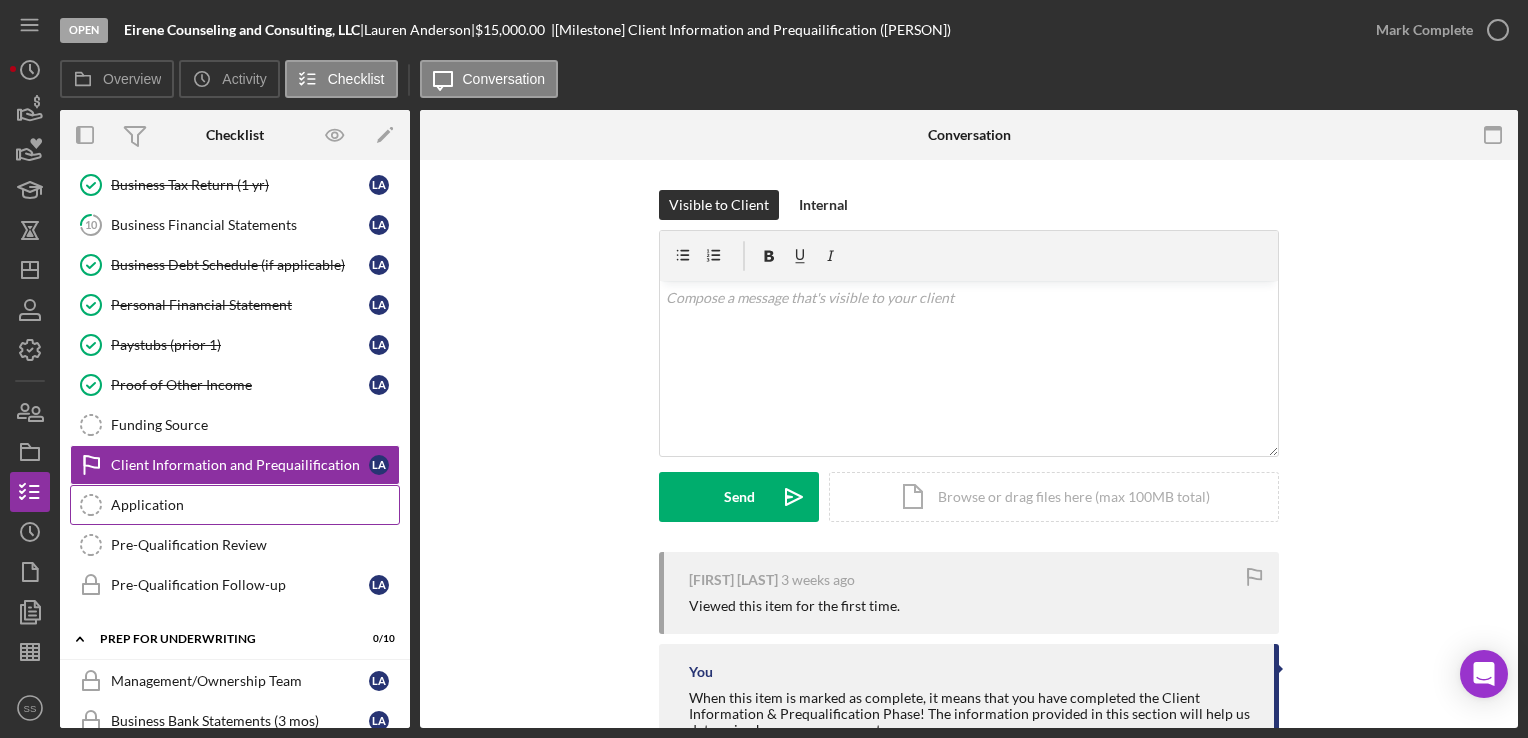 click on "Application" at bounding box center (255, 505) 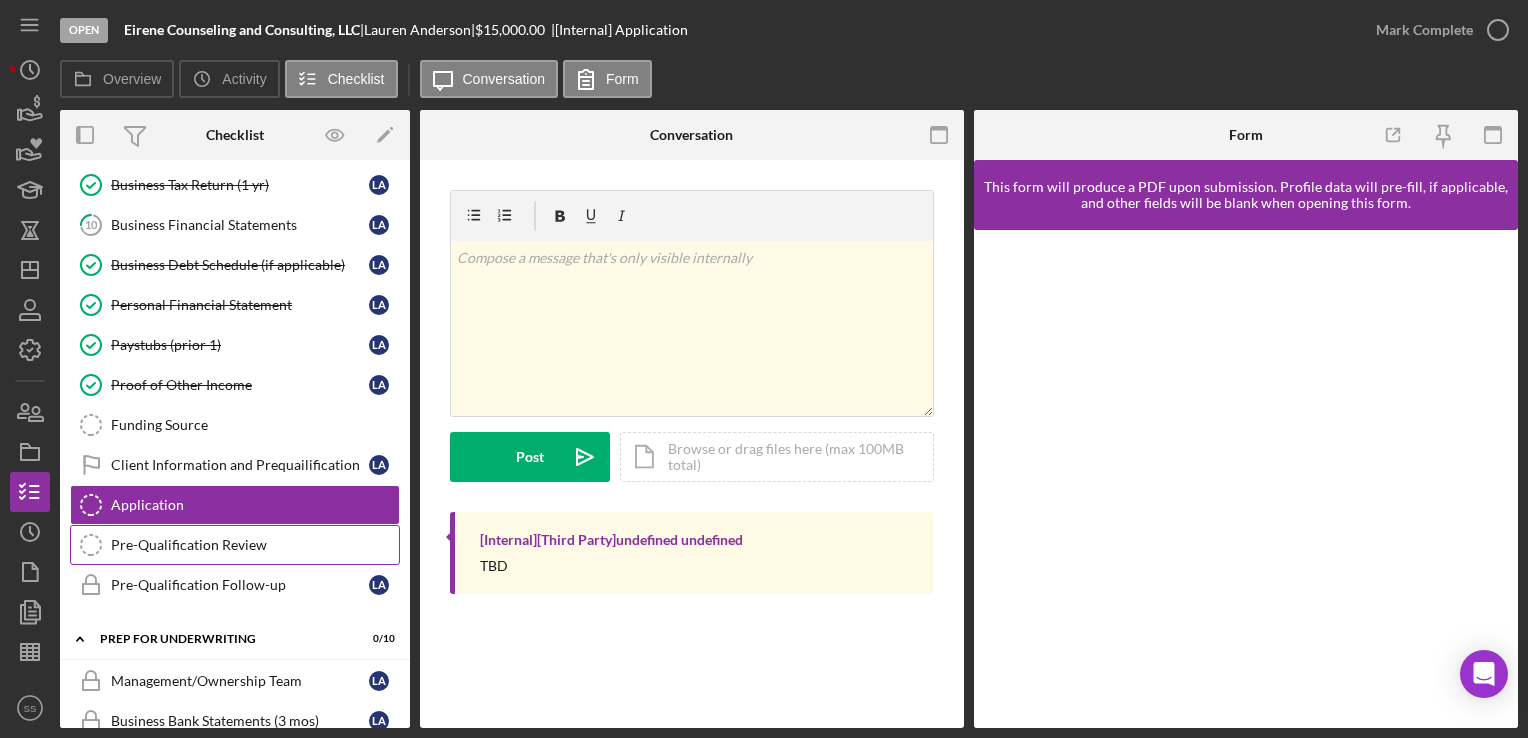click on "Pre-Qualification Review" at bounding box center [255, 545] 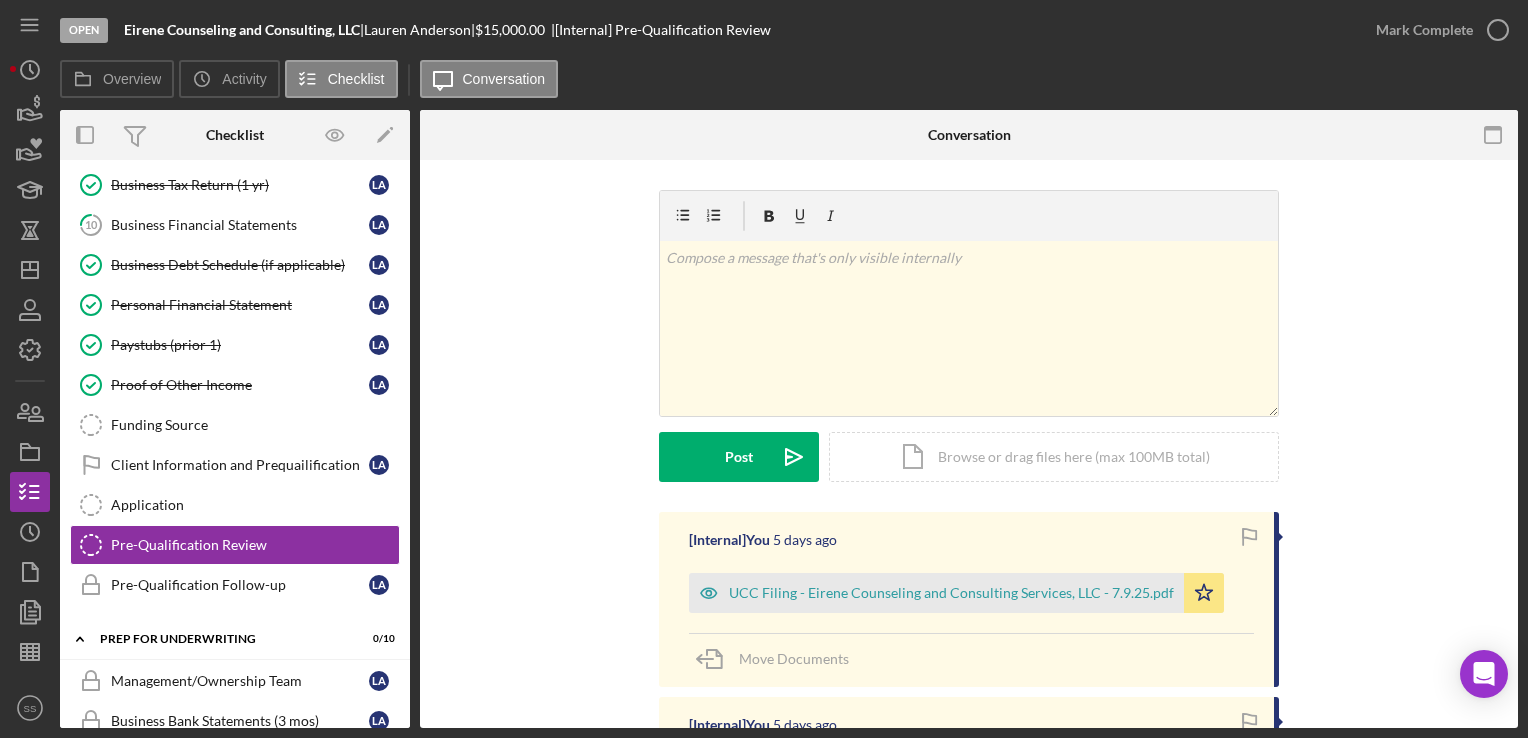 scroll, scrollTop: 395, scrollLeft: 0, axis: vertical 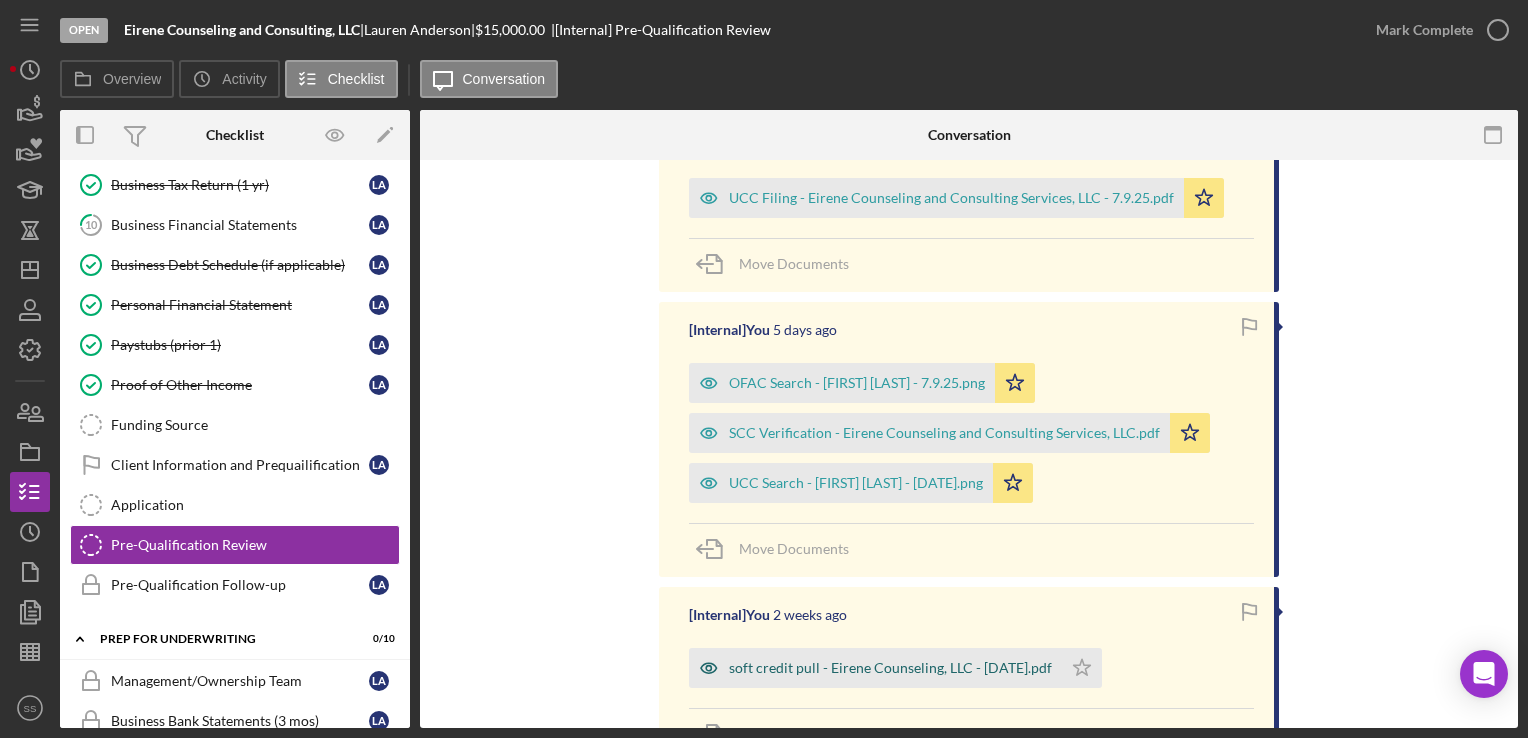 click on "soft credit pull - Eirene Counseling, LLC - [DATE].pdf" at bounding box center (890, 668) 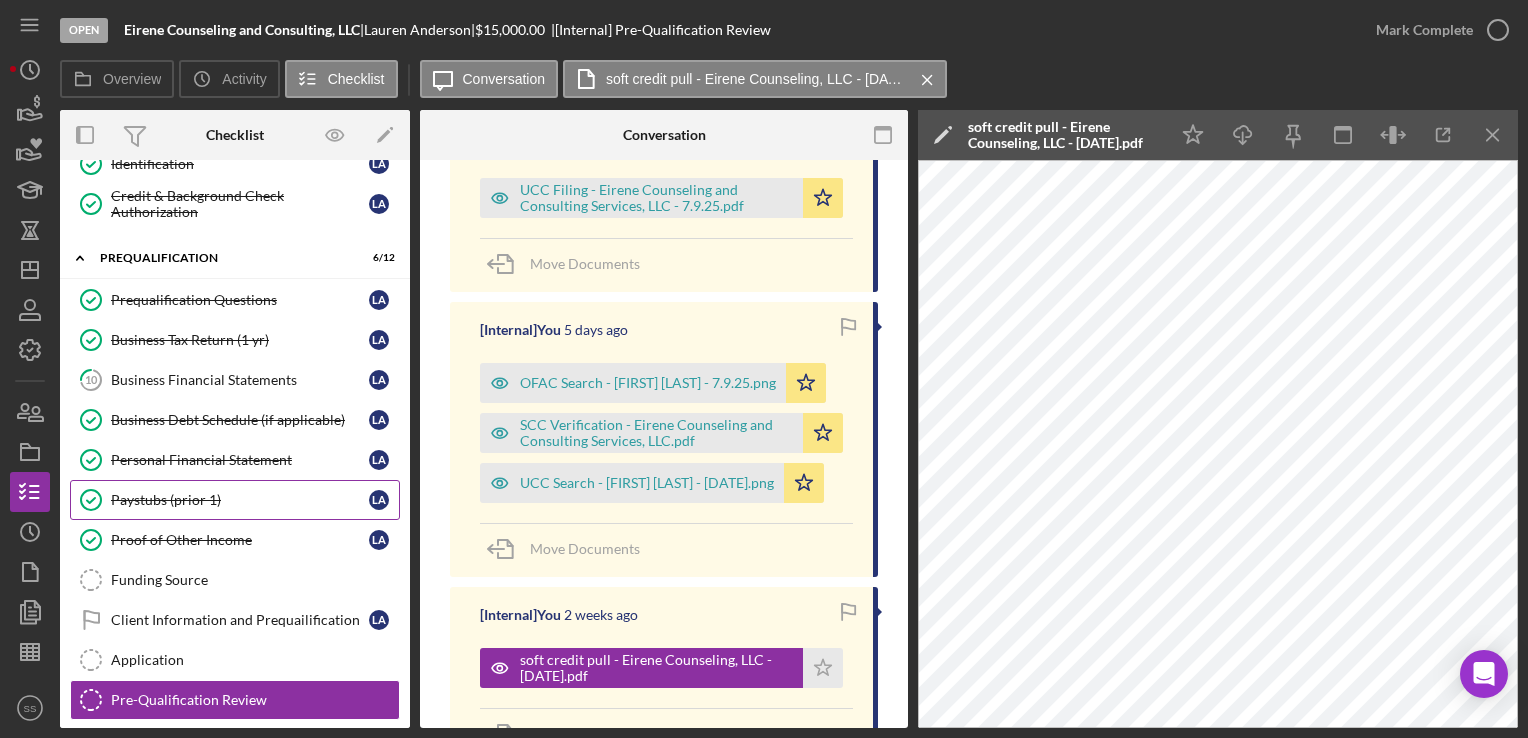 scroll, scrollTop: 311, scrollLeft: 0, axis: vertical 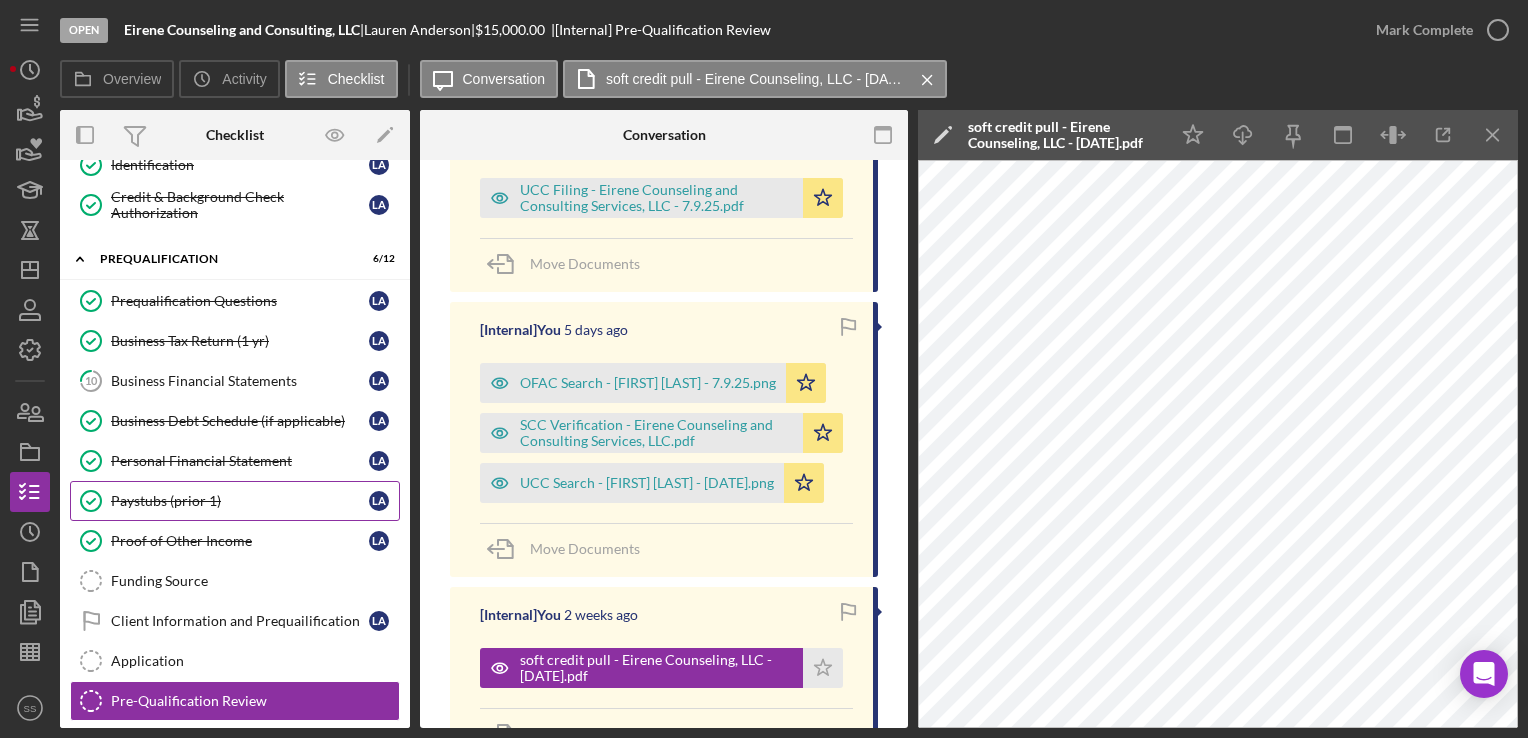 click on "Paystubs (prior 1) Paystubs (prior 1) [INITIALS]" at bounding box center (235, 501) 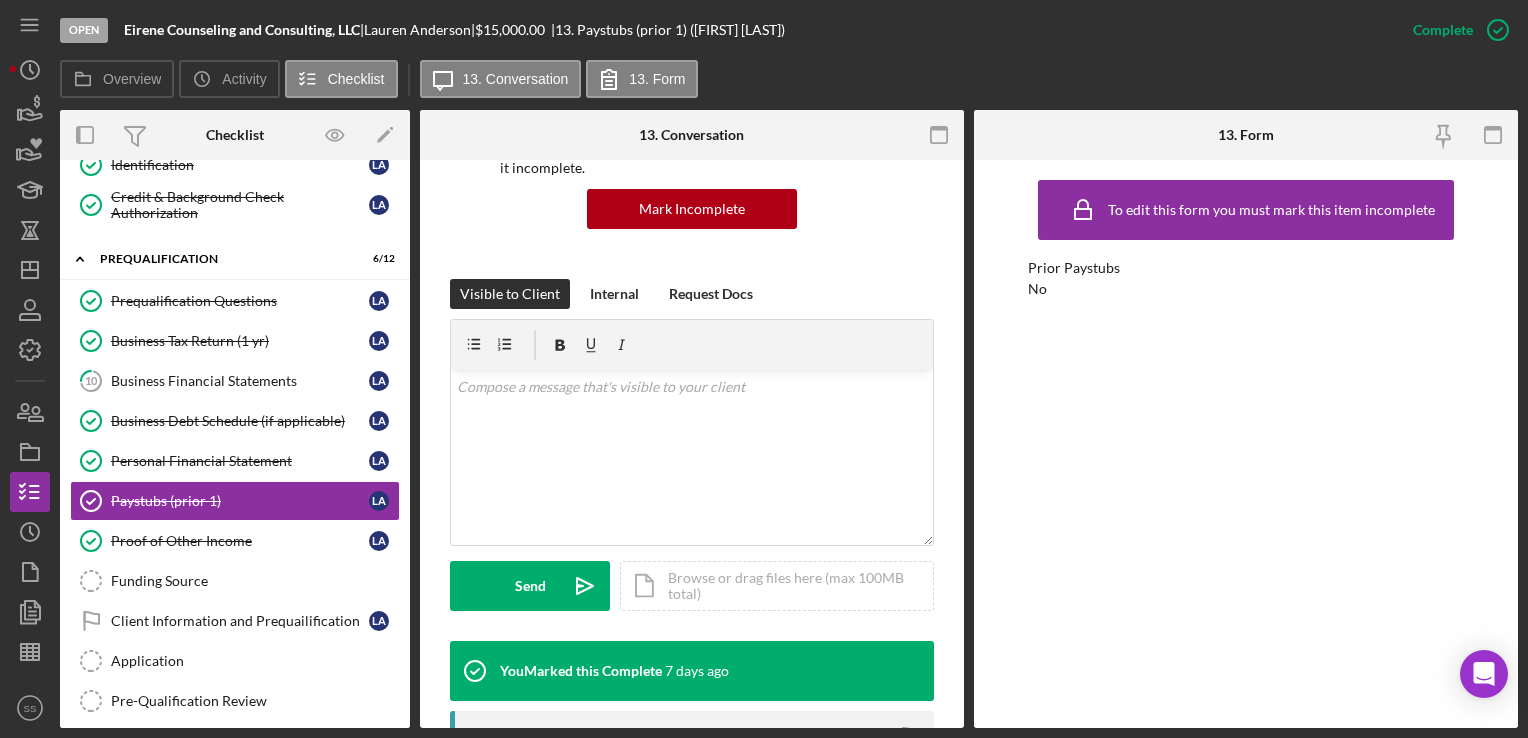 scroll, scrollTop: 544, scrollLeft: 0, axis: vertical 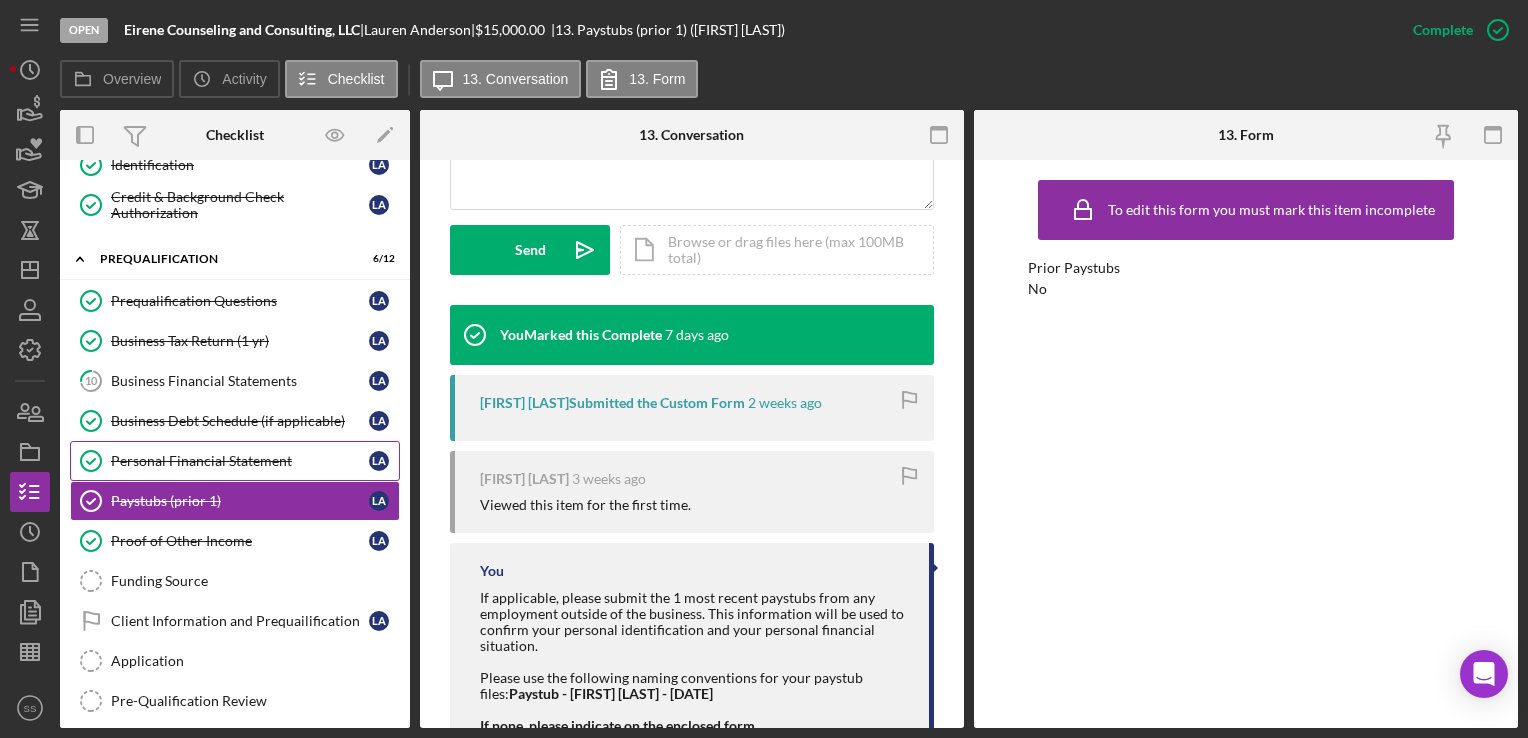click on "Personal Financial Statement" at bounding box center (240, 461) 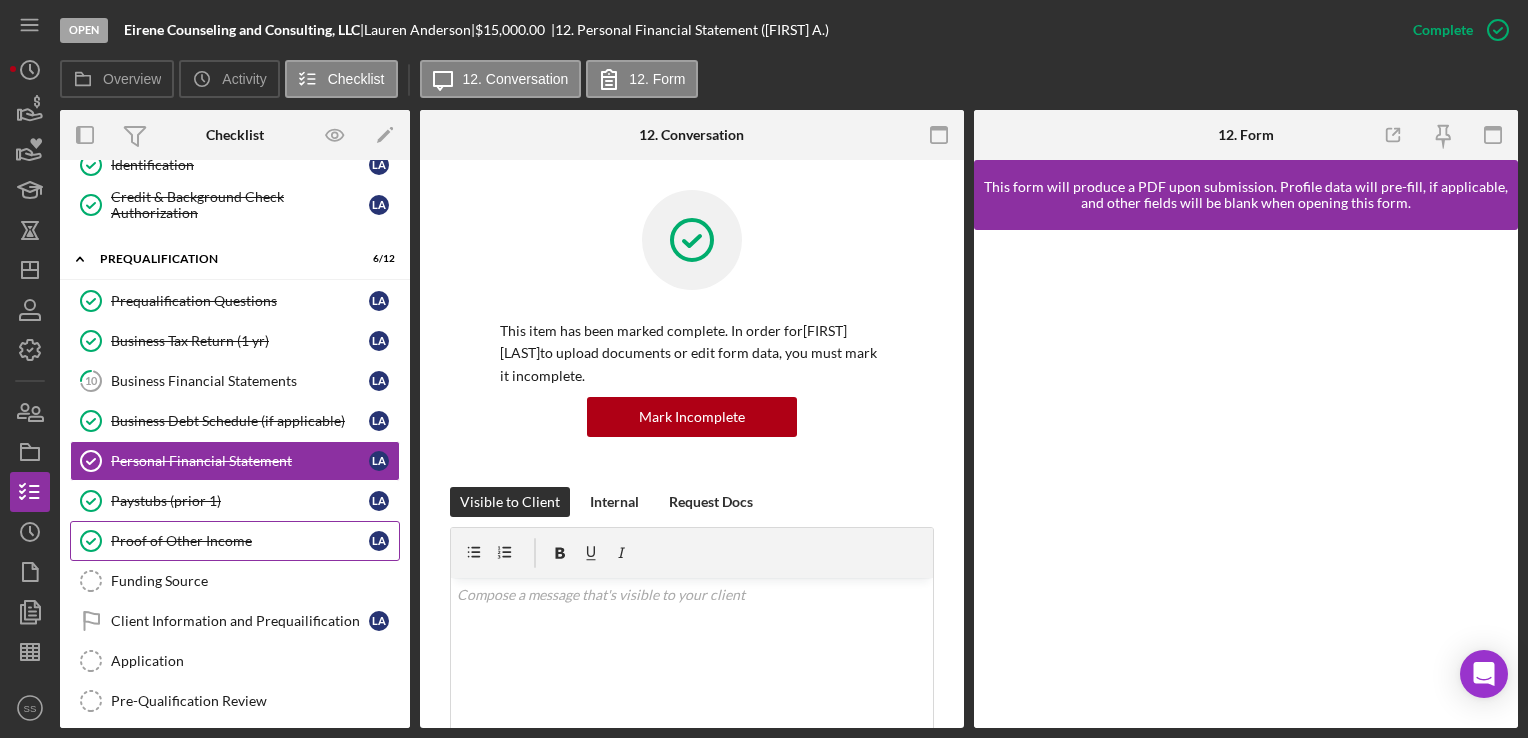 click on "Proof of Other Income Proof of Other Income [FIRST] [LAST]" at bounding box center [235, 541] 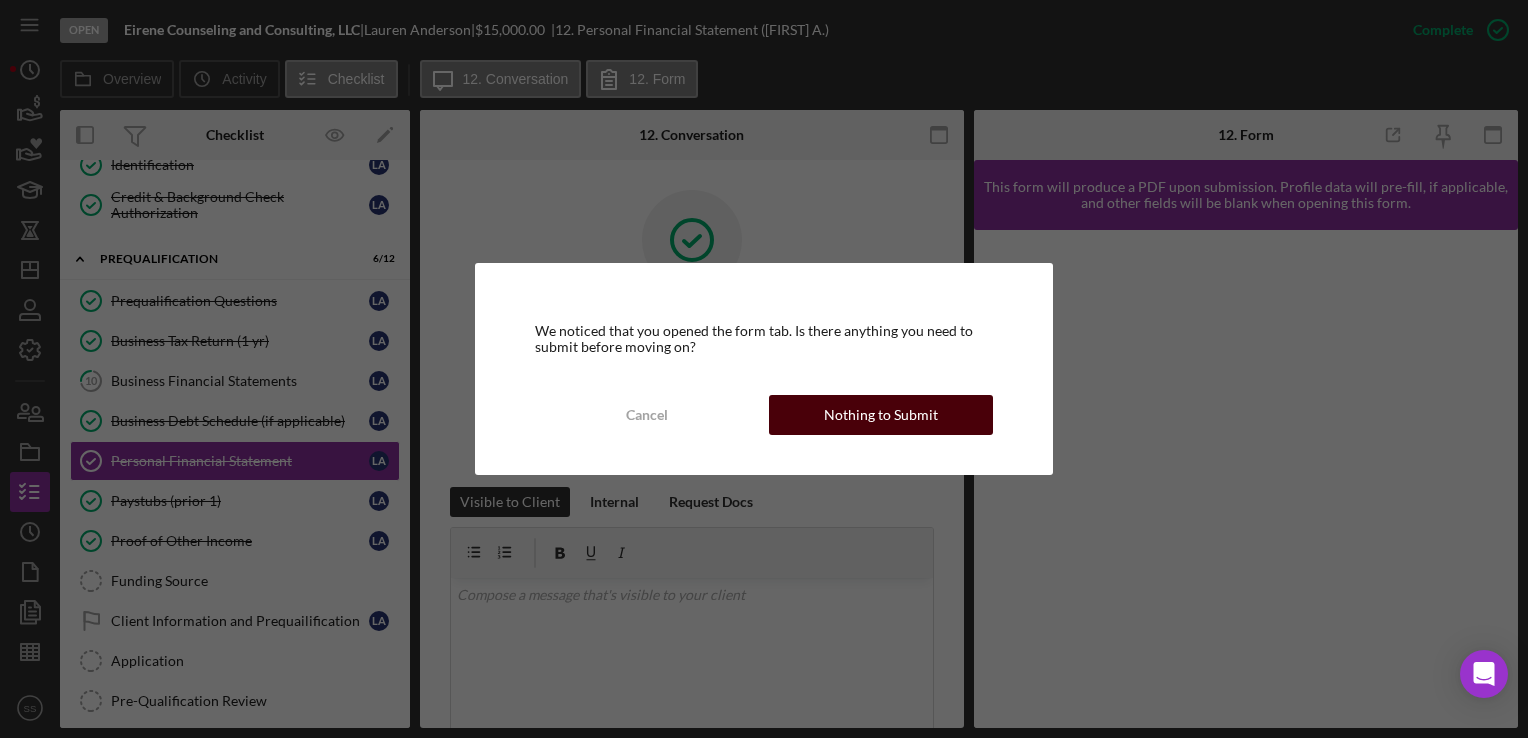 click on "Nothing to Submit" at bounding box center (881, 415) 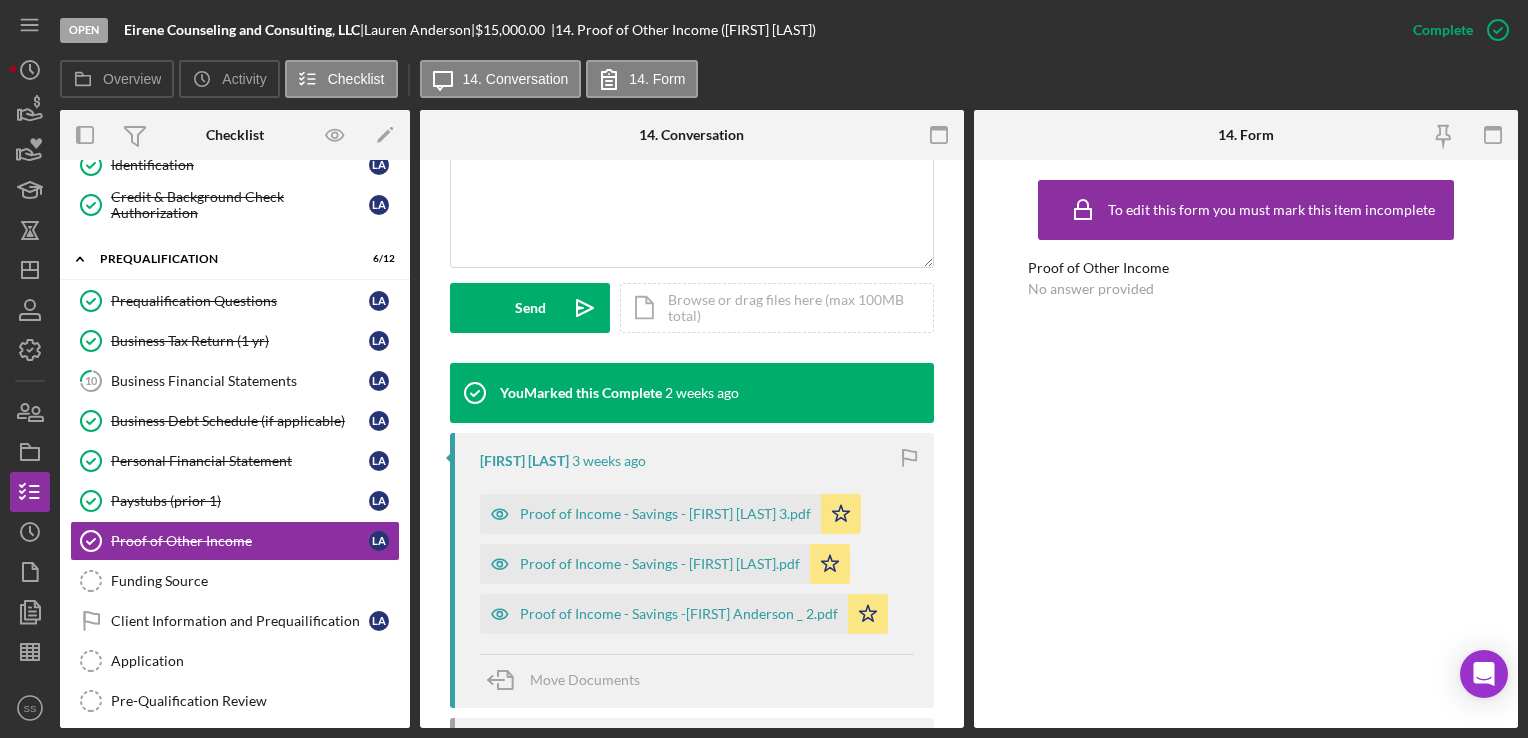 scroll, scrollTop: 483, scrollLeft: 0, axis: vertical 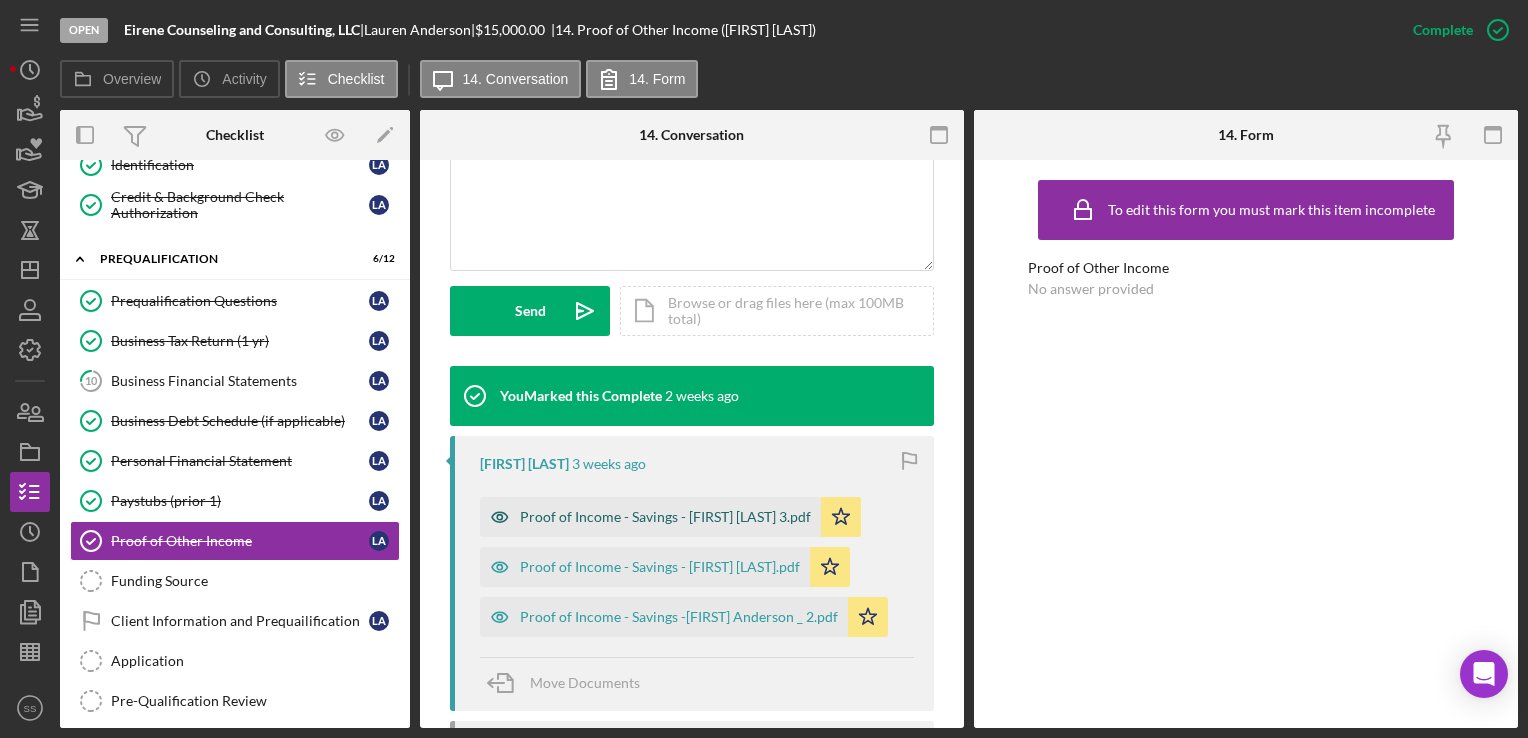click on "Proof of Income - Savings - [FIRST] [LAST] 3.pdf" at bounding box center [665, 517] 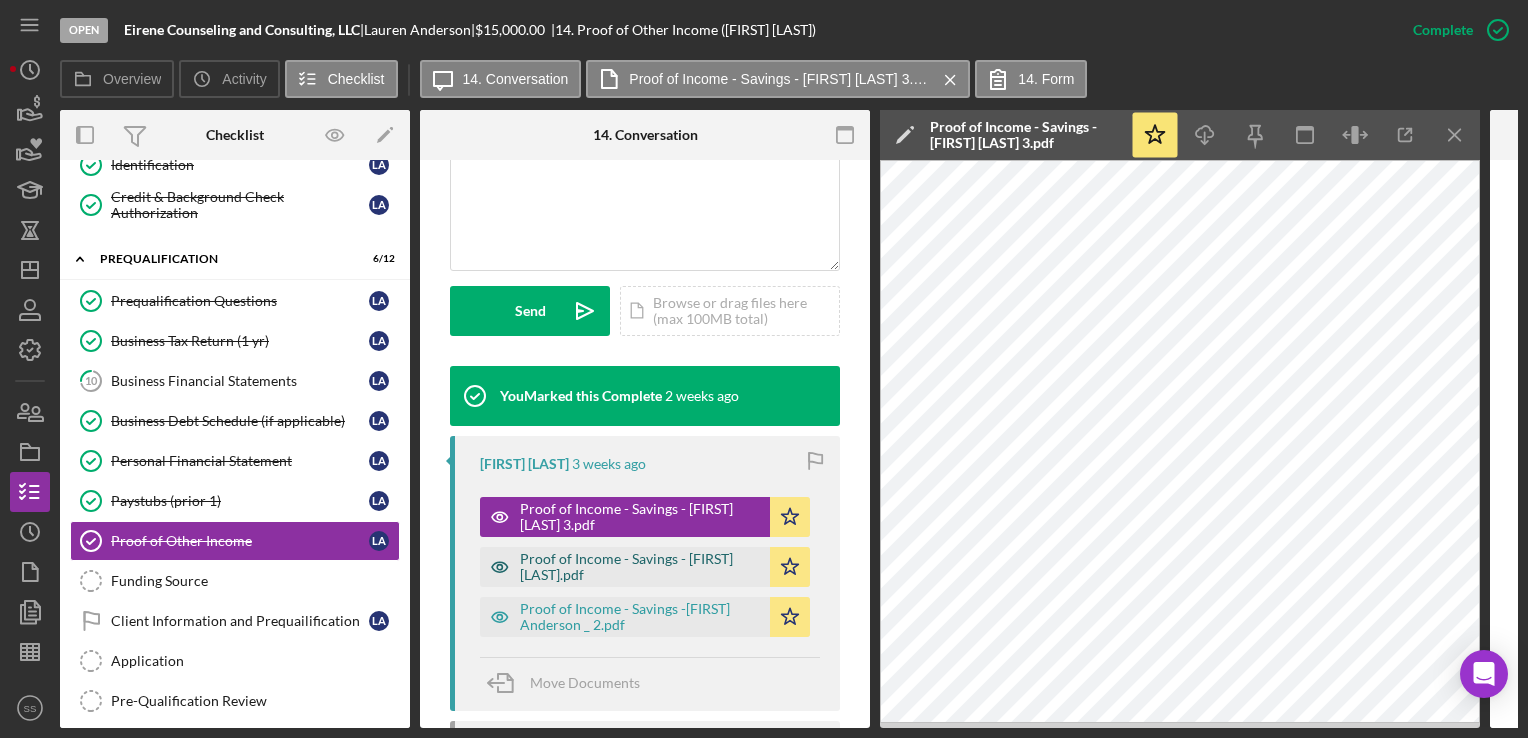 click on "Proof of Income - Savings - [FIRST] [LAST].pdf" at bounding box center [625, 567] 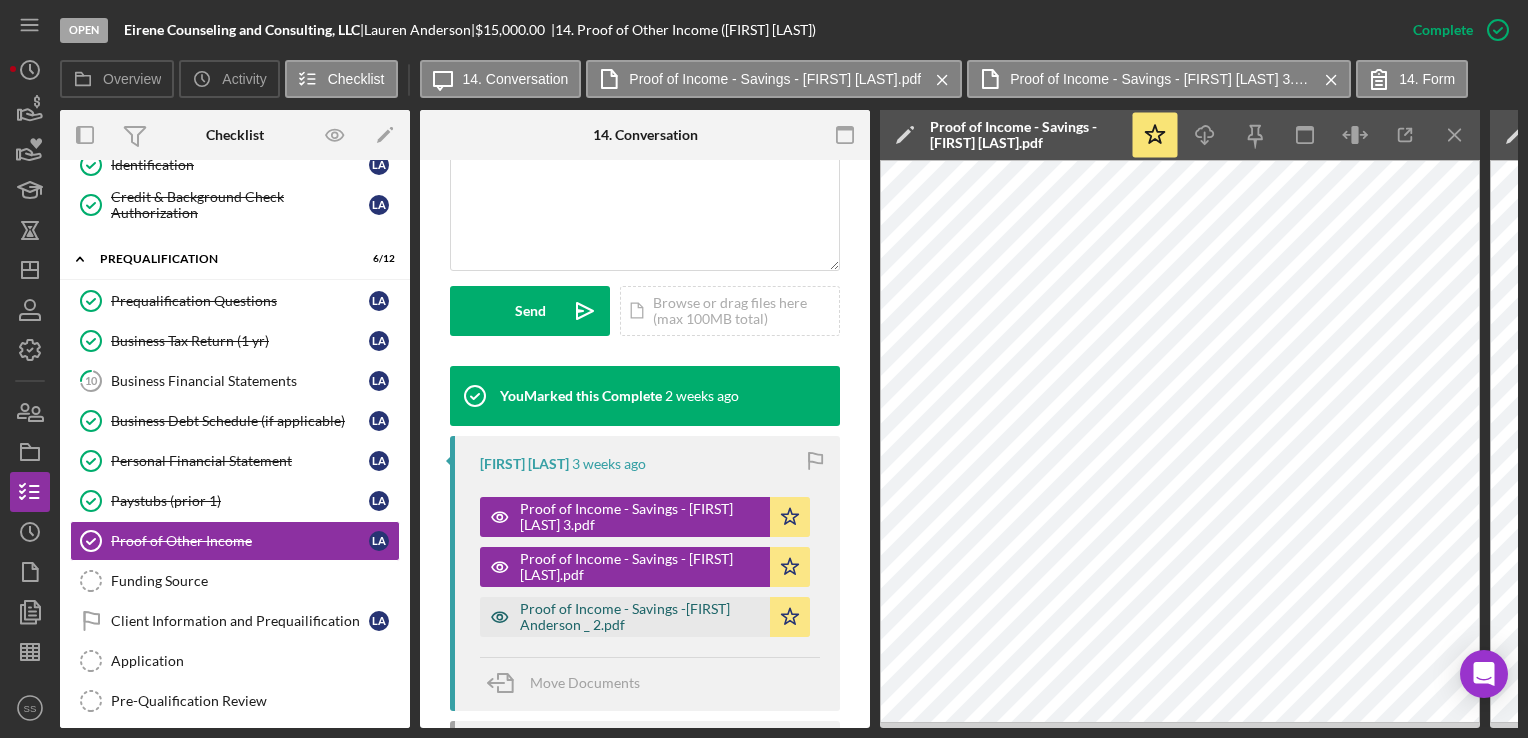 click on "Proof of Income - Savings -[FIRST] Anderson _ 2.pdf" at bounding box center (640, 617) 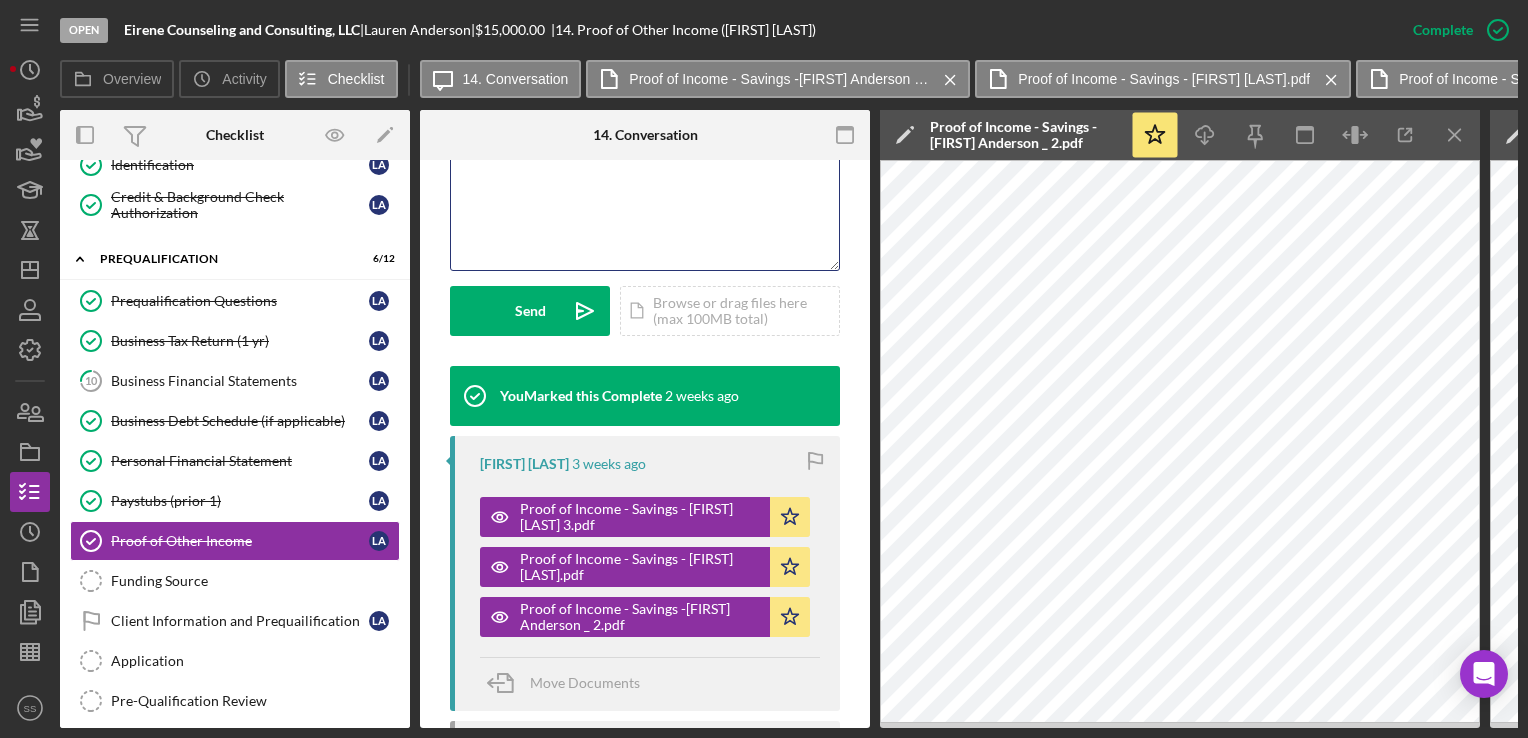 click on "v Color teal Color pink Remove color Add row above Add row below Add column before Add column after Merge cells Split cells Remove column Remove row Remove table" at bounding box center (645, 182) 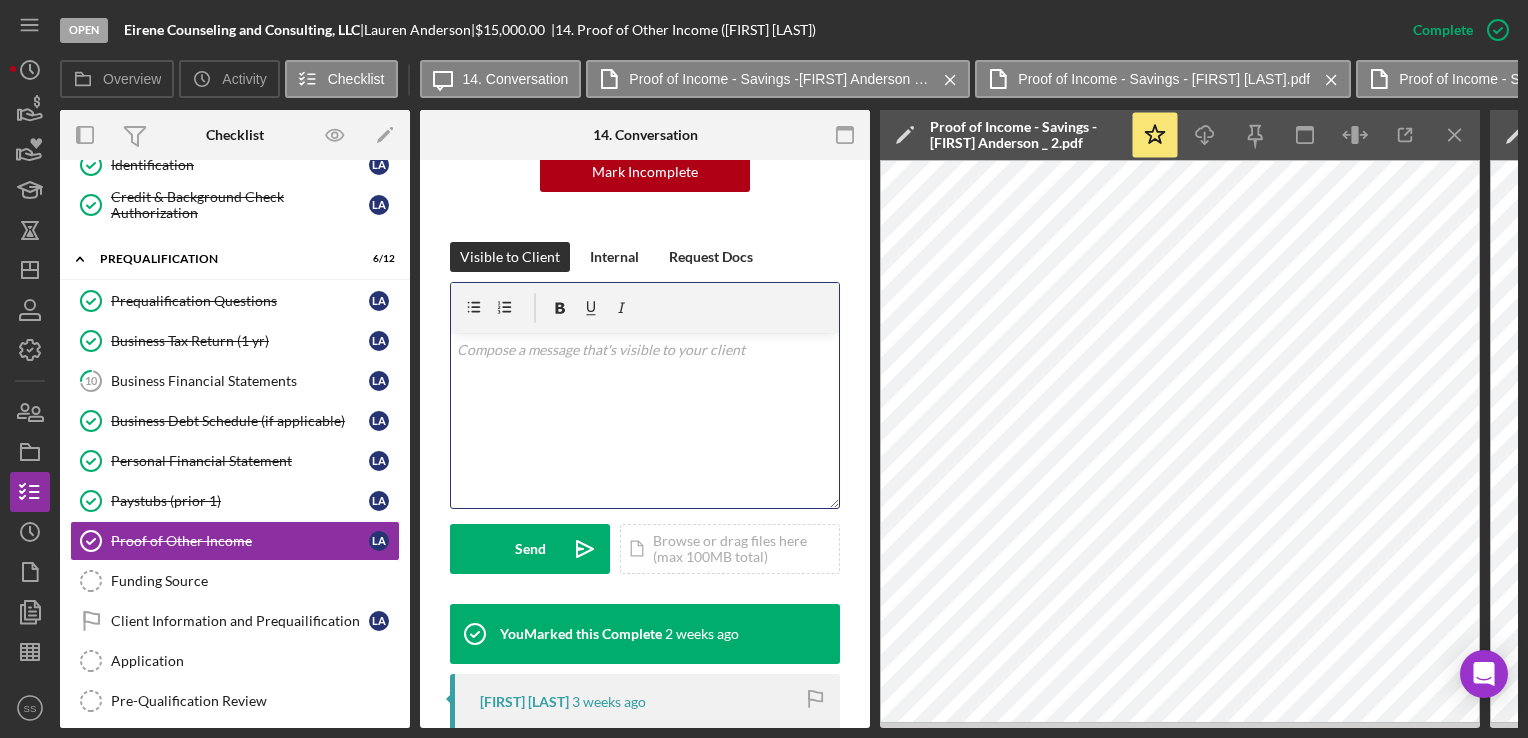 scroll, scrollTop: 243, scrollLeft: 0, axis: vertical 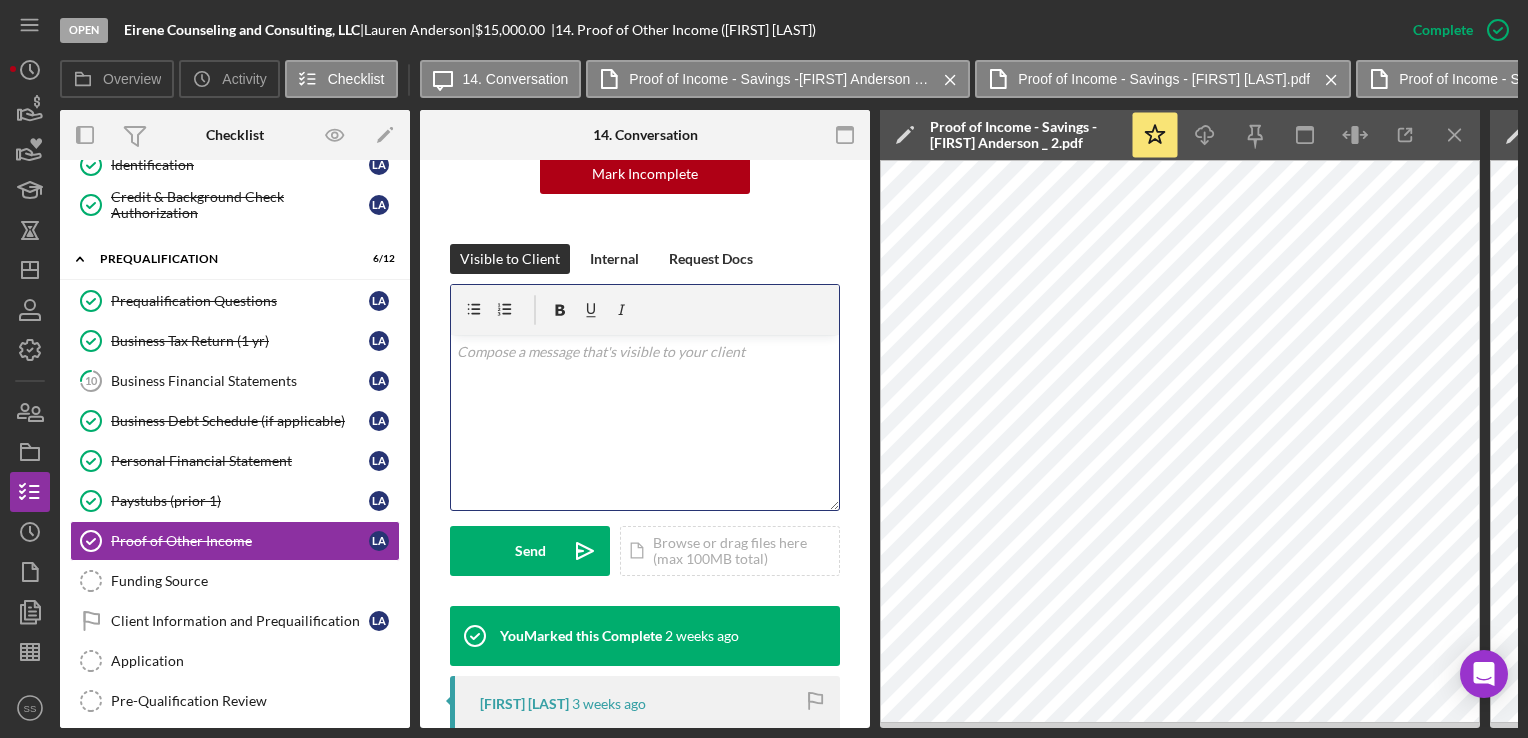 click on "v Color teal Color pink Remove color Add row above Add row below Add column before Add column after Merge cells Split cells Remove column Remove row Remove table" at bounding box center (645, 422) 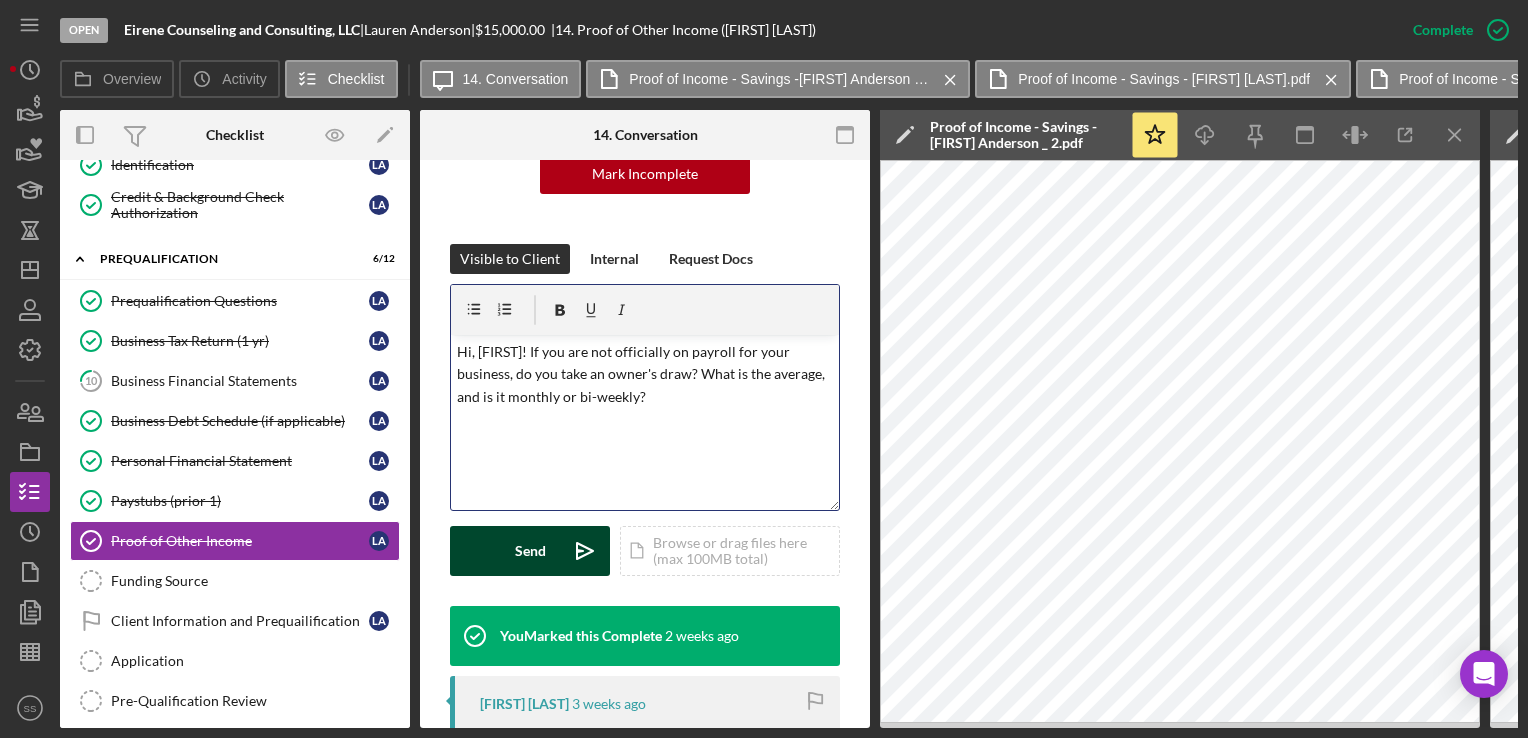 click on "Send" at bounding box center [530, 551] 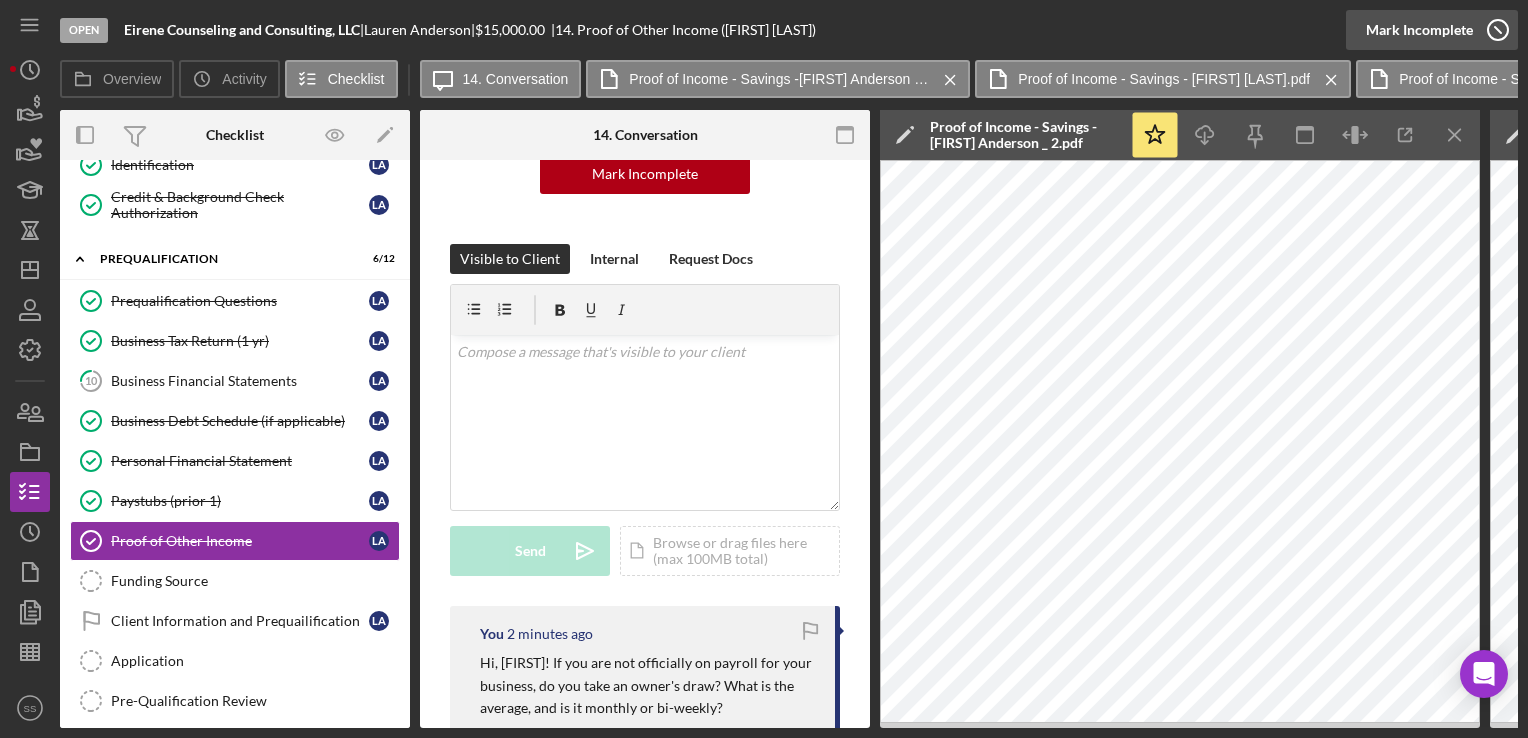 click on "Mark Incomplete" at bounding box center (1419, 30) 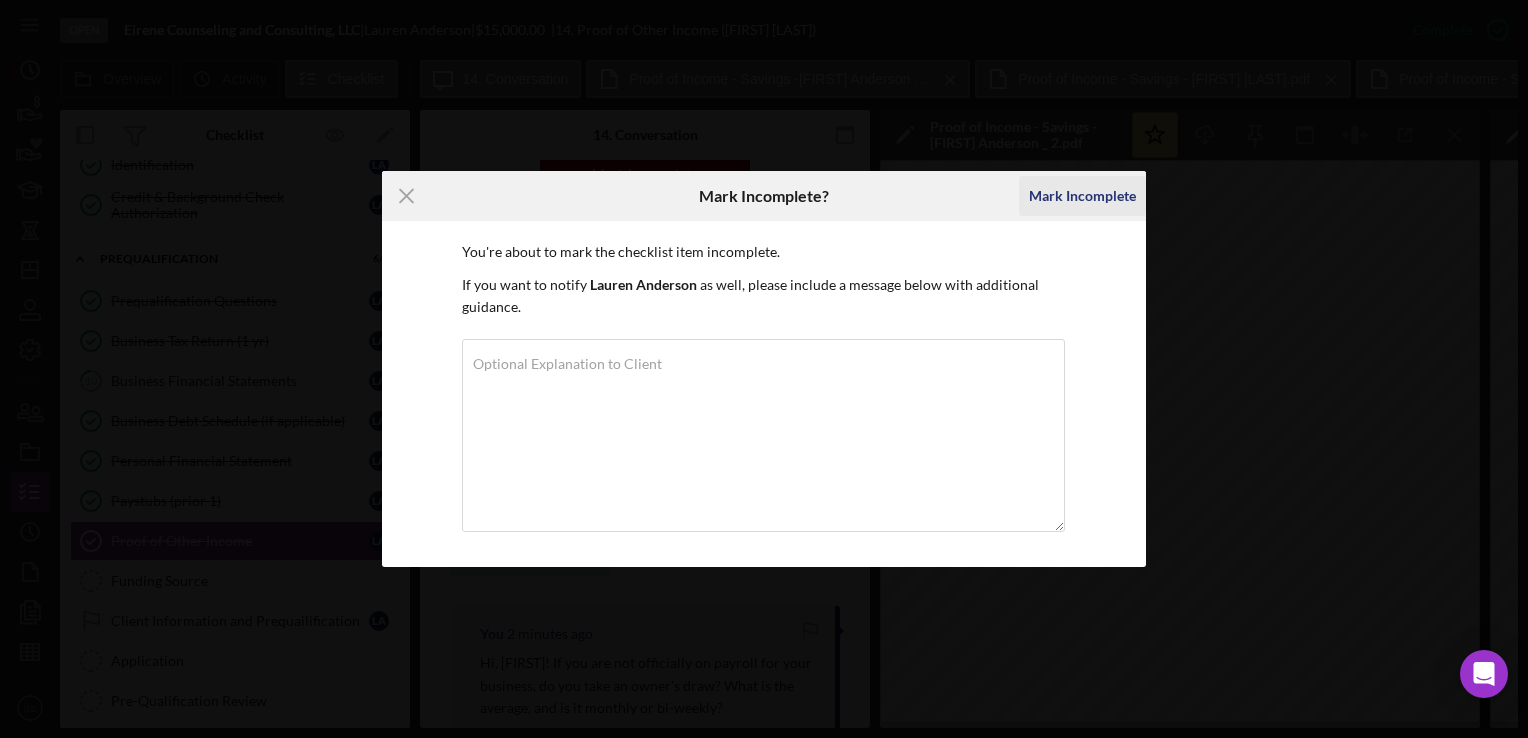 click on "Mark Incomplete" at bounding box center [1082, 196] 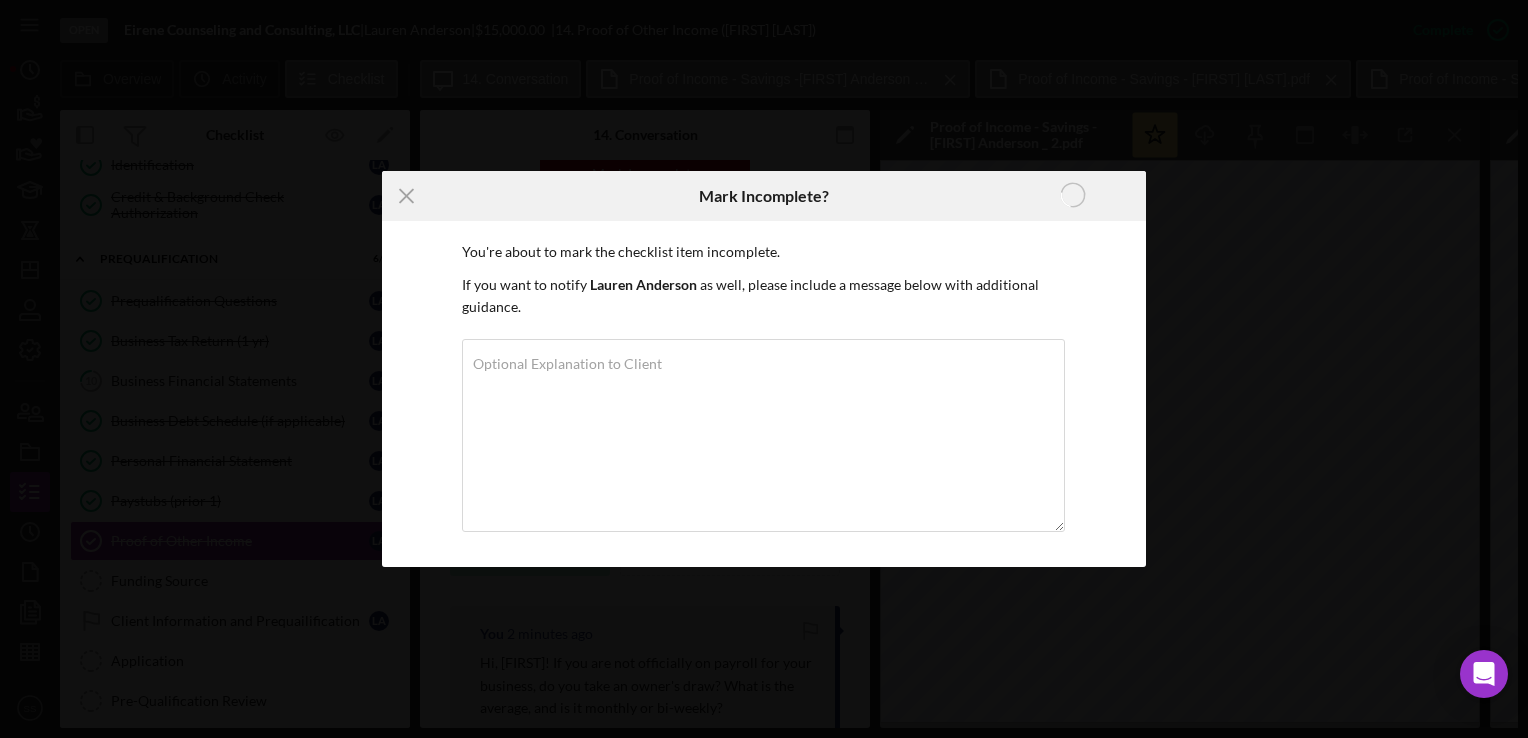 scroll, scrollTop: 0, scrollLeft: 0, axis: both 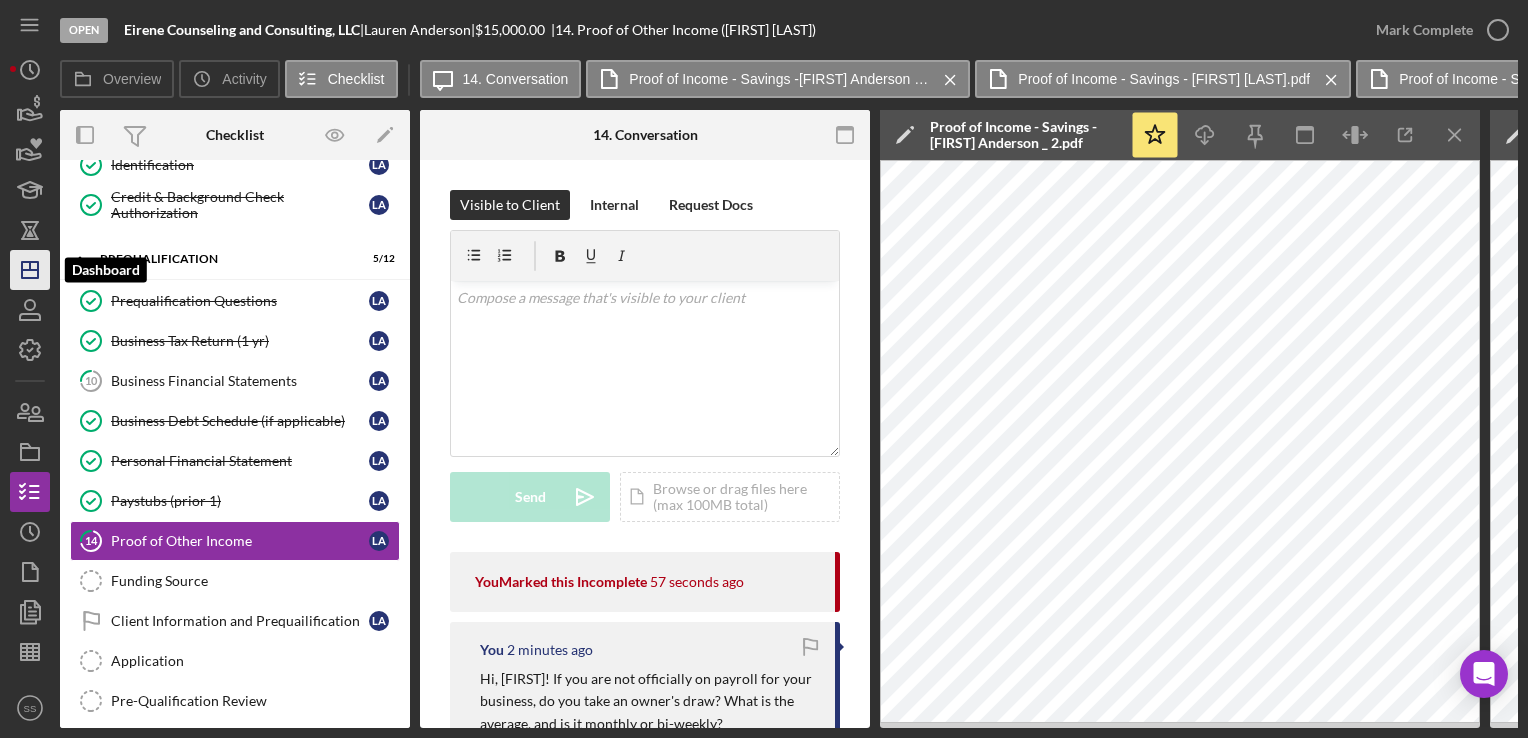 click on "Icon/Dashboard" 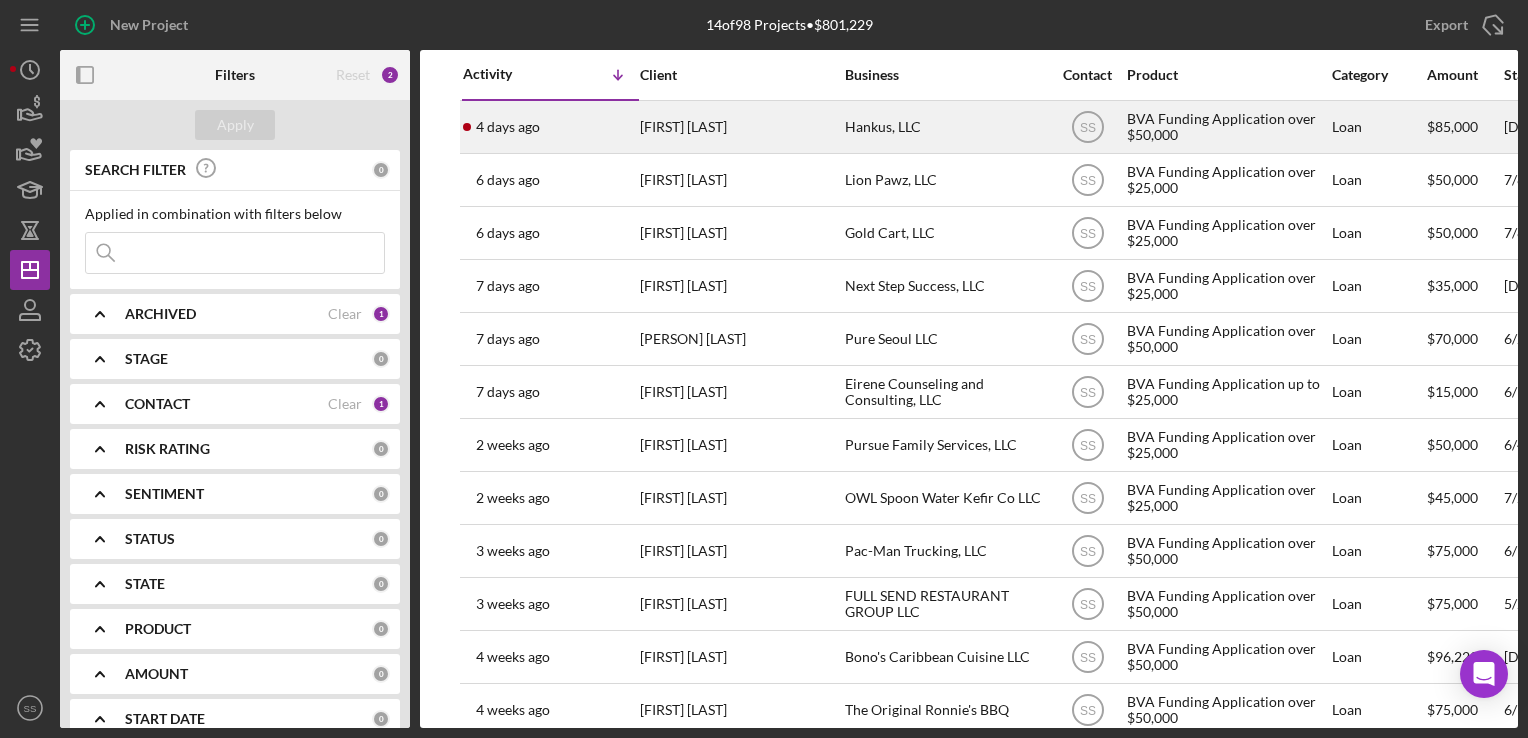 drag, startPoint x: 789, startPoint y: 139, endPoint x: 684, endPoint y: 123, distance: 106.21205 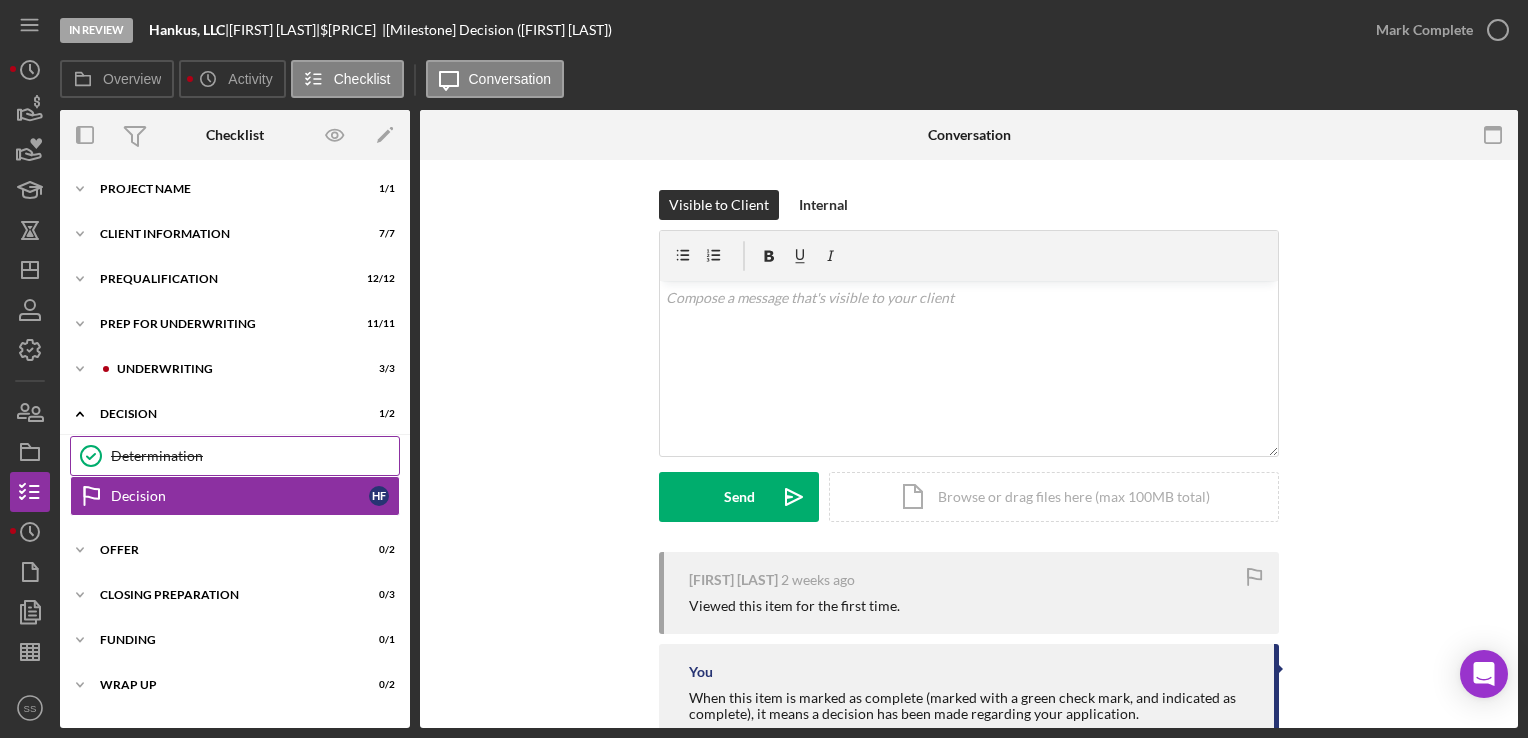 click on "Determination Determination" at bounding box center (235, 456) 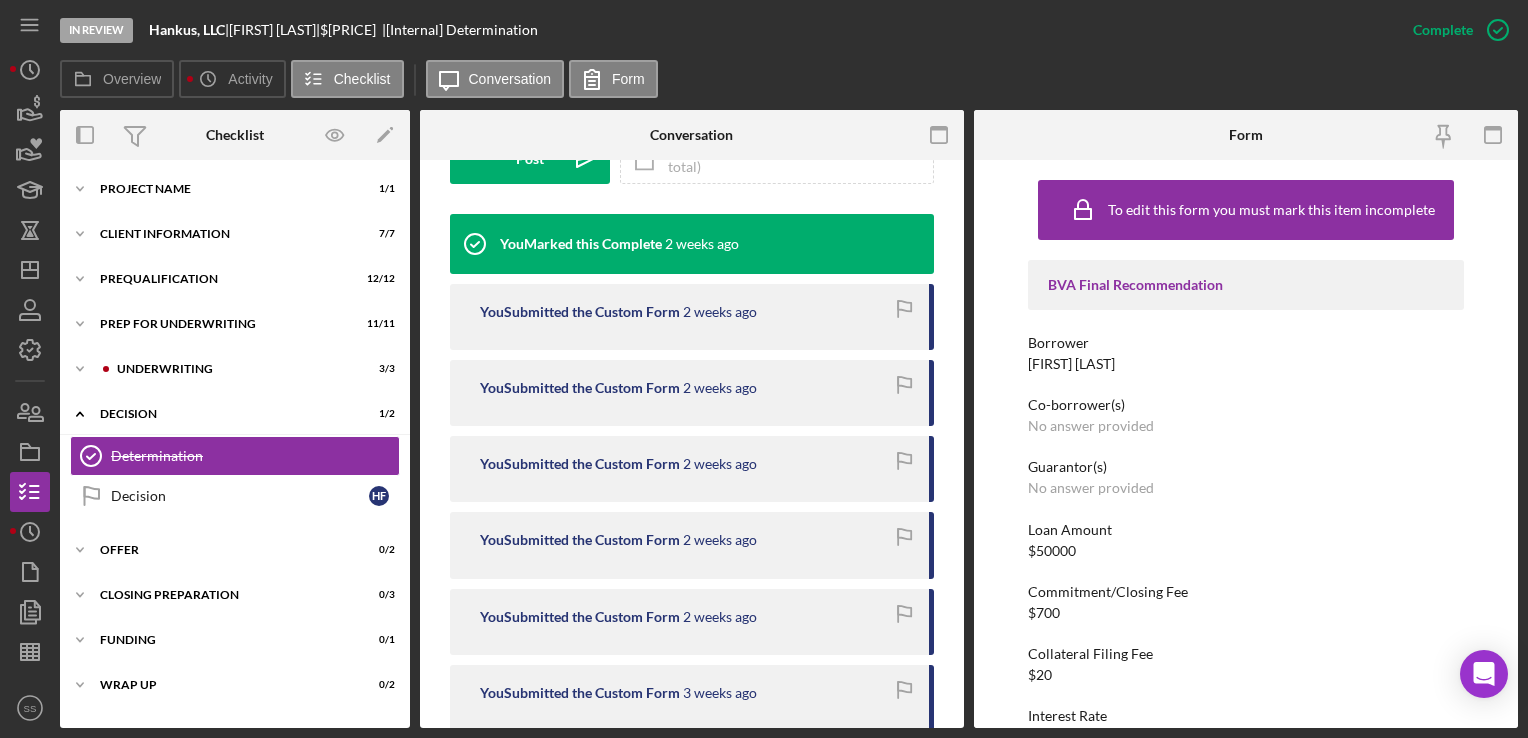 scroll, scrollTop: 596, scrollLeft: 0, axis: vertical 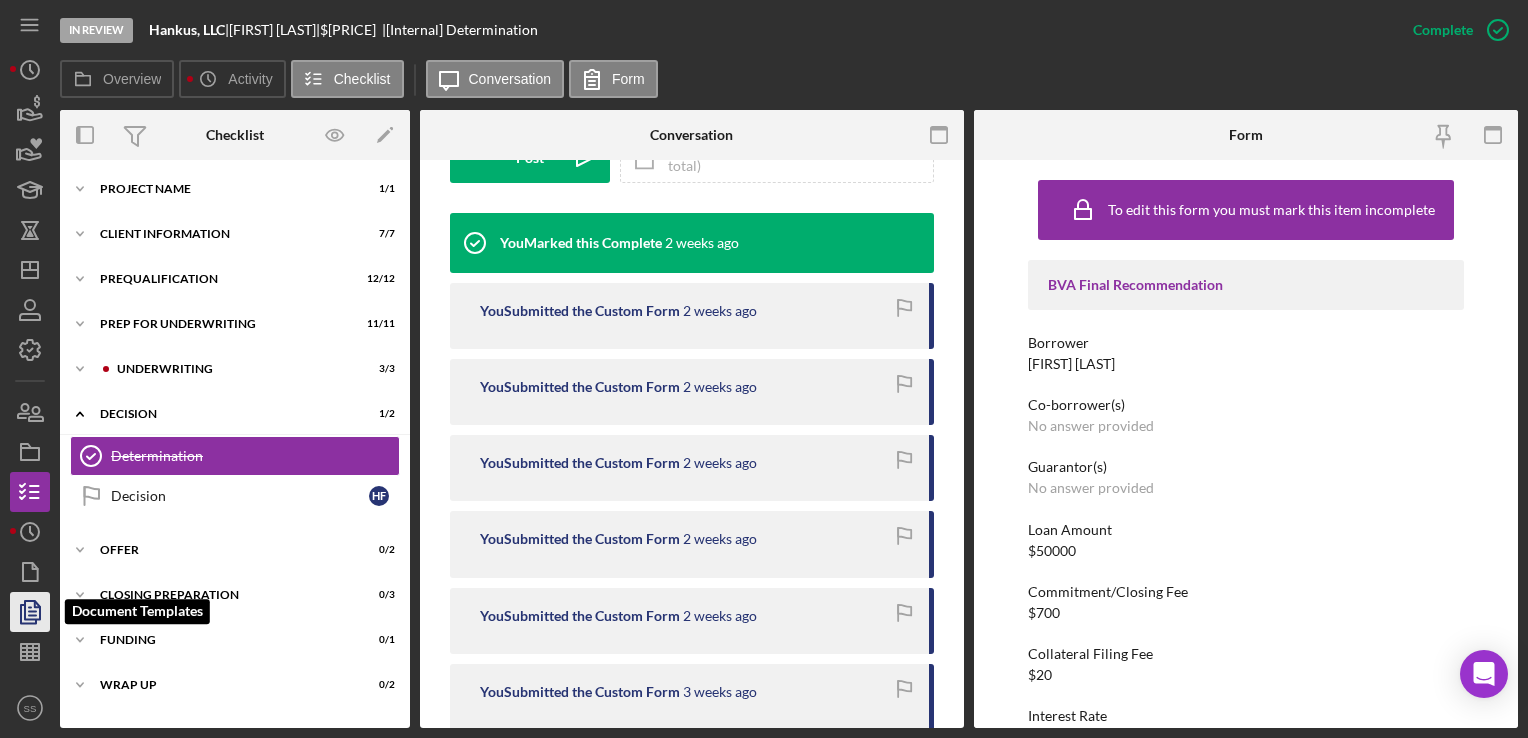 click 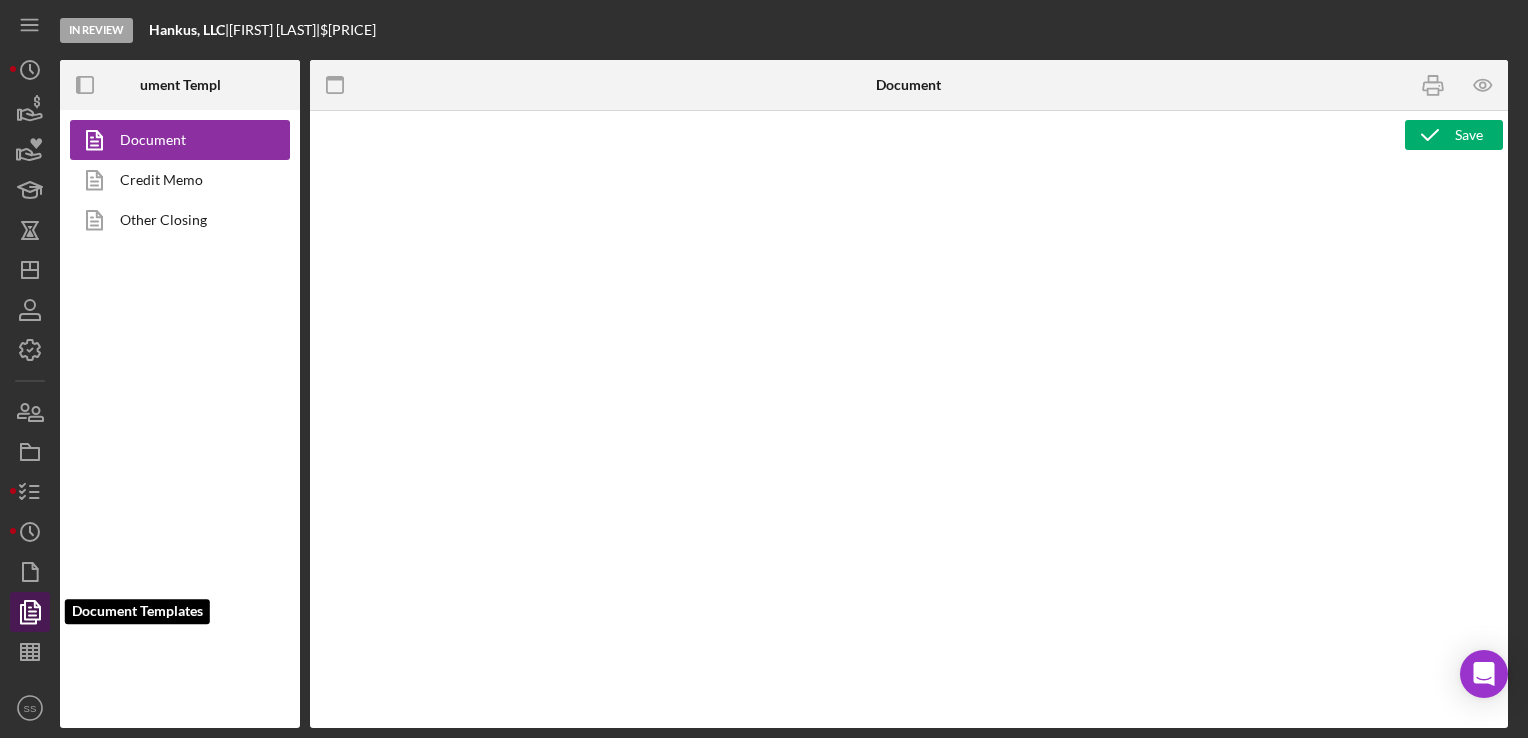 type on "<div style="font-family: Lato, sans-serif; font-size: 14px; margin-bottom: 20px; min-height: 50px; width: calc(100% - 10px); color: rgba(28, 28, 28, 1); white-space: normal; background-color: rgba(255, 255, 255, 1)">&nbsp;</div>
<p style="font-family: Lato, sans-serif; font-size: 14px; margin-bottom: 20px; min-height: 50px; width: calc(100% - 10px); color: rgba(28, 28, 28, 1); white-space: normal; background-color: rgba(255, 255, 255, 1); z-index: 1; text-align: center"><strong>PROJECT INFORMATION</strong></p>
<div style="font-family: Lato, sans-serif; font-size: 14px; margin-bottom: 20px; min-height: 50px; width: calc(100% - 10px); color: rgba(28, 28, 28, 1); white-space: normal; background-color: rgba(255, 255, 255, 1)">
<table style="border-collapse: collapse; width: 100.041%; height: 367.25px" border="1"><colgroup><col style="width: 52.1276%"><col style="width: 47.9165%"></colgroup>
<tbody>
<tr style="height: 81.1667px">
<td style="height: 81.1667px">
<p><strong>Loan Amount Requested: $<span id="261046..." 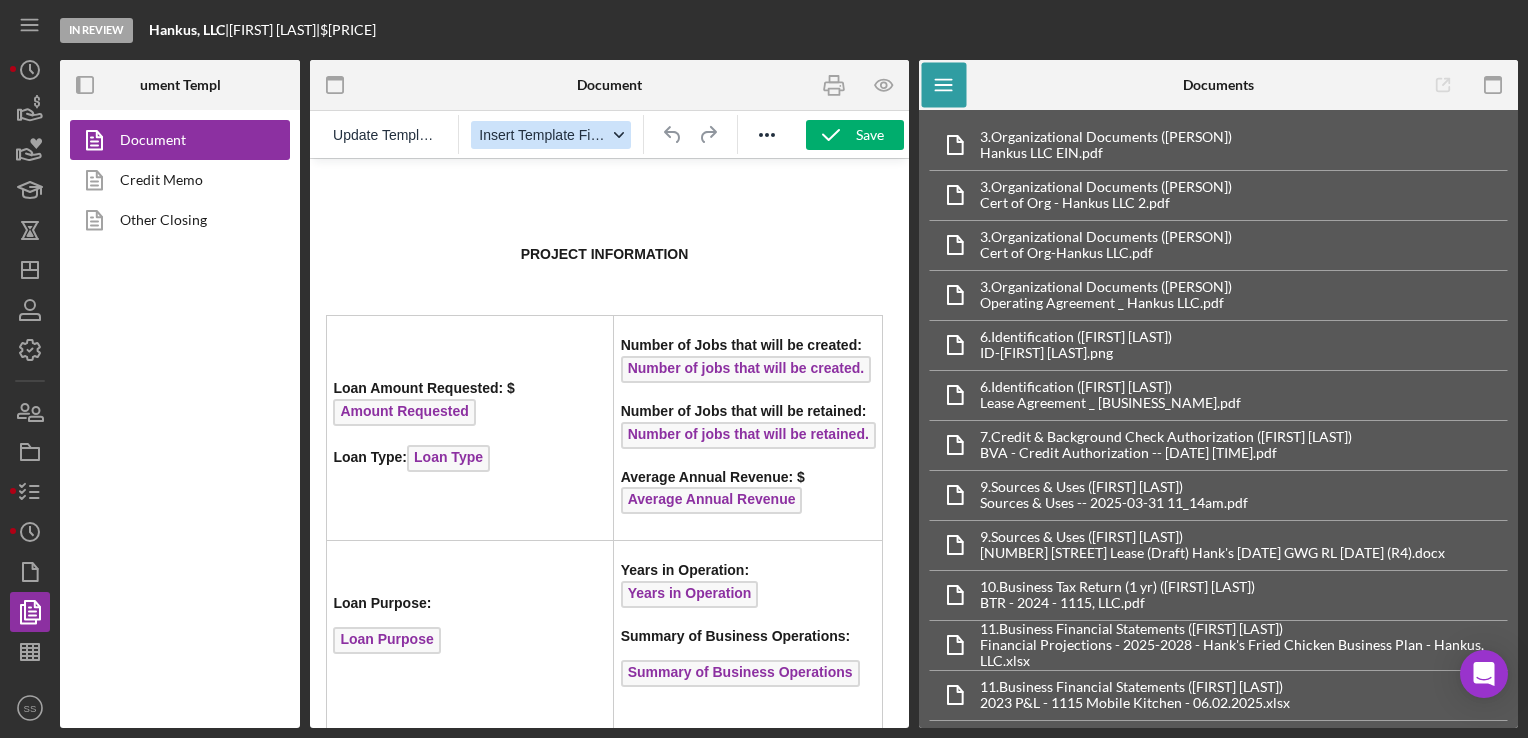 scroll, scrollTop: 0, scrollLeft: 0, axis: both 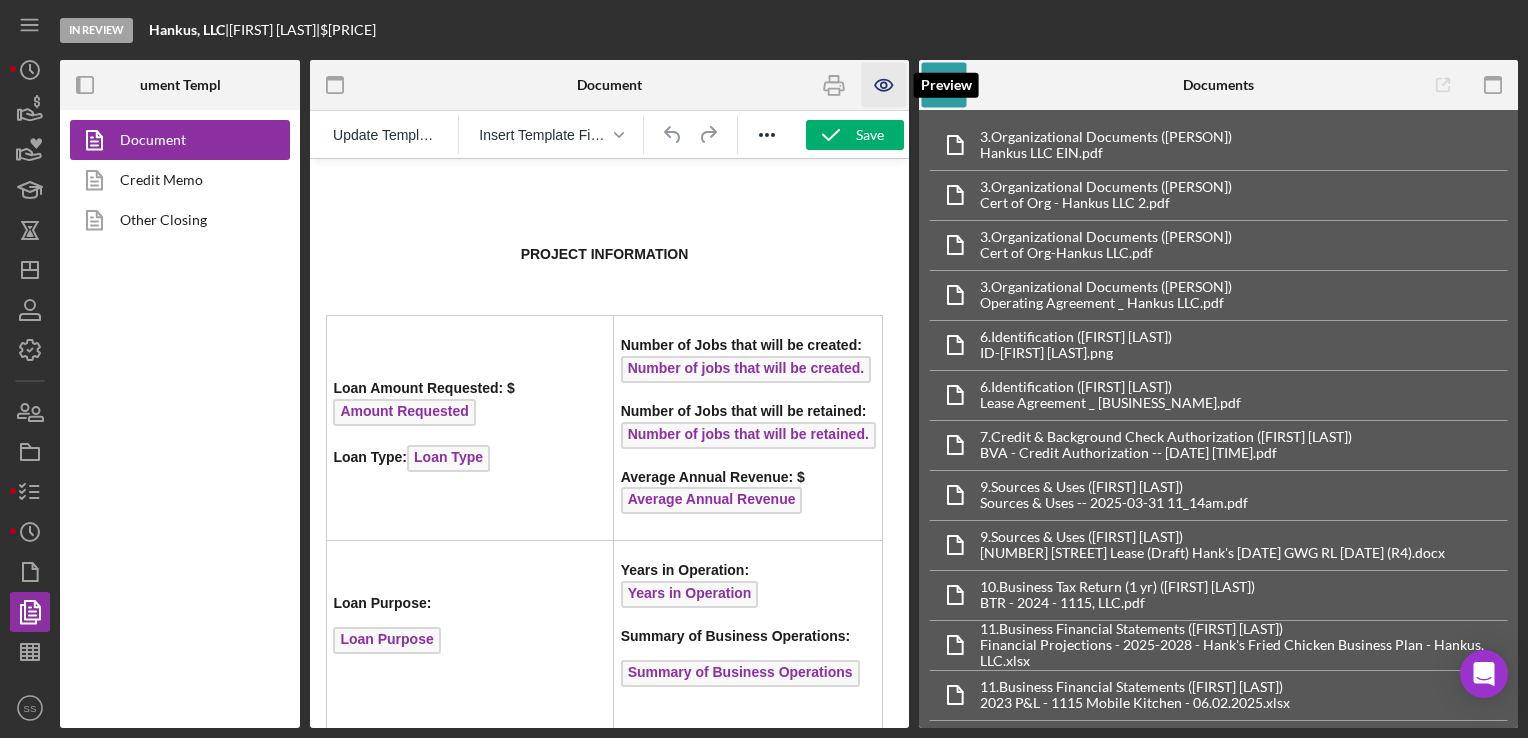 click 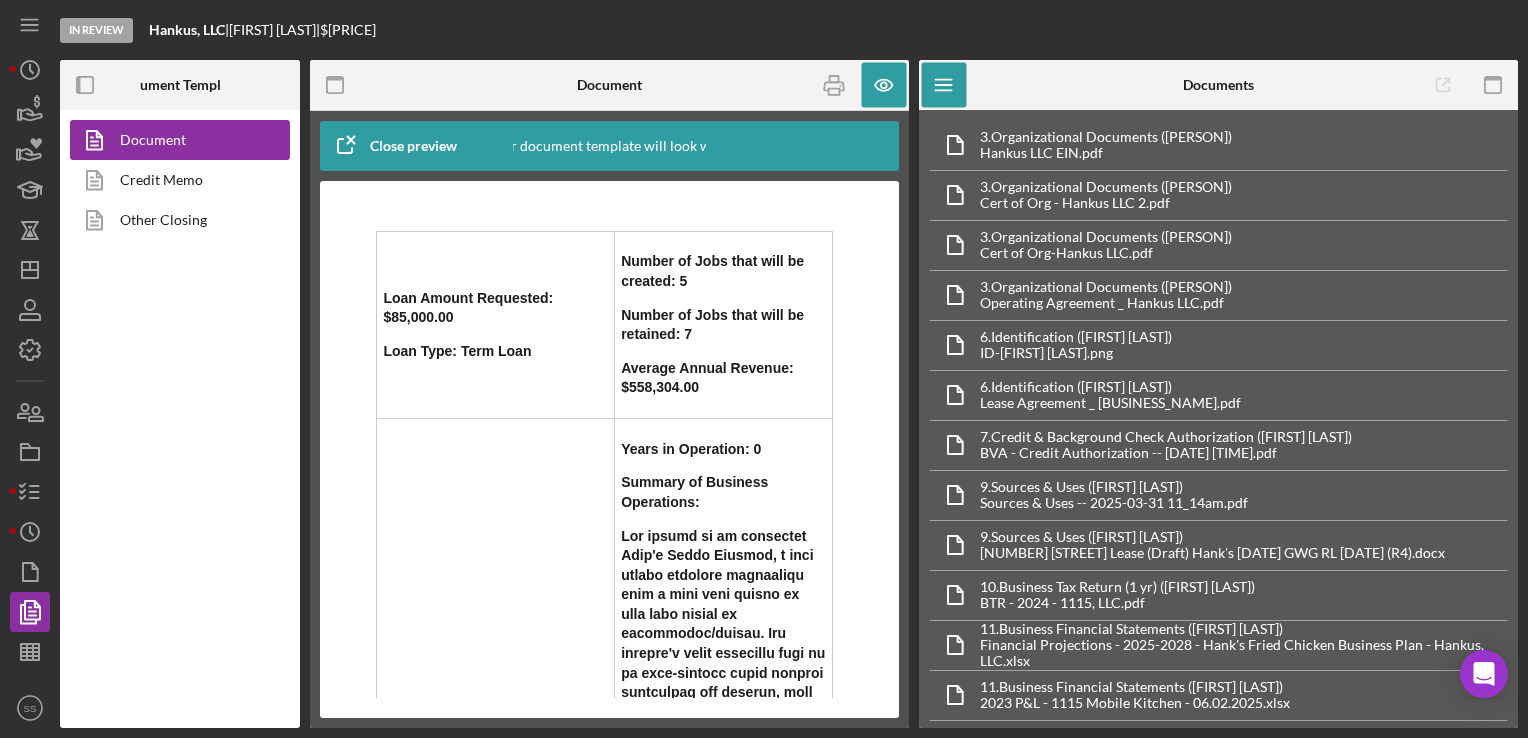 scroll, scrollTop: 0, scrollLeft: 0, axis: both 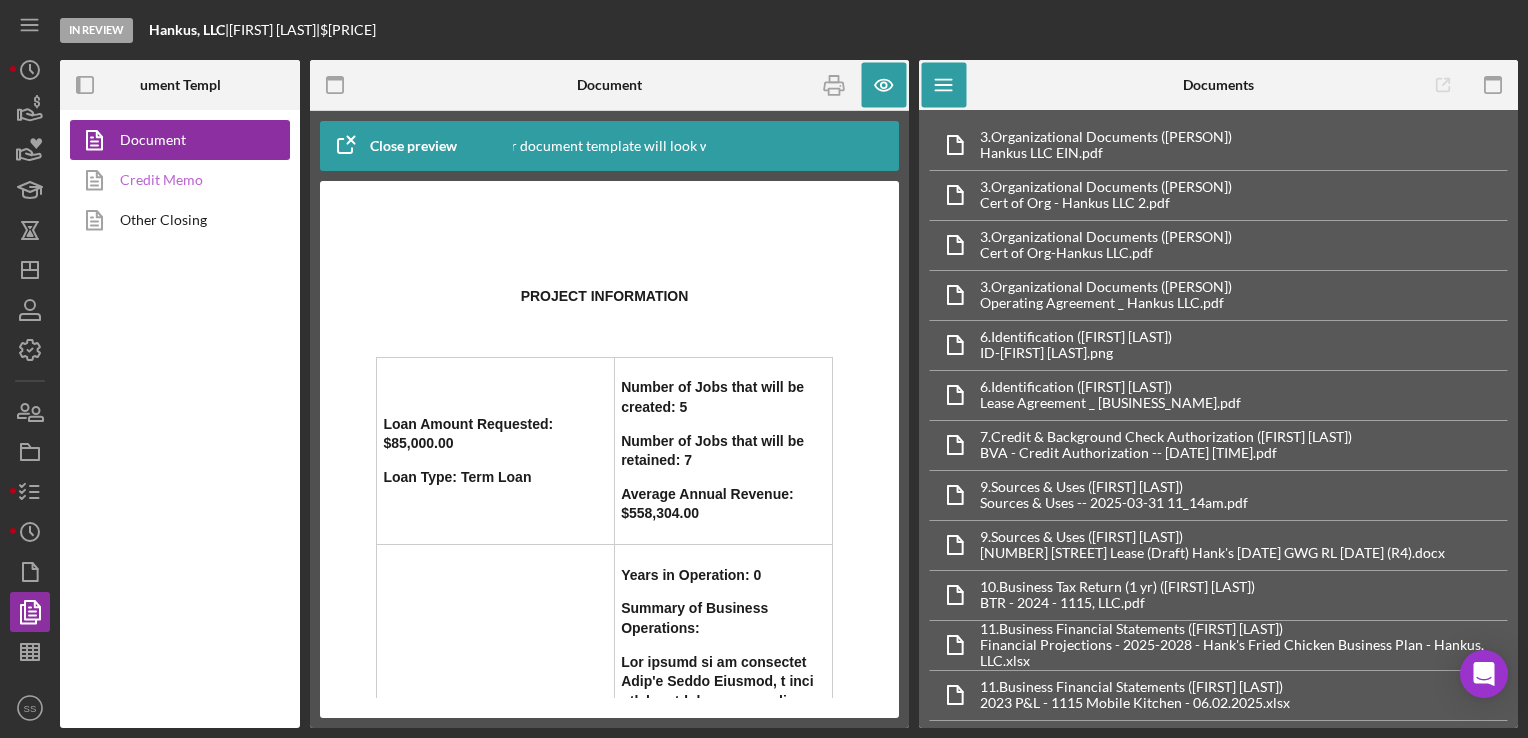 click on "Credit Memo" at bounding box center (175, 180) 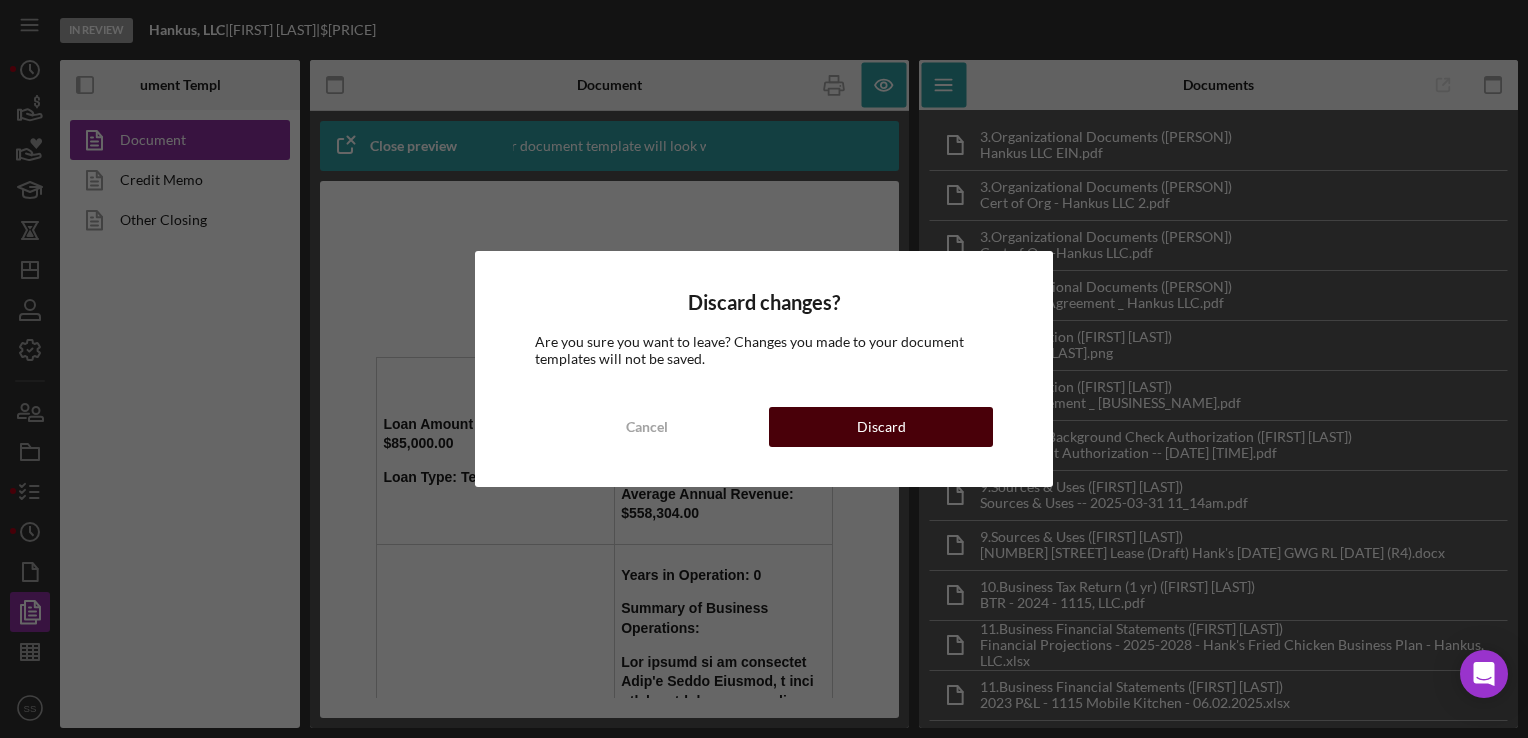 click on "Discard" at bounding box center [881, 427] 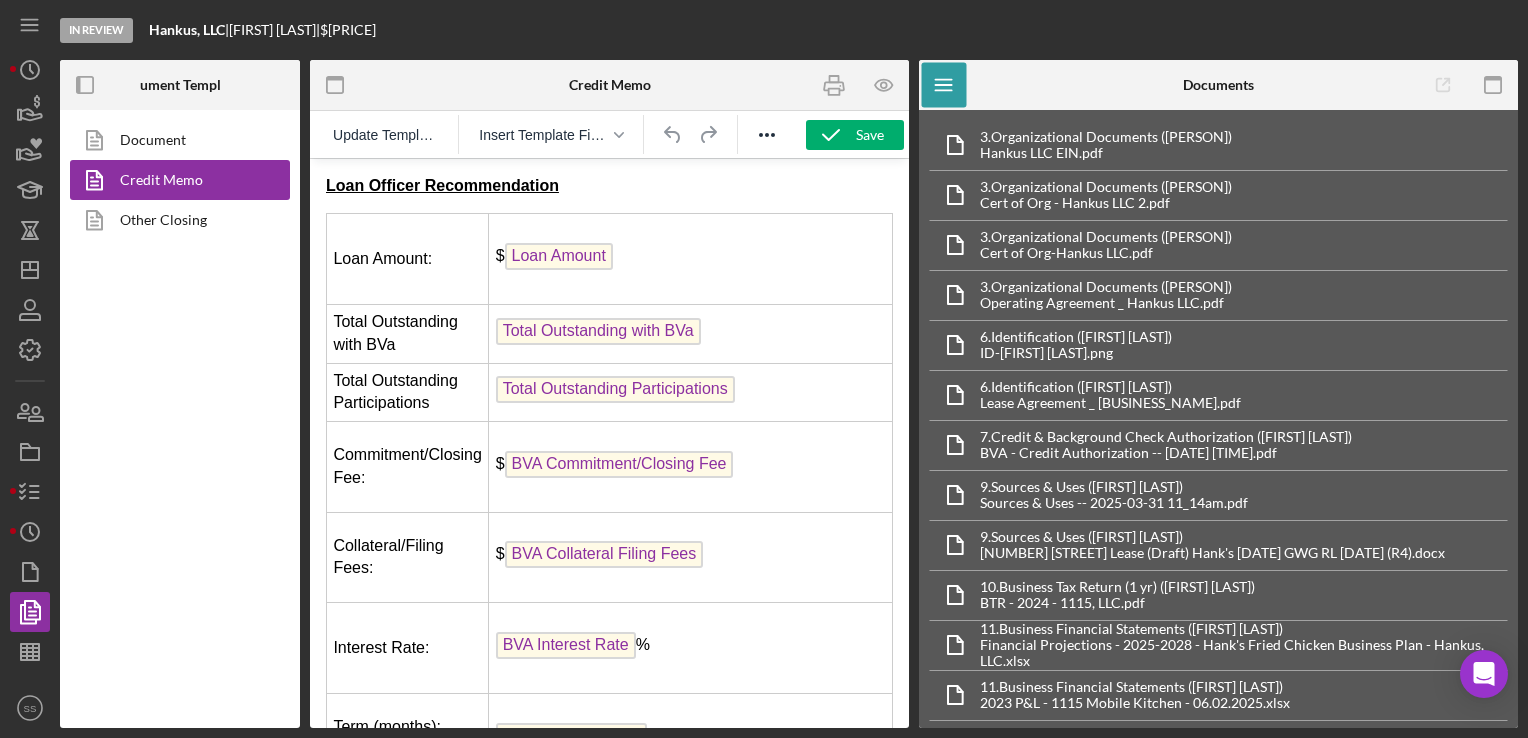 scroll, scrollTop: 0, scrollLeft: 0, axis: both 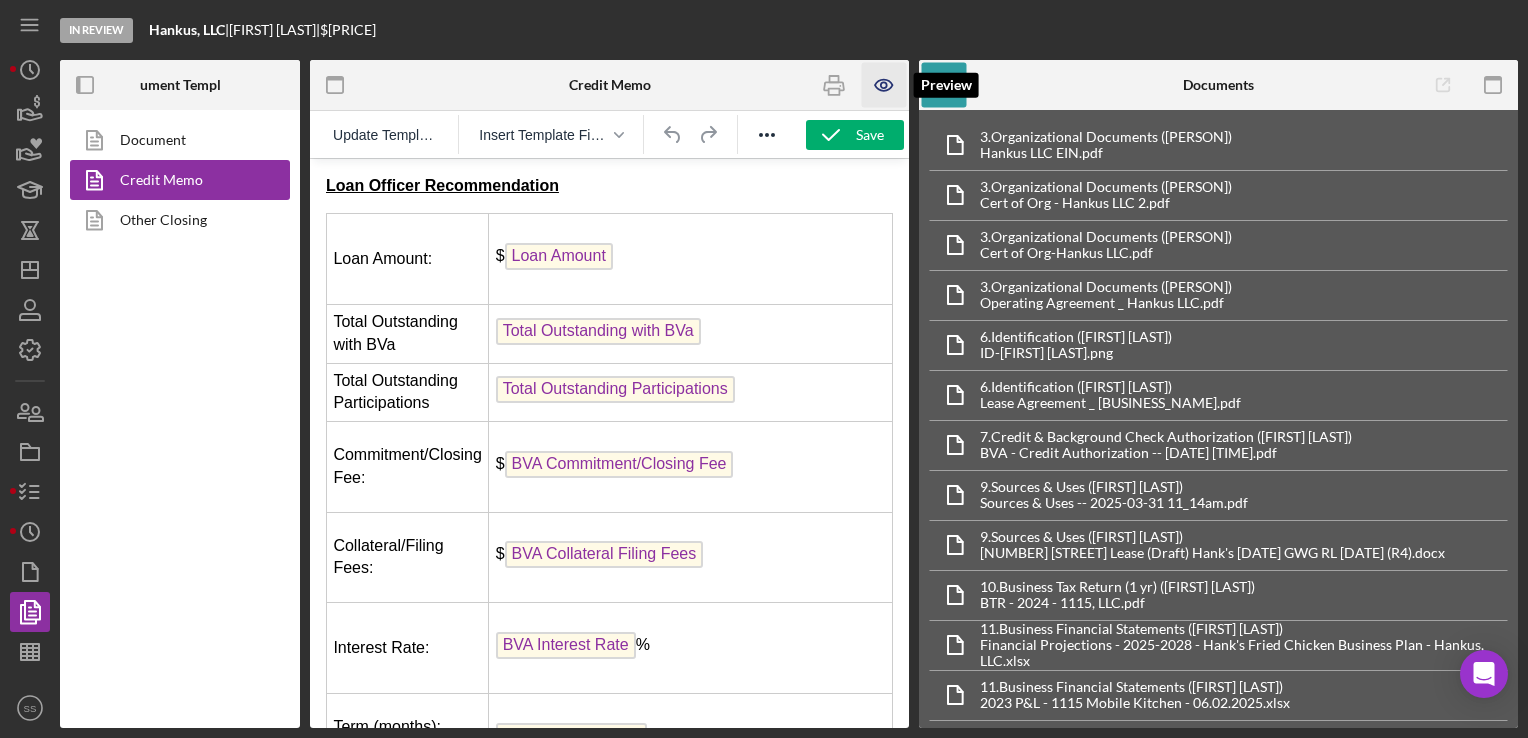 click 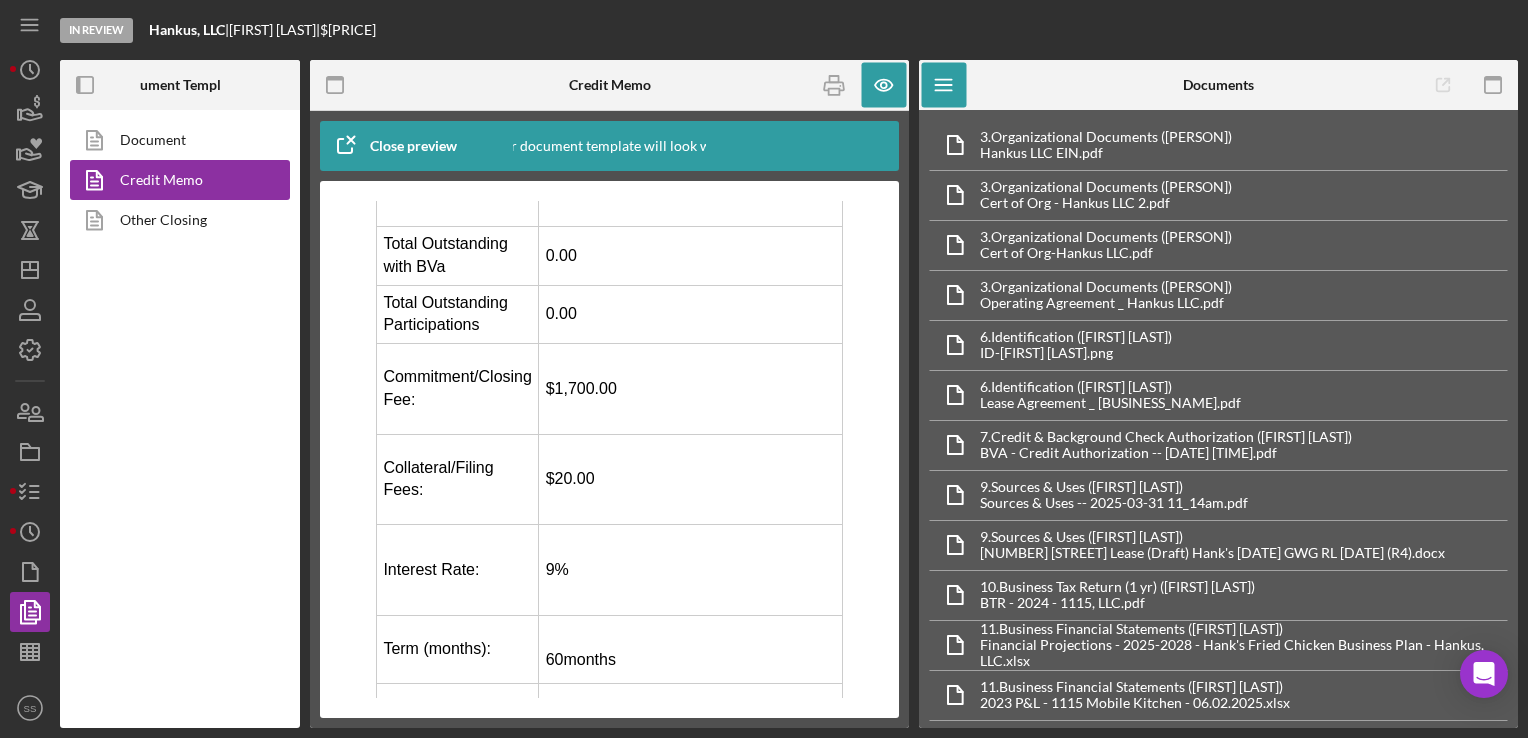 scroll, scrollTop: 118, scrollLeft: 0, axis: vertical 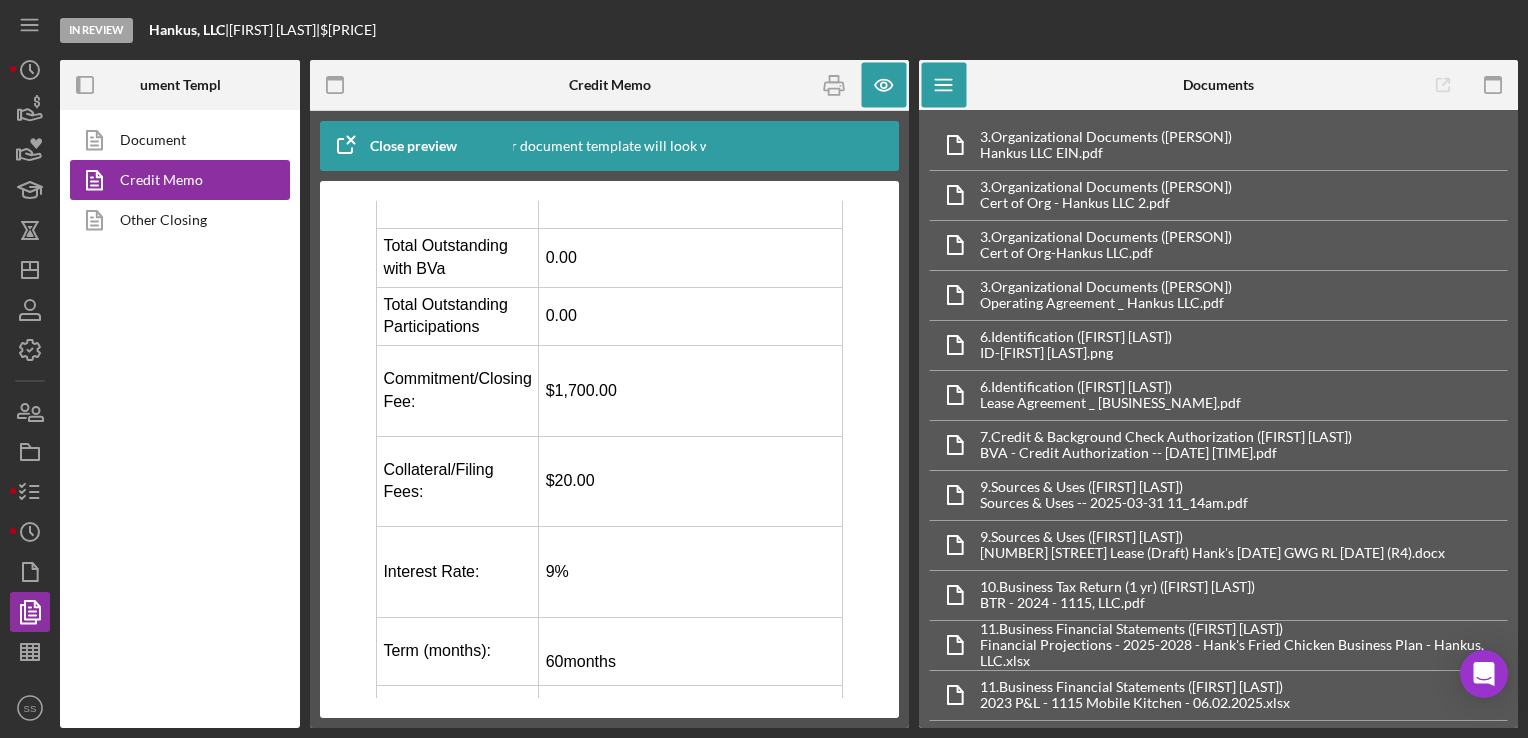 click on "9%" at bounding box center (691, 572) 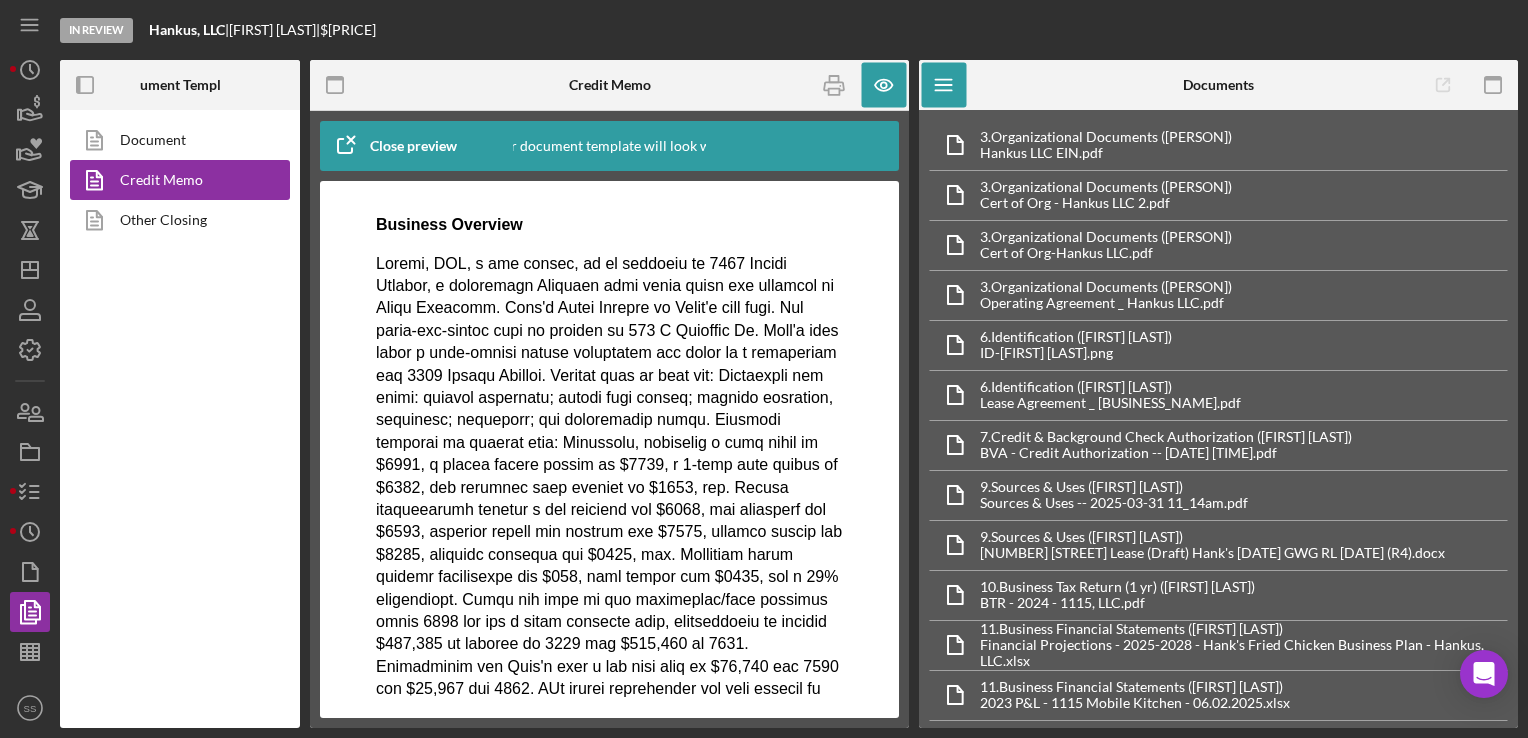 scroll, scrollTop: 6227, scrollLeft: 0, axis: vertical 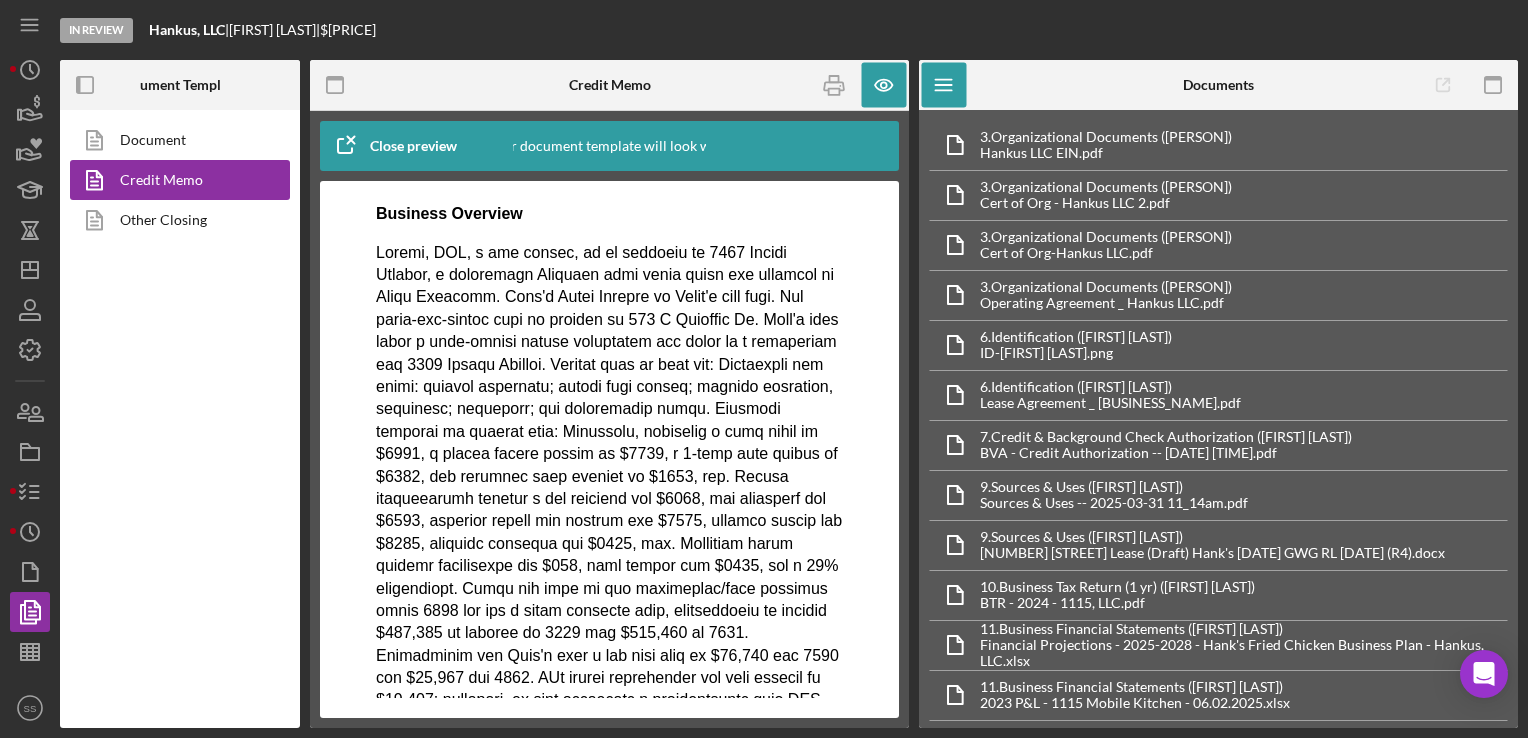 click at bounding box center (609, 477) 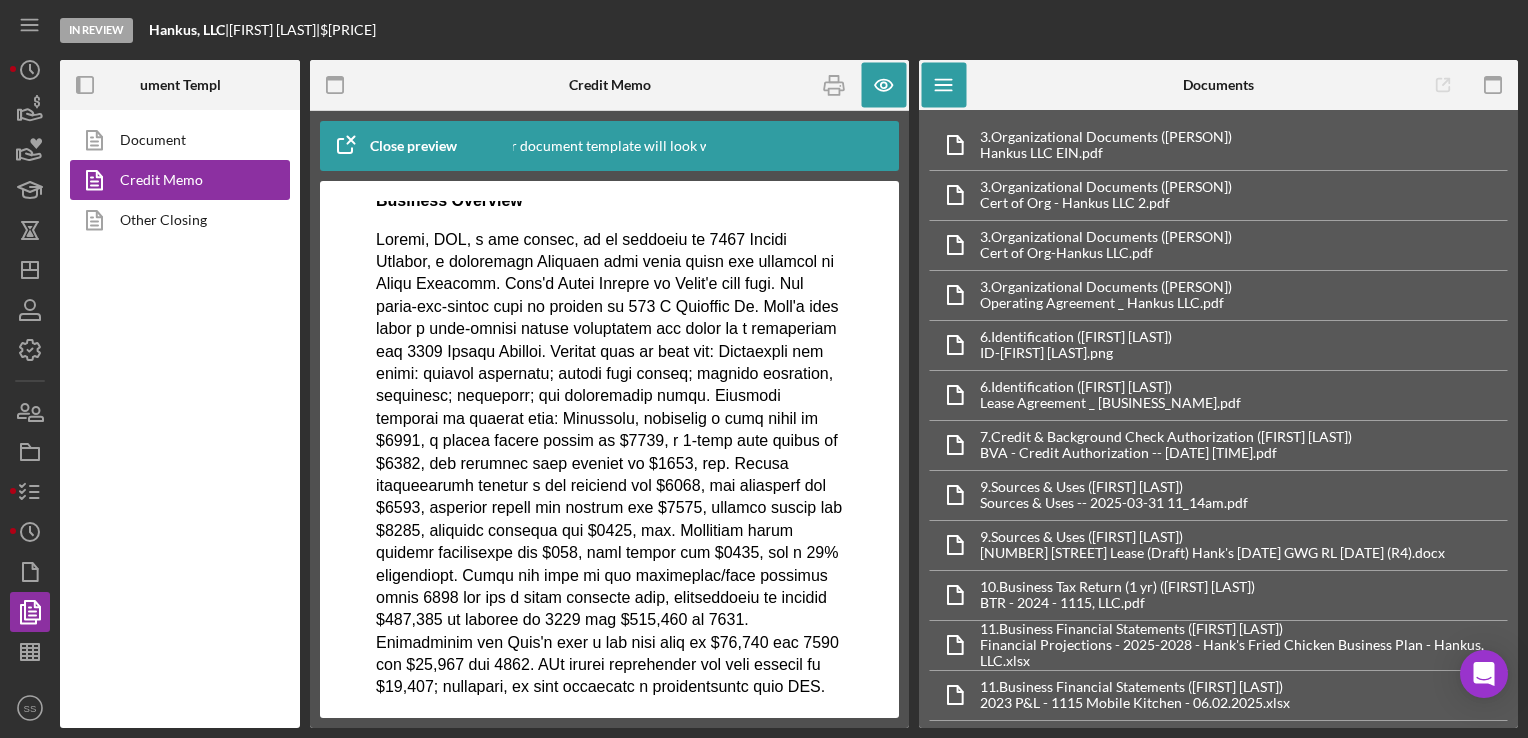 click at bounding box center (609, 464) 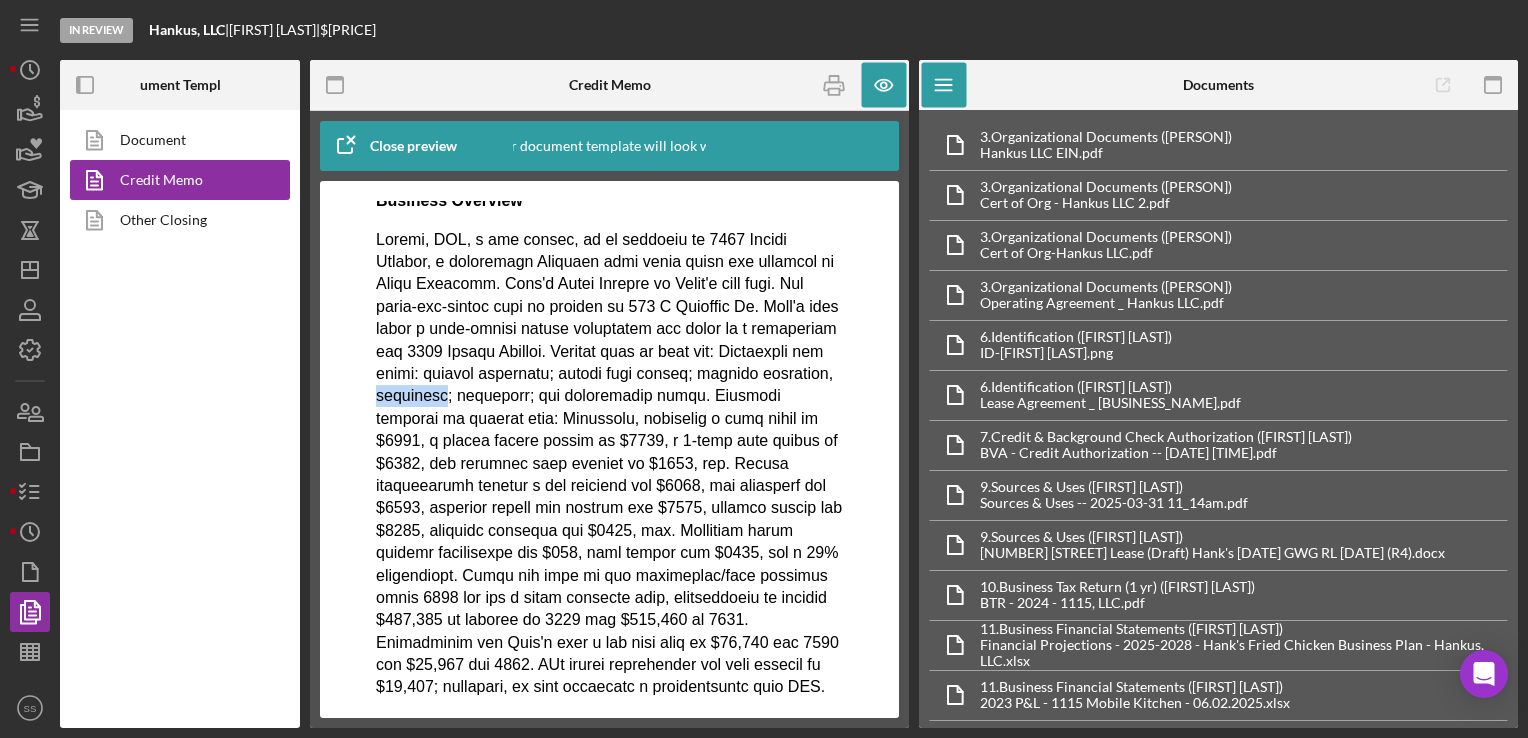 click at bounding box center [609, 464] 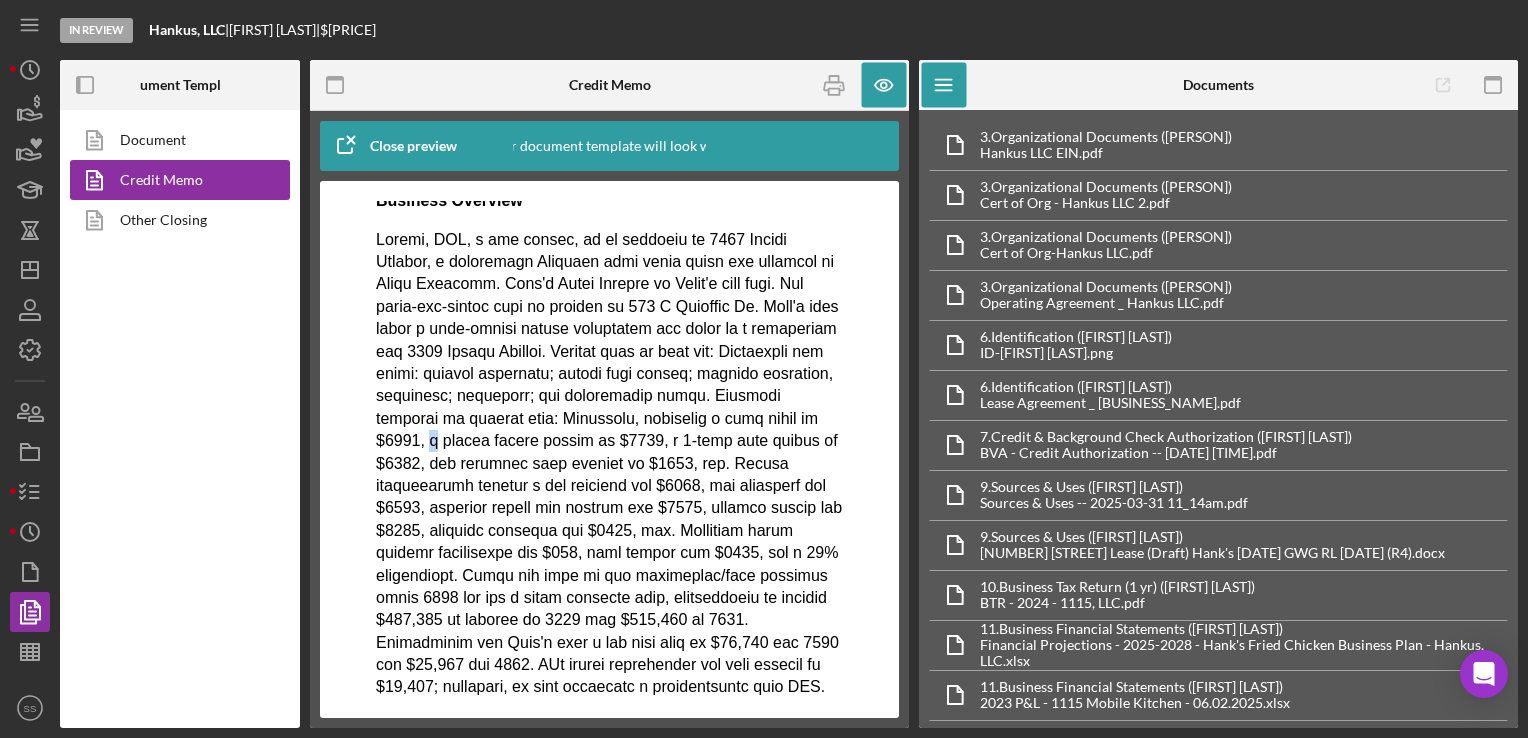 drag, startPoint x: 543, startPoint y: 435, endPoint x: 486, endPoint y: 489, distance: 78.51752 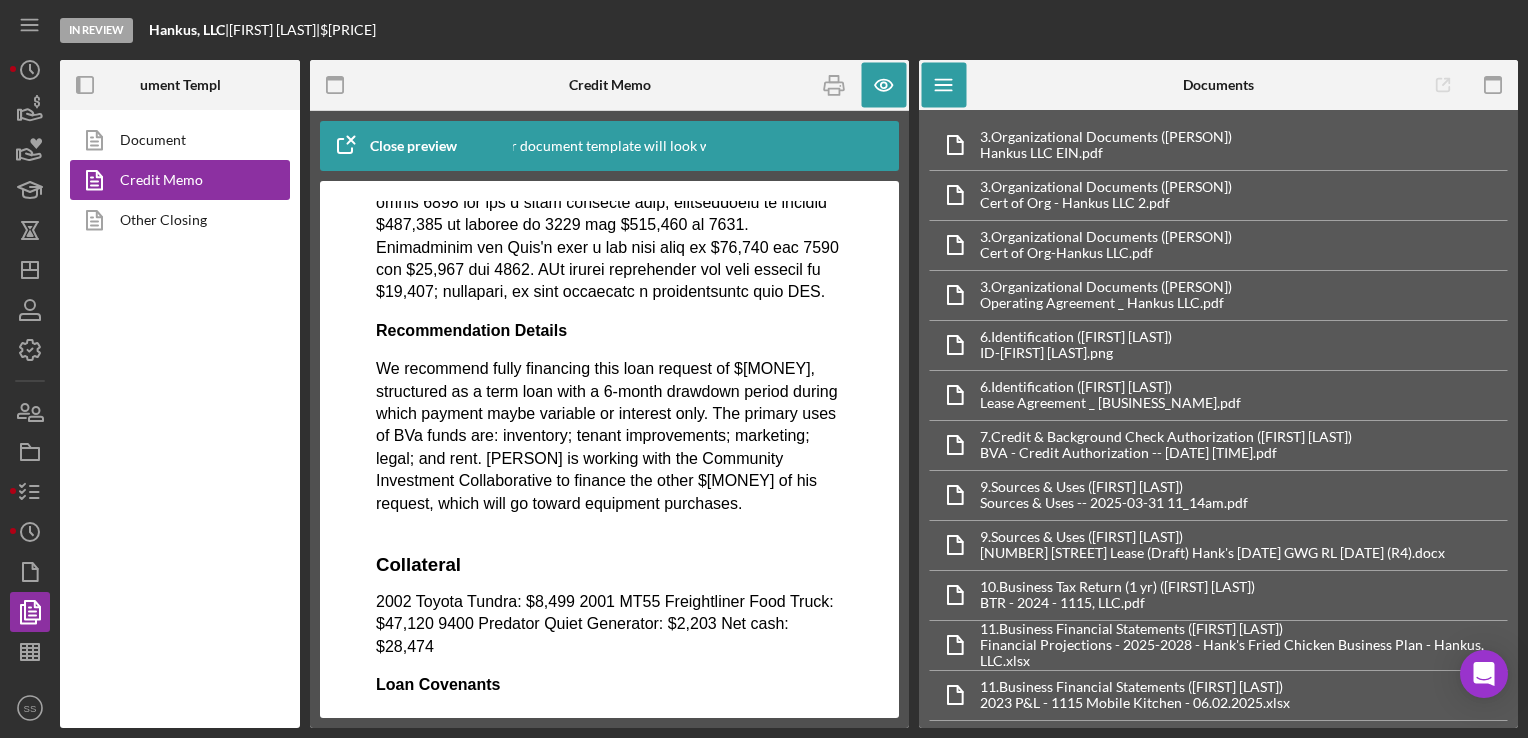 scroll, scrollTop: 6660, scrollLeft: 0, axis: vertical 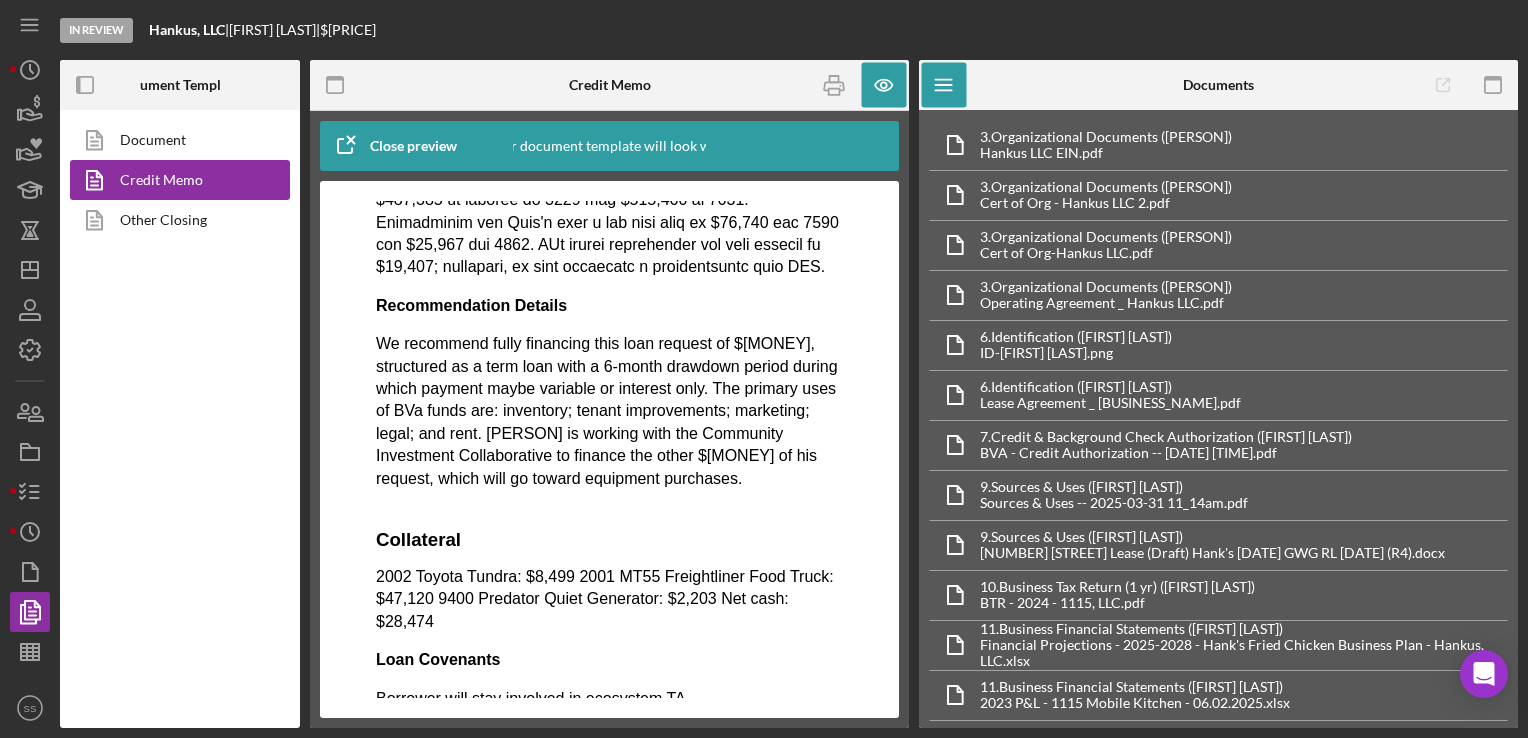 click on "We recommend fully financing this loan request of $[MONEY], structured as a term loan with a 6-month drawdown period during which payment maybe variable or interest only. The primary uses of BVa funds are: inventory; tenant improvements; marketing; legal; and rent. [PERSON] is working with the Community Investment Collaborative to finance the other $[MONEY] of his request, which will go toward equipment purchases." at bounding box center (609, 411) 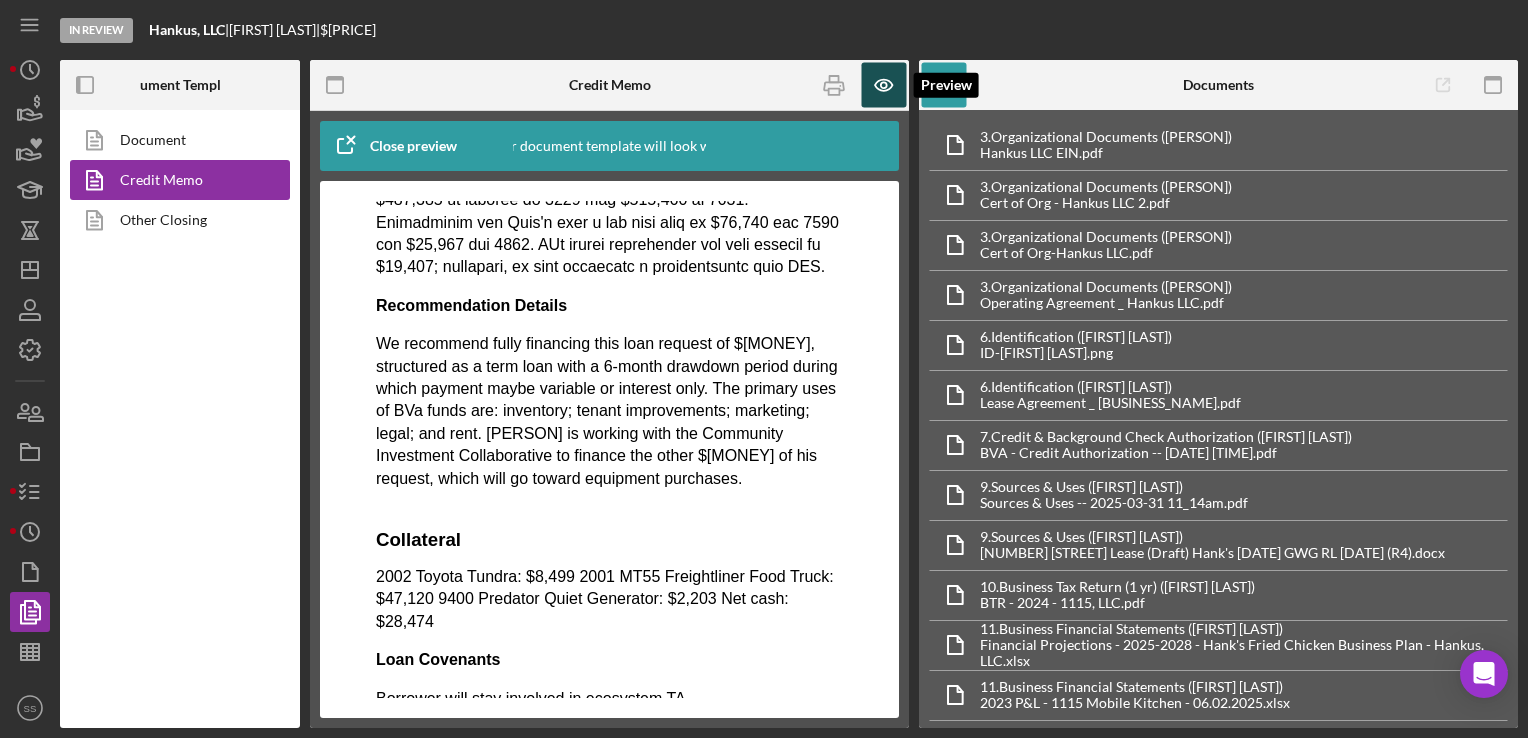 click 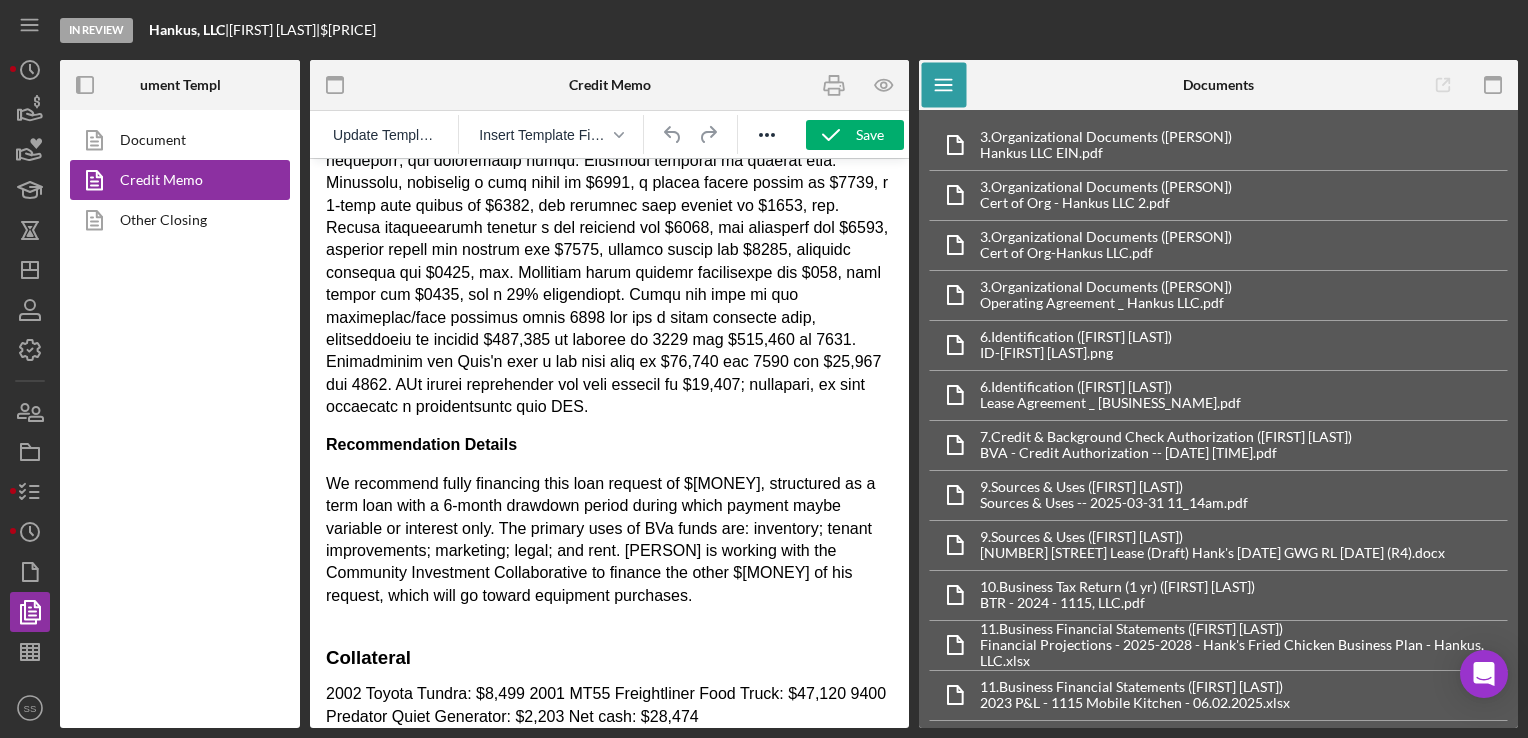 scroll, scrollTop: 3505, scrollLeft: 0, axis: vertical 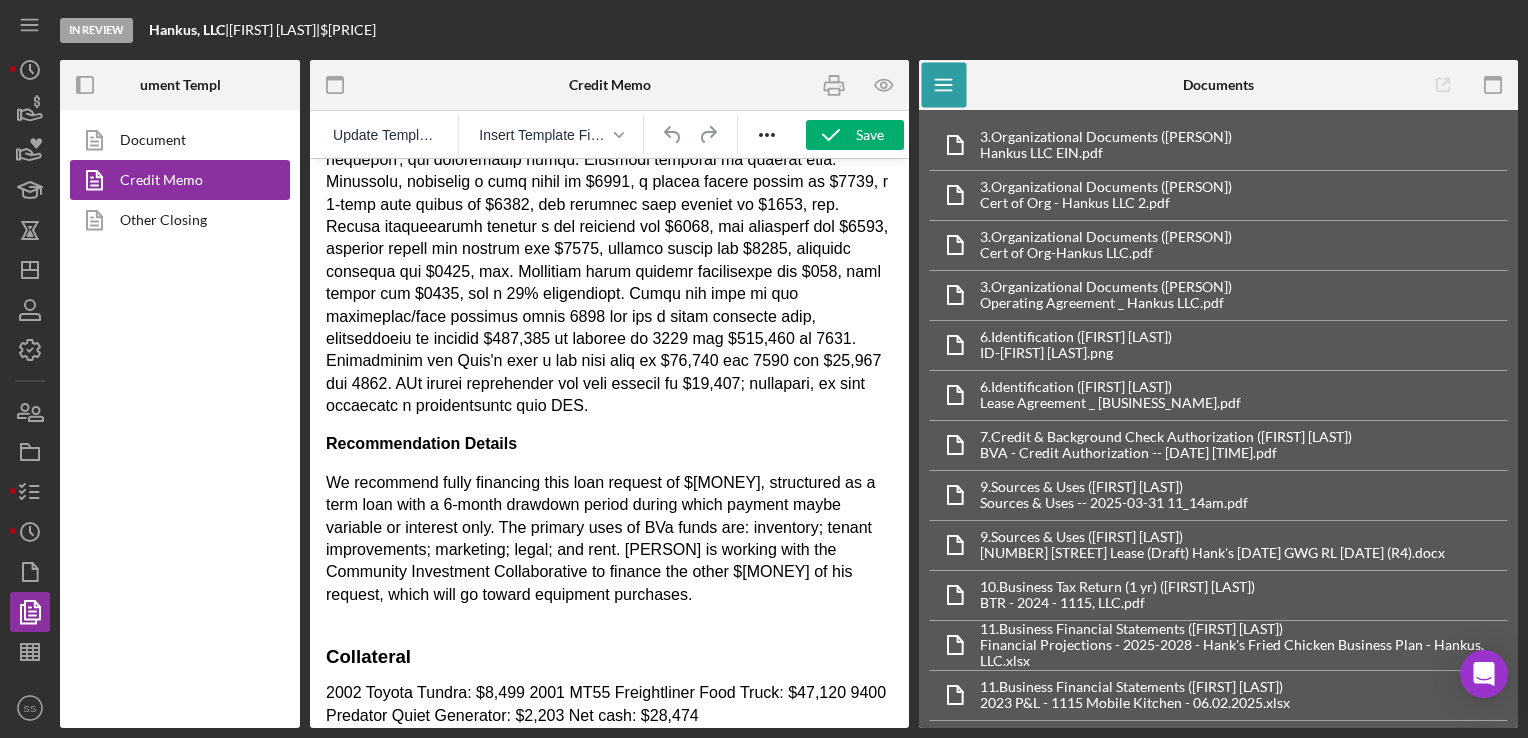 click on "We recommend fully financing this loan request of $[MONEY], structured as a term loan with a 6-month drawdown period during which payment maybe variable or interest only. The primary uses of BVa funds are: inventory; tenant improvements; marketing; legal; and rent. [PERSON] is working with the Community Investment Collaborative to finance the other $[MONEY] of his request, which will go toward equipment purchases." at bounding box center (609, 539) 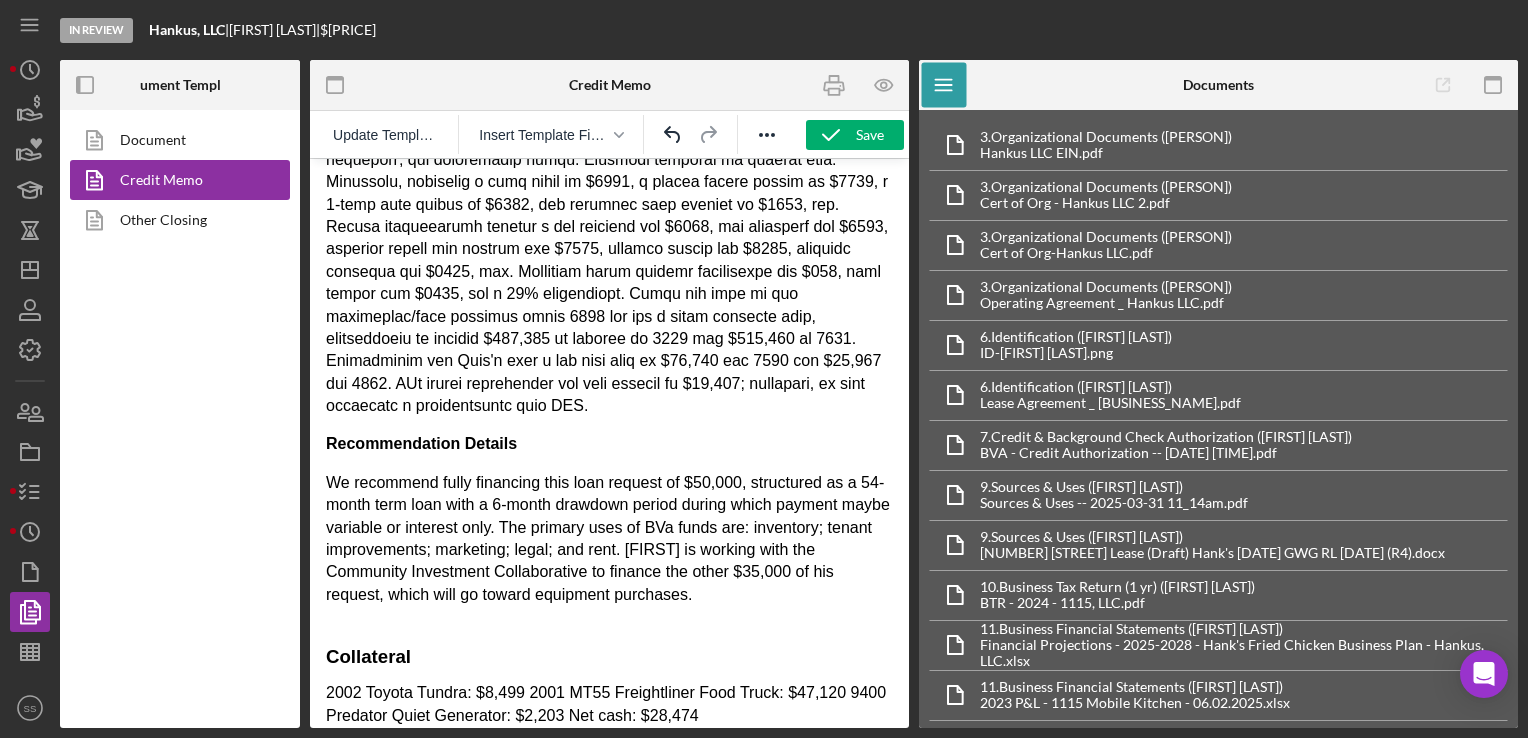 click on "We recommend fully financing this loan request of $50,000, structured as a 54-month term loan with a 6-month drawdown period during which payment maybe variable or interest only. The primary uses of BVa funds are: inventory; tenant improvements; marketing; legal; and rent. [FIRST] is working with the Community Investment Collaborative to finance the other $35,000 of his request, which will go toward equipment purchases." at bounding box center [609, 539] 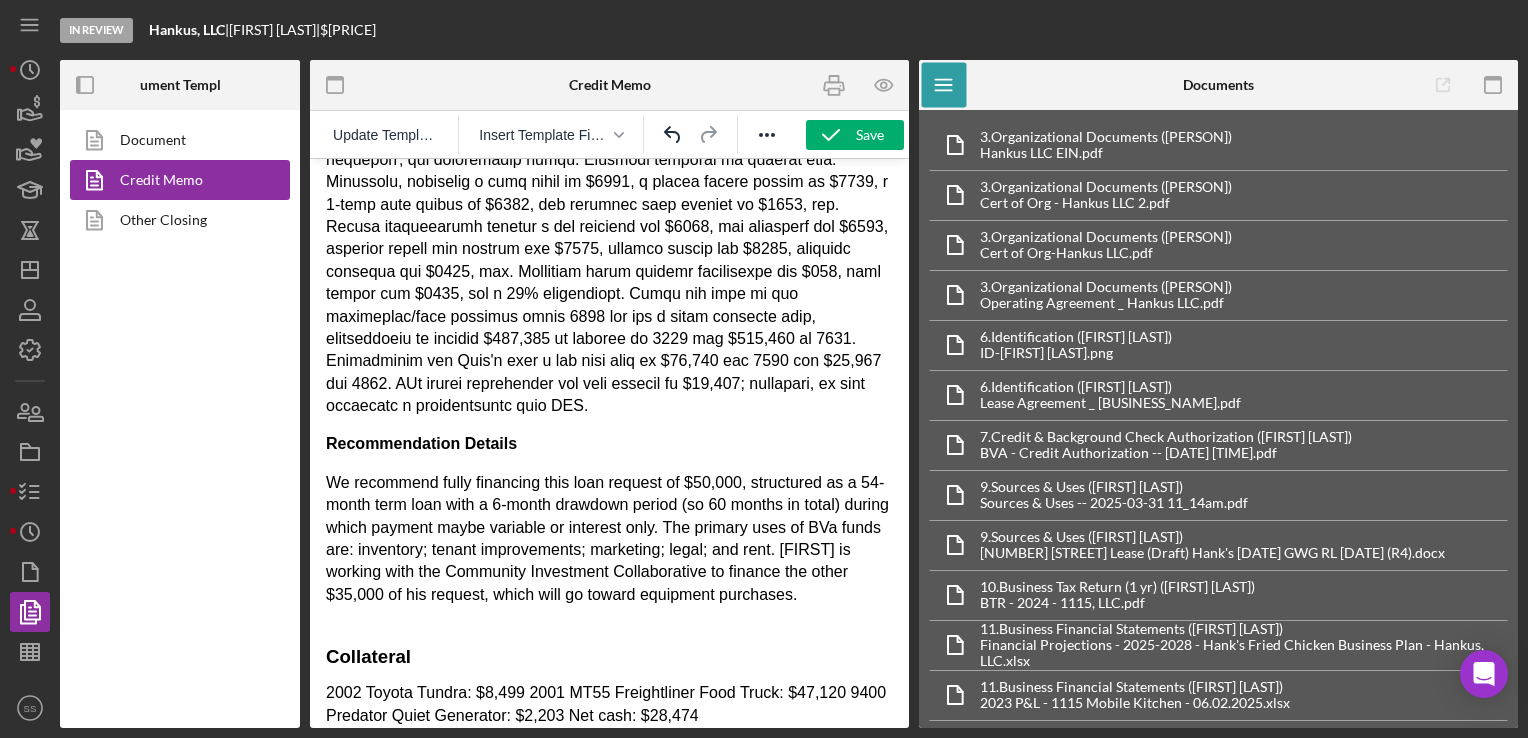 click on "We recommend fully financing this loan request of $50,000, structured as a 54-month term loan with a 6-month drawdown period (so 60 months in total) during which payment maybe variable or interest only. The primary uses of BVa funds are: inventory; tenant improvements; marketing; legal; and rent. [FIRST] is working with the Community Investment Collaborative to finance the other $35,000 of his request, which will go toward equipment purchases." at bounding box center (609, 539) 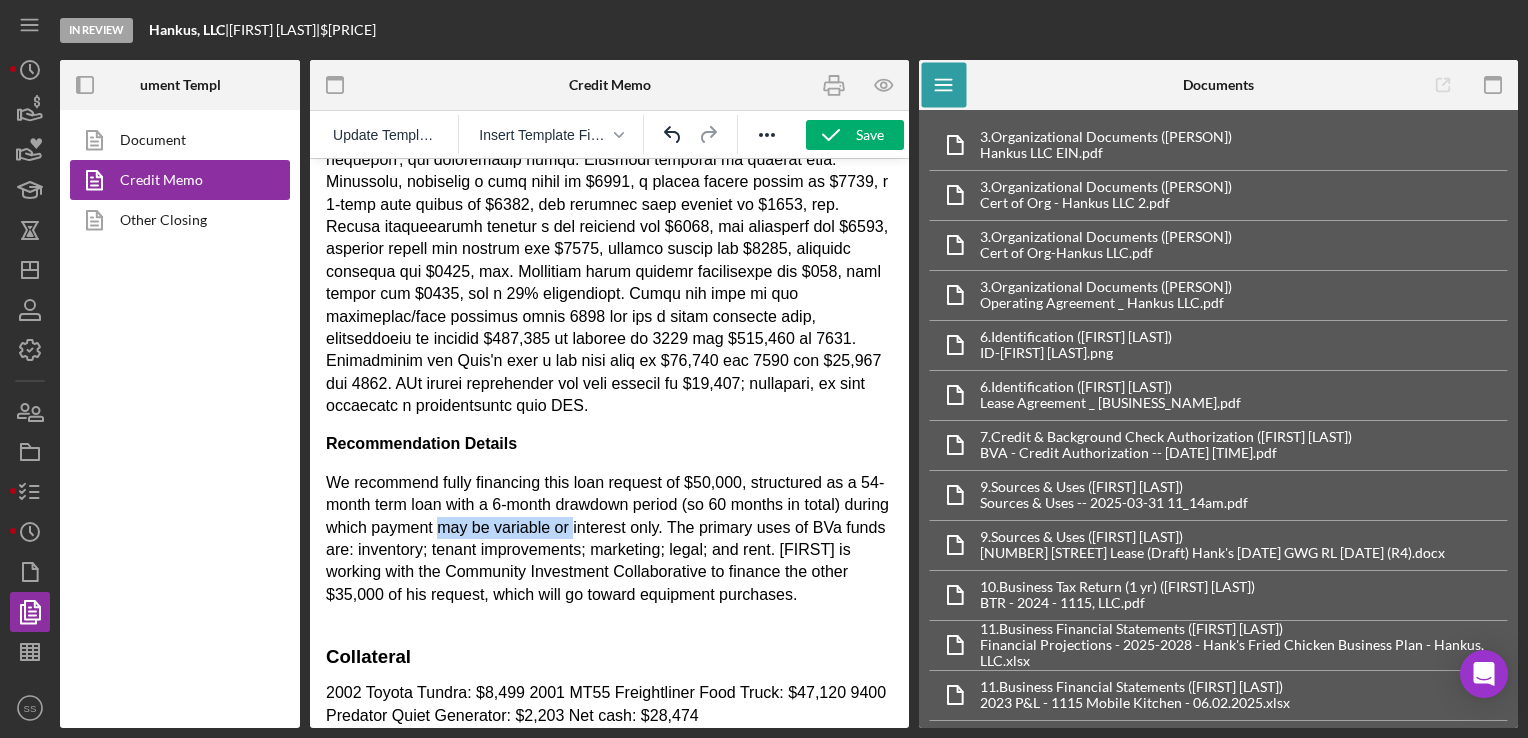 drag, startPoint x: 624, startPoint y: 505, endPoint x: 486, endPoint y: 510, distance: 138.09055 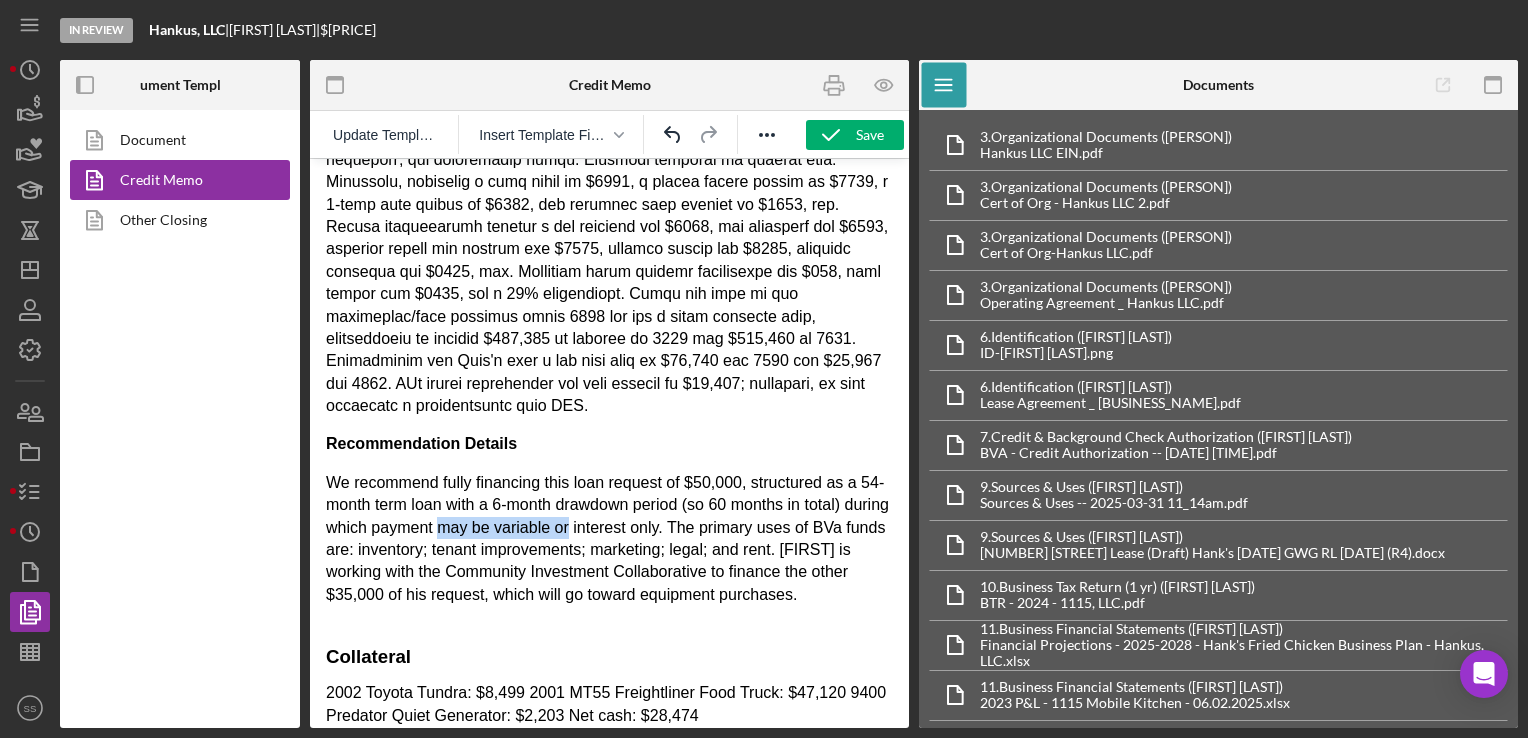 drag, startPoint x: 620, startPoint y: 506, endPoint x: 491, endPoint y: 505, distance: 129.00388 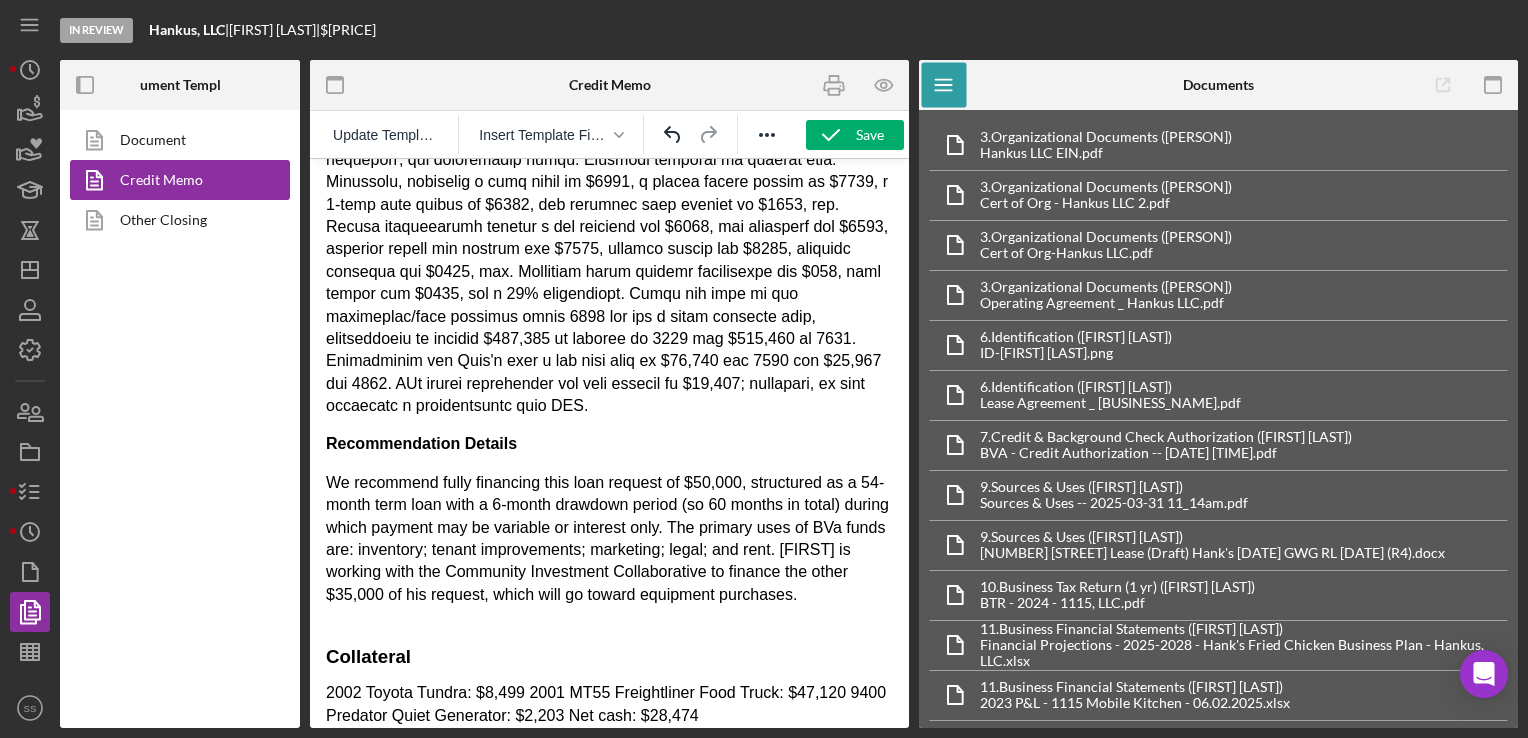 click on "We recommend fully financing this loan request of $50,000, structured as a 54-month term loan with a 6-month drawdown period (so 60 months in total) during which payment may be variable or interest only. The primary uses of BVa funds are: inventory; tenant improvements; marketing; legal; and rent. [FIRST] is working with the Community Investment Collaborative to finance the other $35,000 of his request, which will go toward equipment purchases." at bounding box center (609, 539) 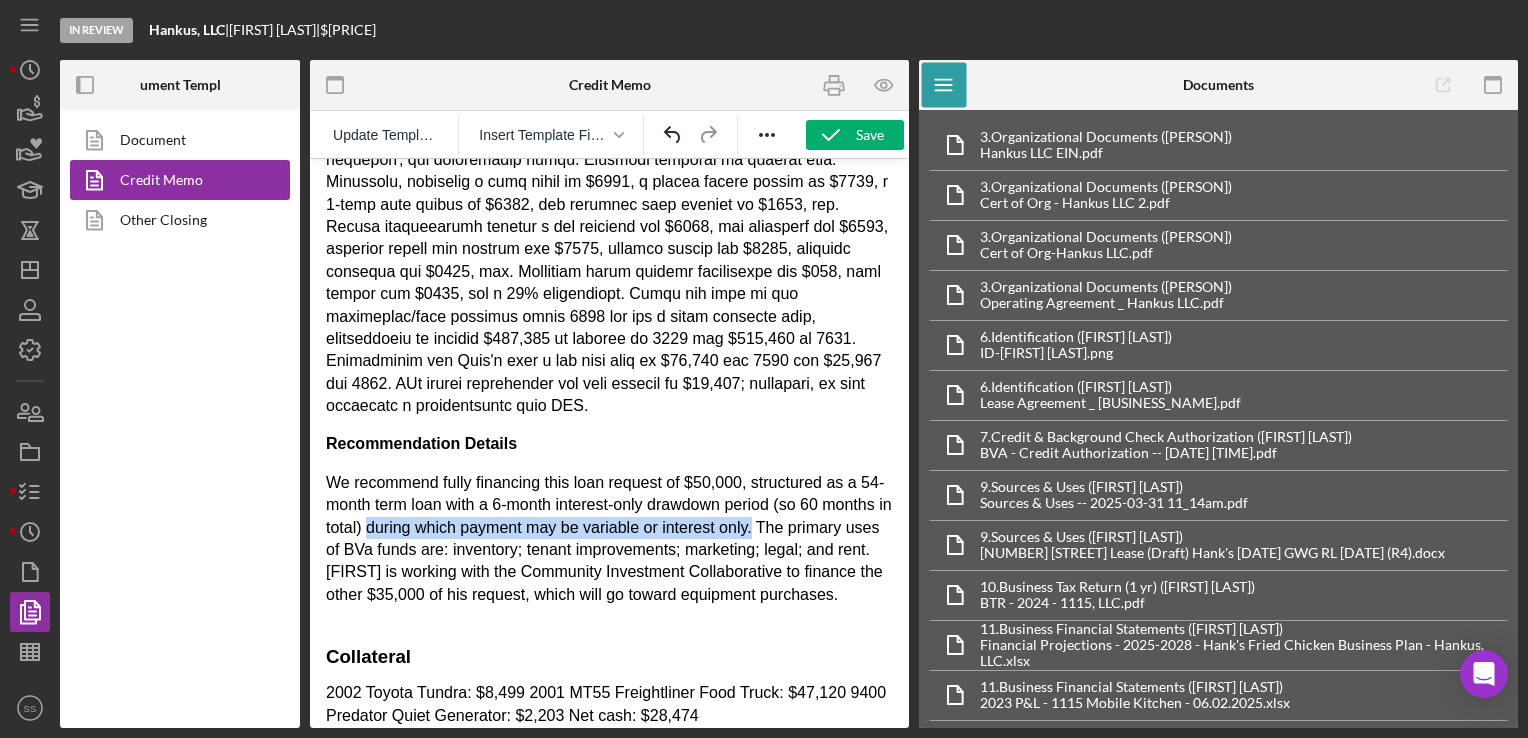 drag, startPoint x: 830, startPoint y: 504, endPoint x: 442, endPoint y: 508, distance: 388.02063 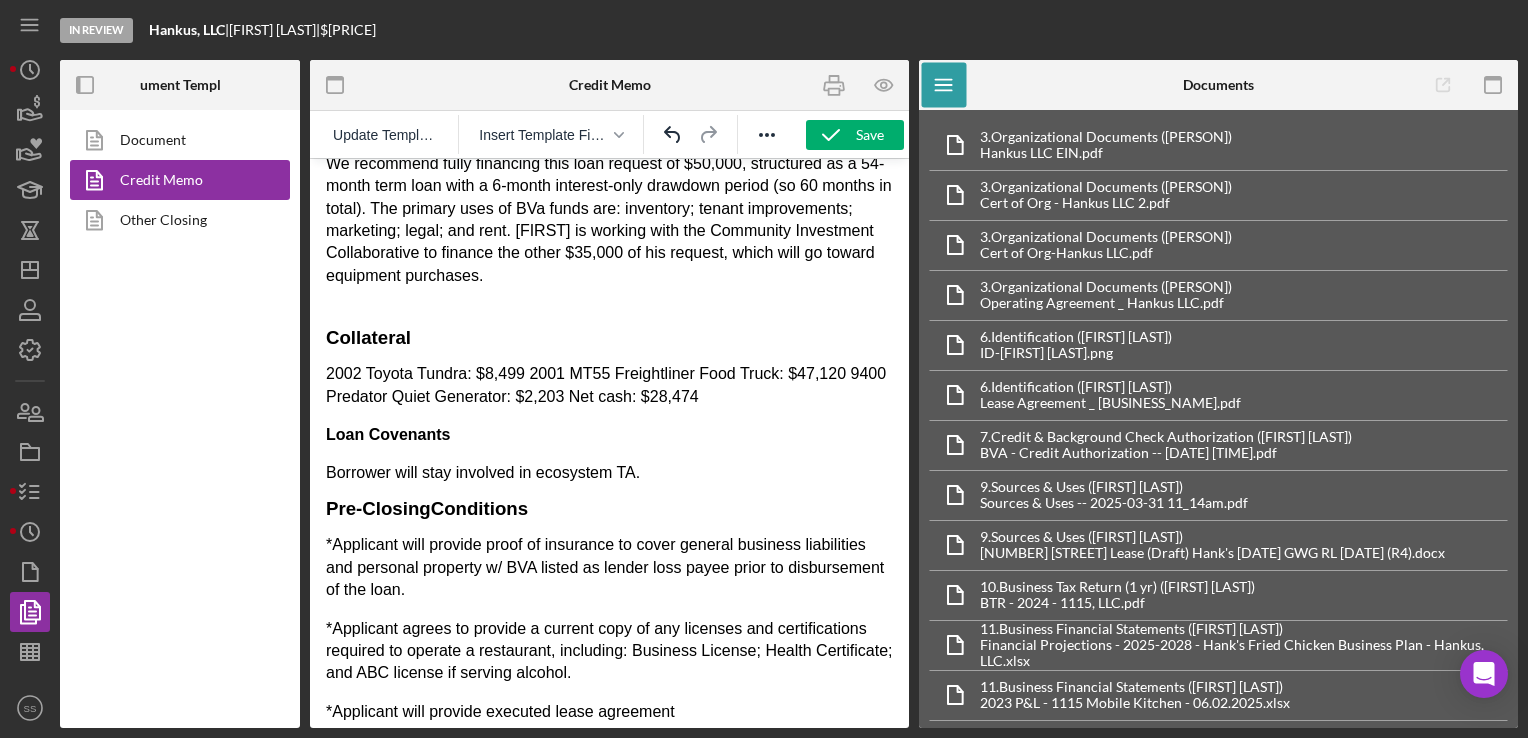 scroll, scrollTop: 3824, scrollLeft: 0, axis: vertical 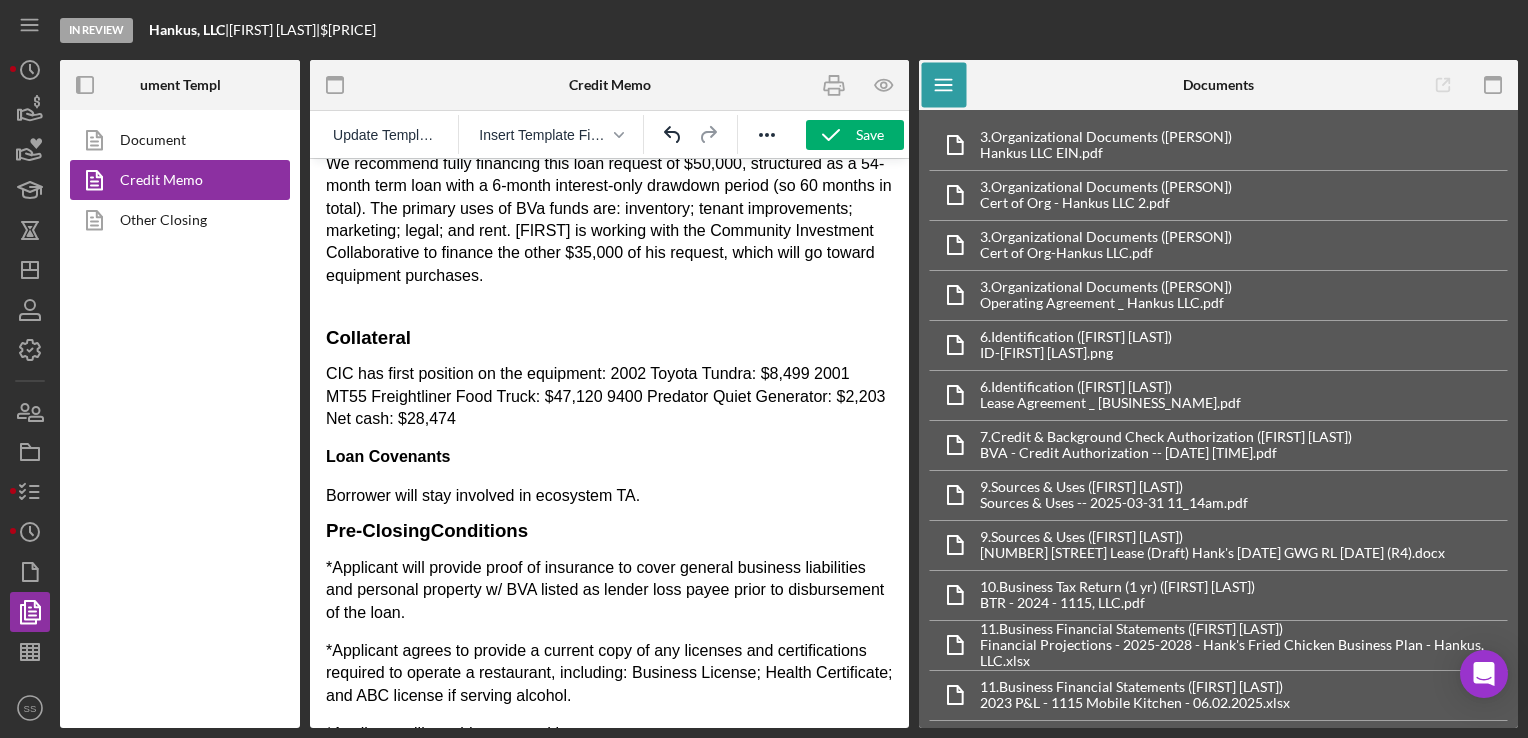 click on "CIC has first position on the equipment: 2002 Toyota Tundra: $8,499 2001 MT55 Freightliner Food Truck: $47,120 9400 Predator Quiet Generator: $2,203 Net cash: $28,474" at bounding box center [609, 396] 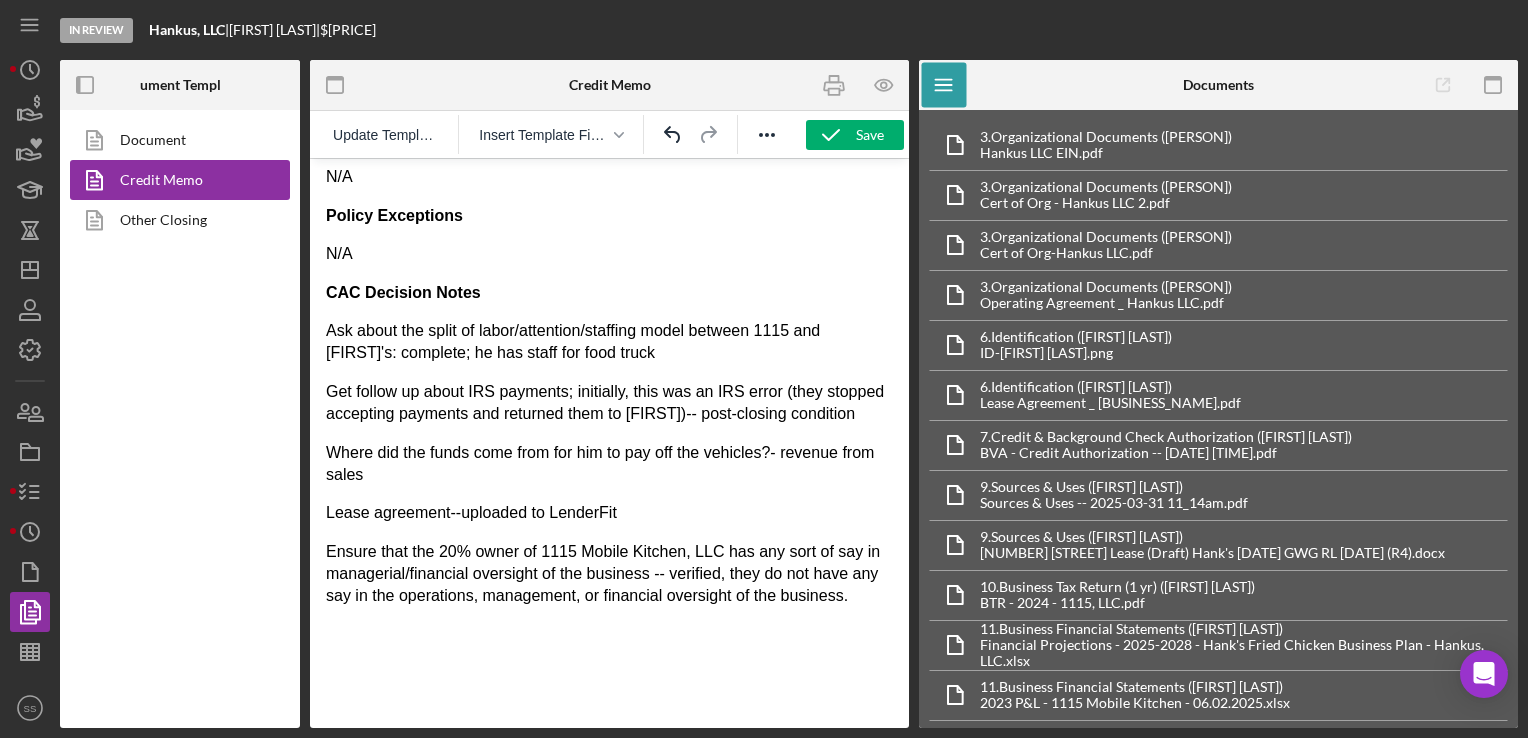 scroll, scrollTop: 4546, scrollLeft: 0, axis: vertical 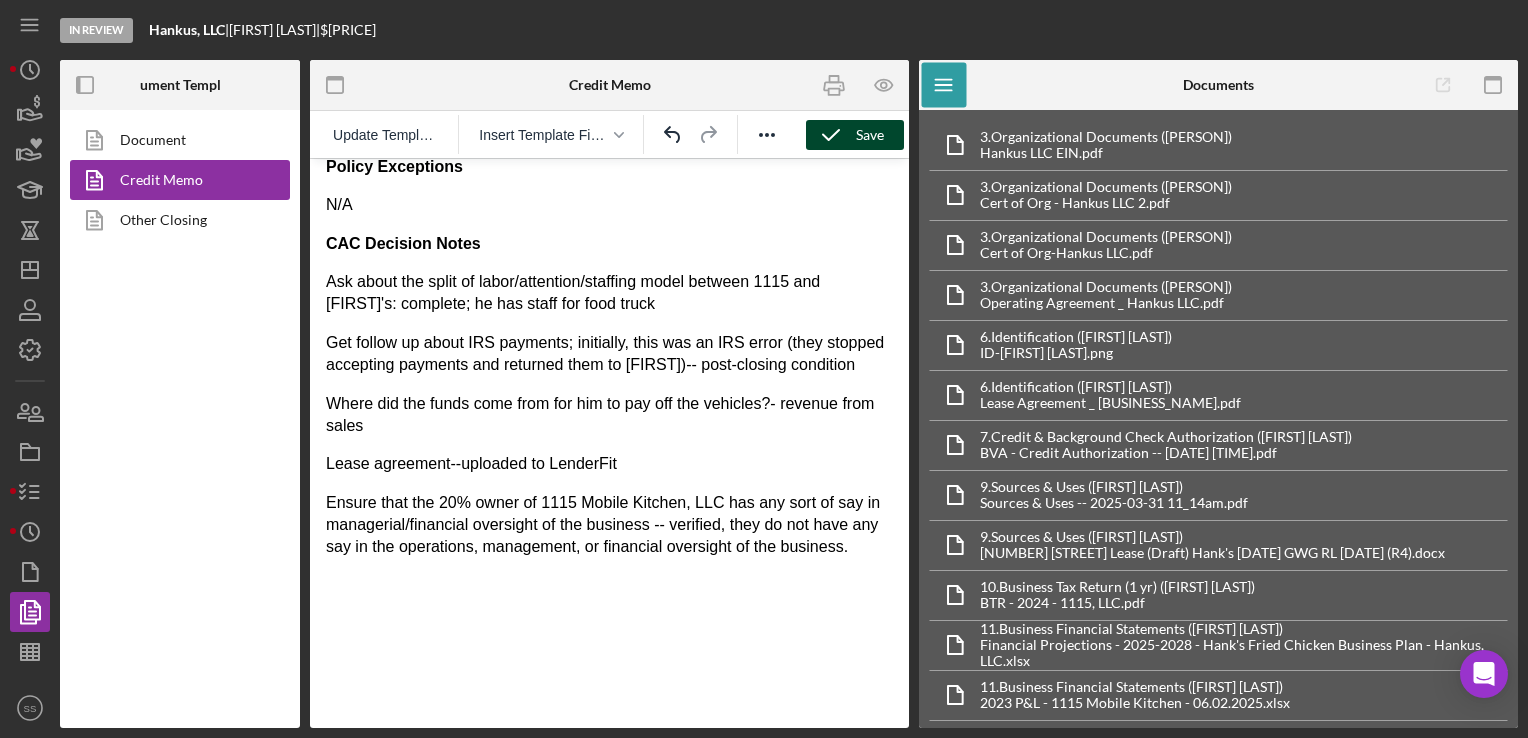 click 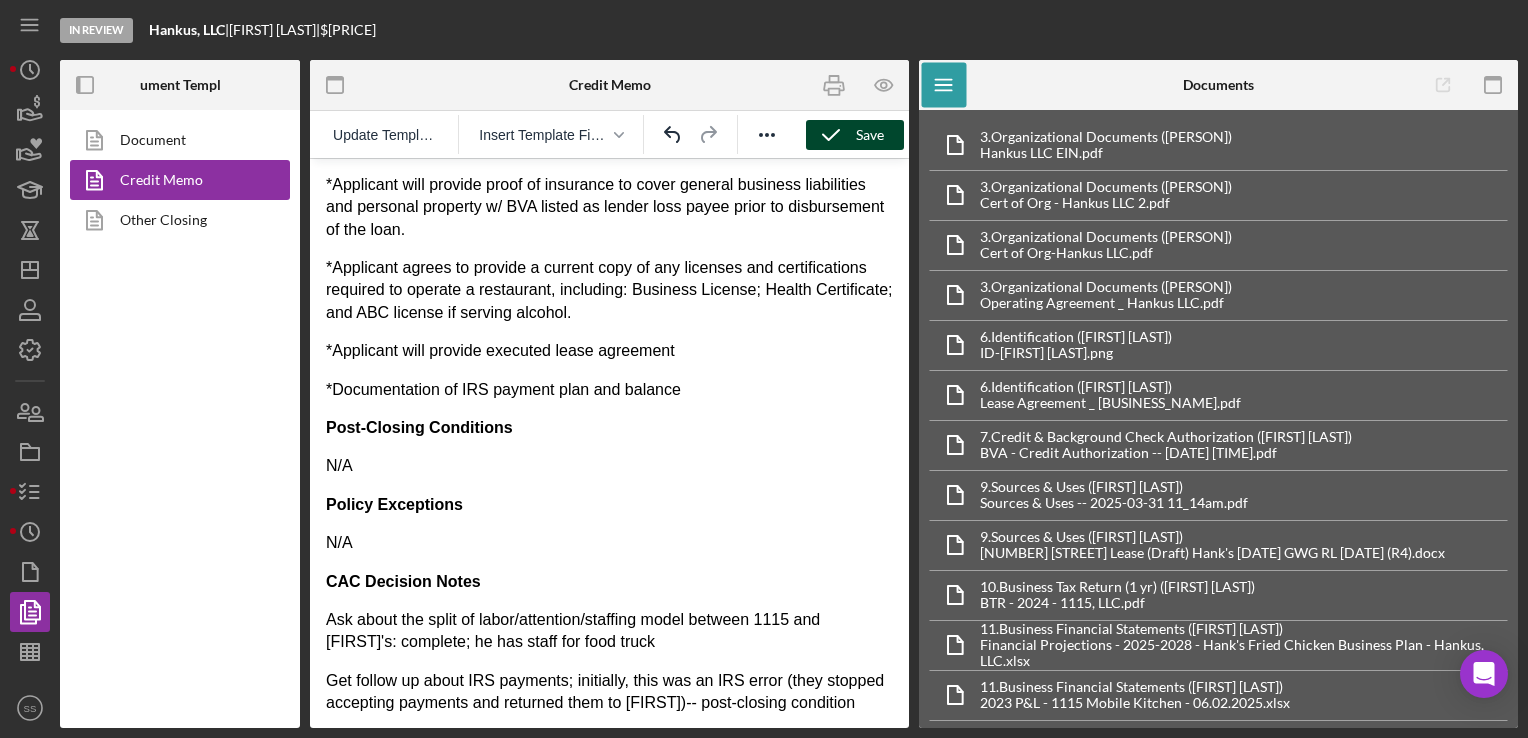 scroll, scrollTop: 4546, scrollLeft: 0, axis: vertical 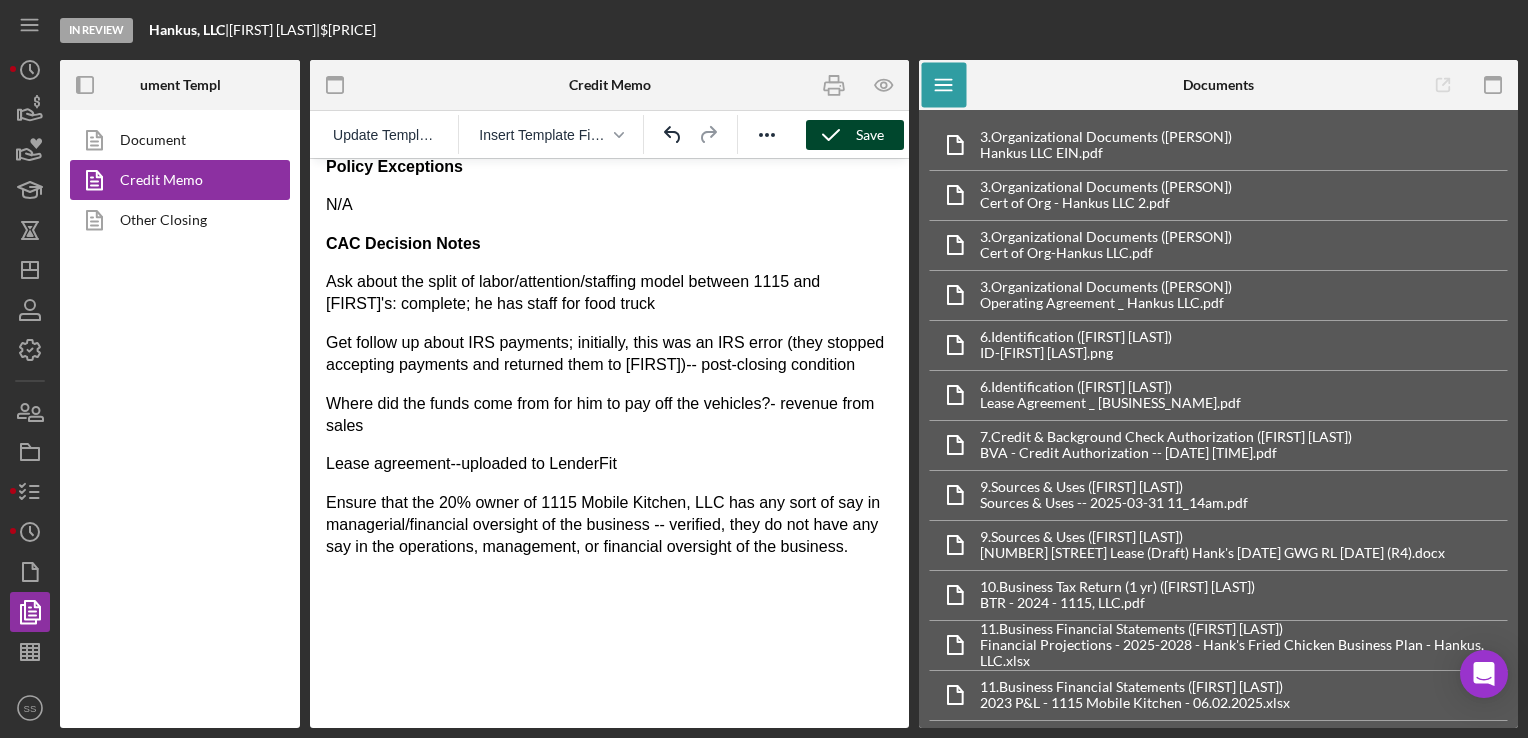 click 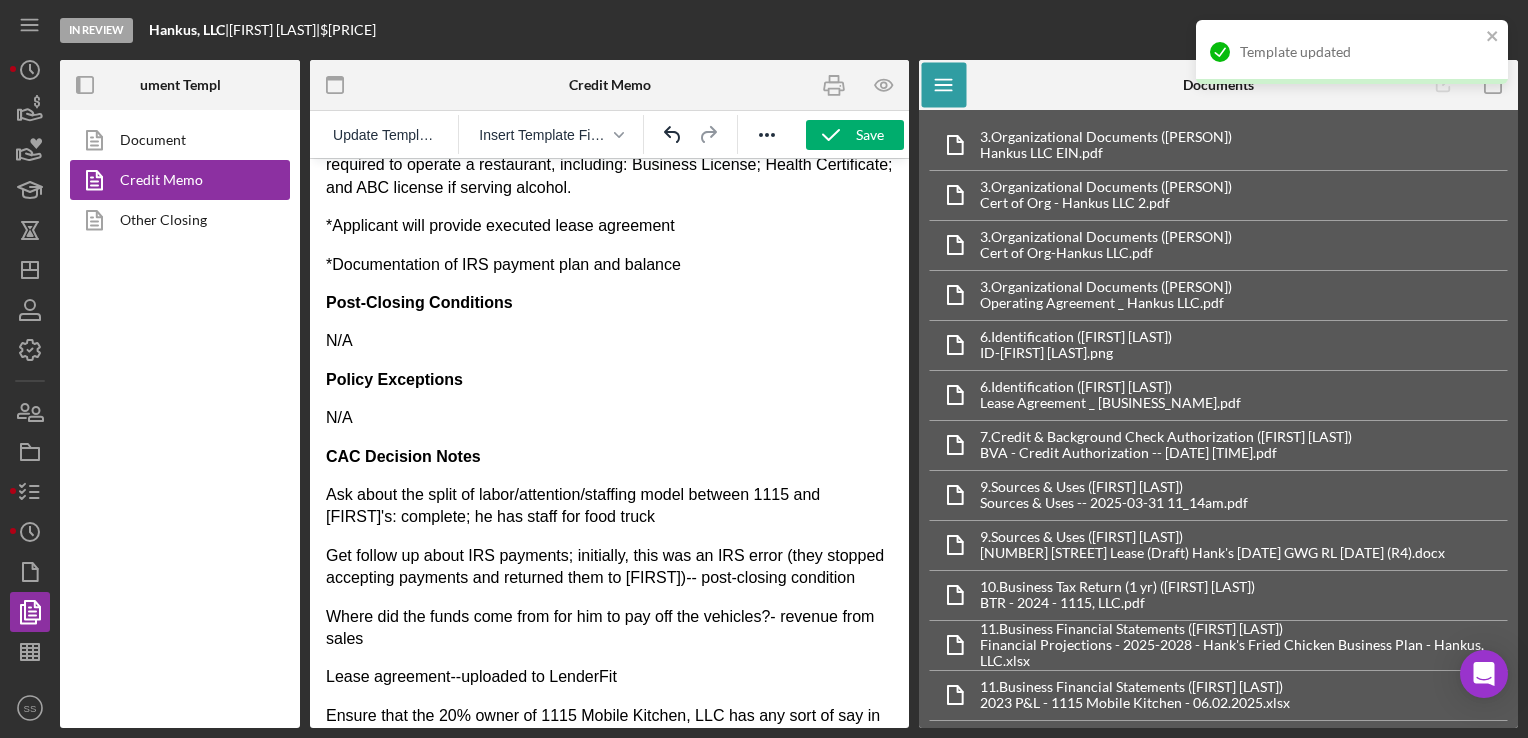 scroll, scrollTop: 4324, scrollLeft: 0, axis: vertical 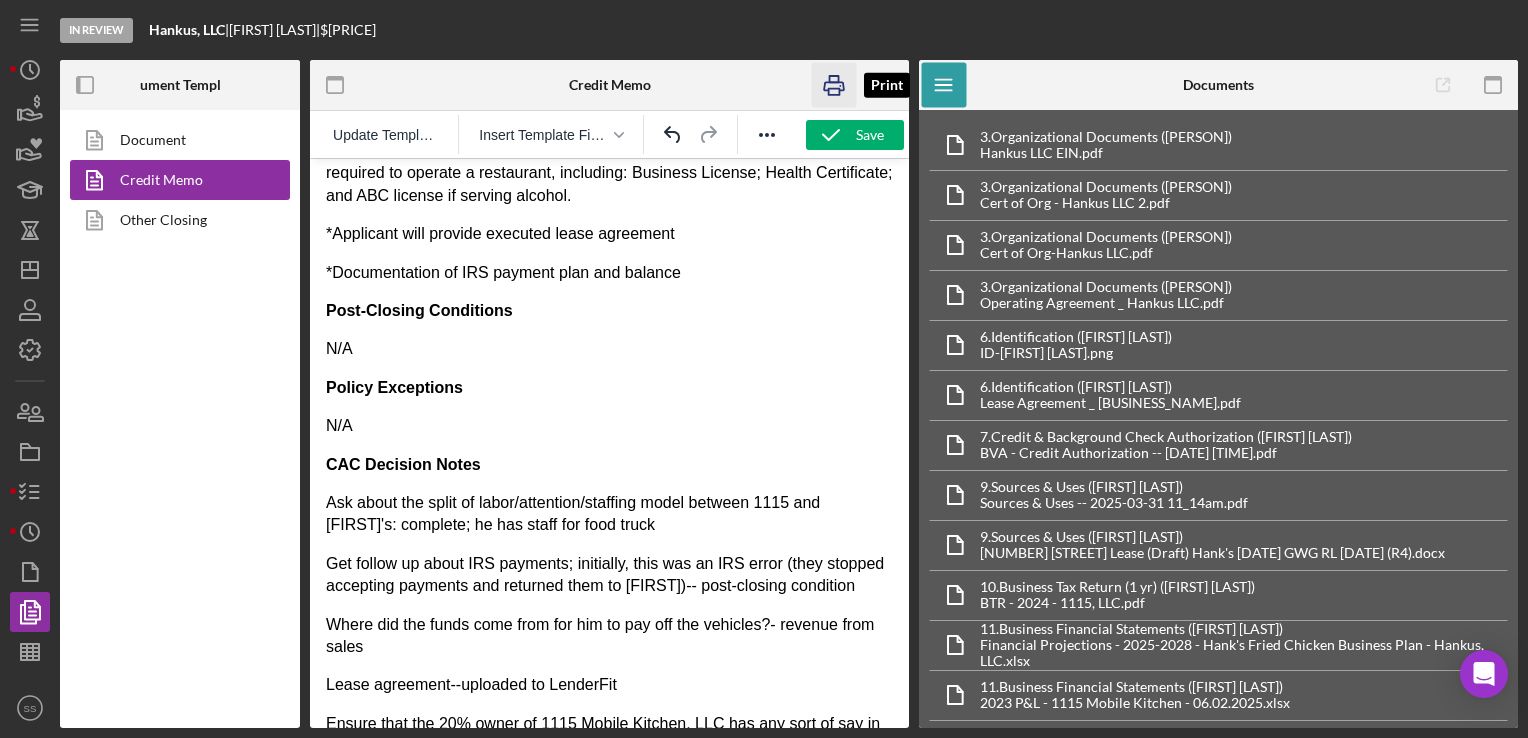 click 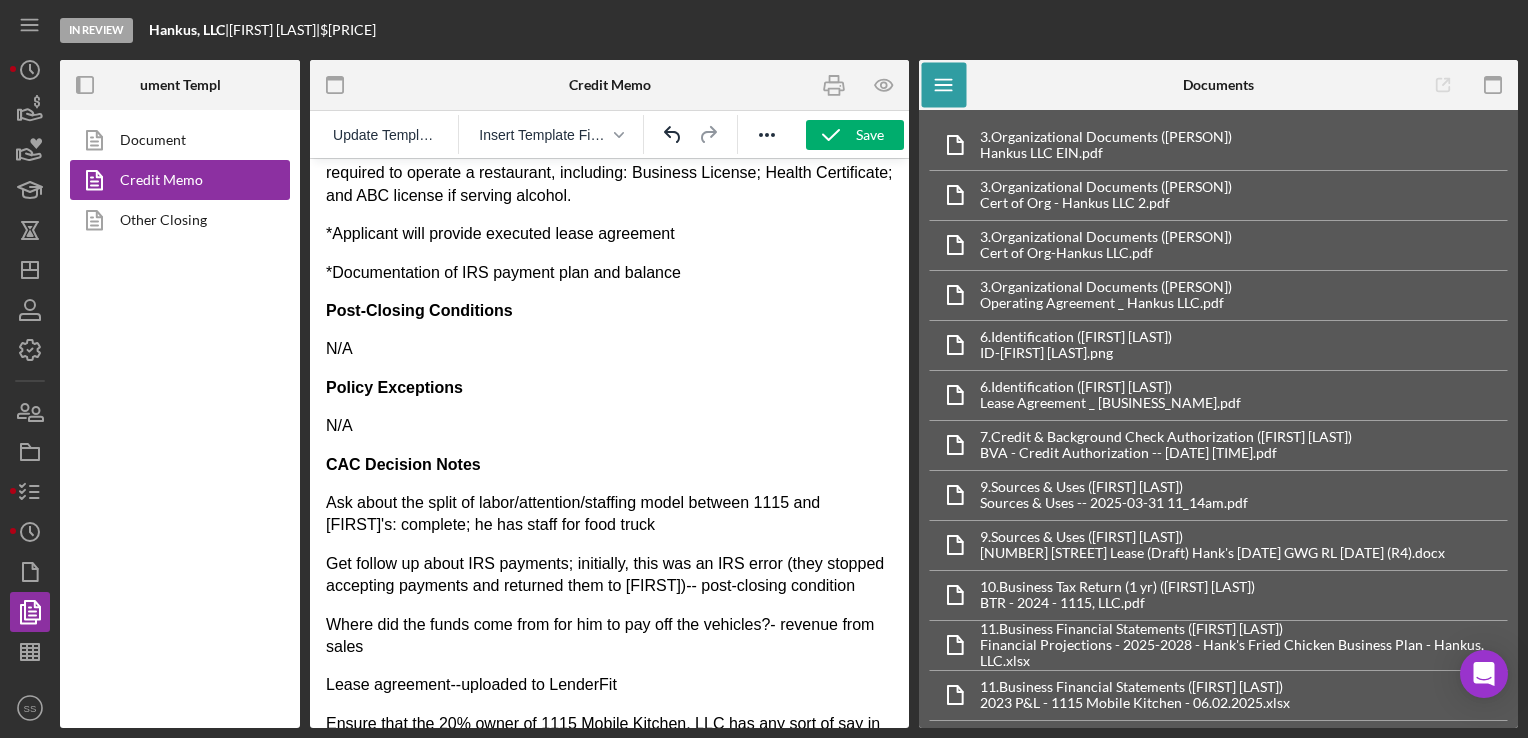 scroll, scrollTop: 4546, scrollLeft: 0, axis: vertical 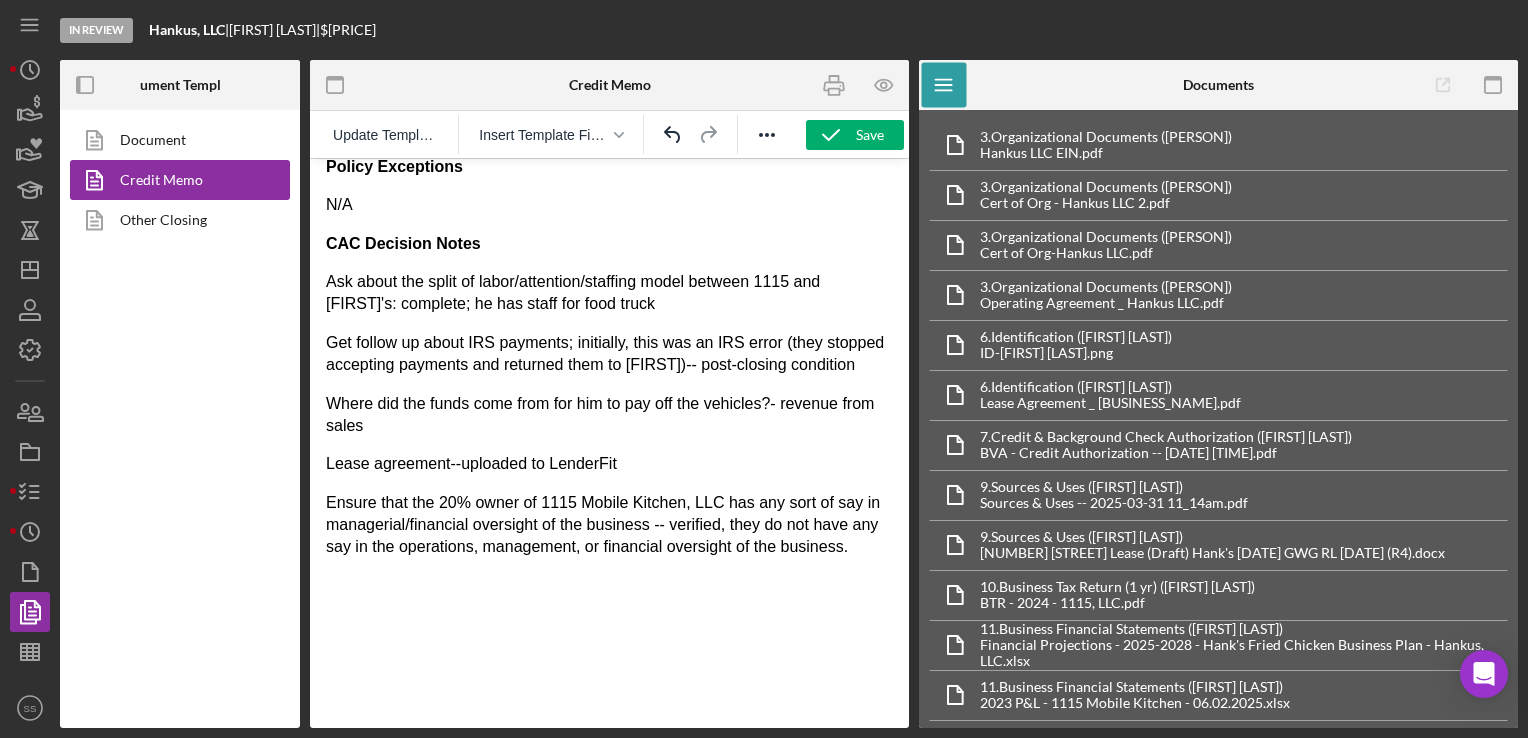 click on "Loan Officer Recommendation Loan Amount: $ Loan Amount Total Outstanding with BVa Total Outstanding with BVa Total Outstanding Participations Total Outstanding Participations Commitment/Closing Fee: $ BVA Commitment/Closing Fee Collateral/Filing Fees: $ BVA Collateral Filing Fees Interest Rate: BVA Interest Rate % Term (months): BVA Term (months) months Monthly Payment: $ BVA Monthly Payment Total Outstanding with BVa $ Total Outstanding with BVa Total Outstanding Participations $ Total Outstanding Participations Request Summary Request Summary Cash Flow Cash Flow Credit Credit Collateral Collateral Underwriting Recommendation Underwriter: Underwriter Name Decision Recommendation: Decision Recommendation Loan Amount: $ Loan Amount Commitment/Closing Fee: $ Committing/Closing Fee Collateral/Filing Fees: $ Collateral/Filing Fee Interest Rate: Interest Rate % Term (months): Term (months) months Monthly Payment: $ Monthly Payment Decision Rationale Decision Rationale Repayment Capacity Repayment Capacity Credit" at bounding box center [609, -1829] 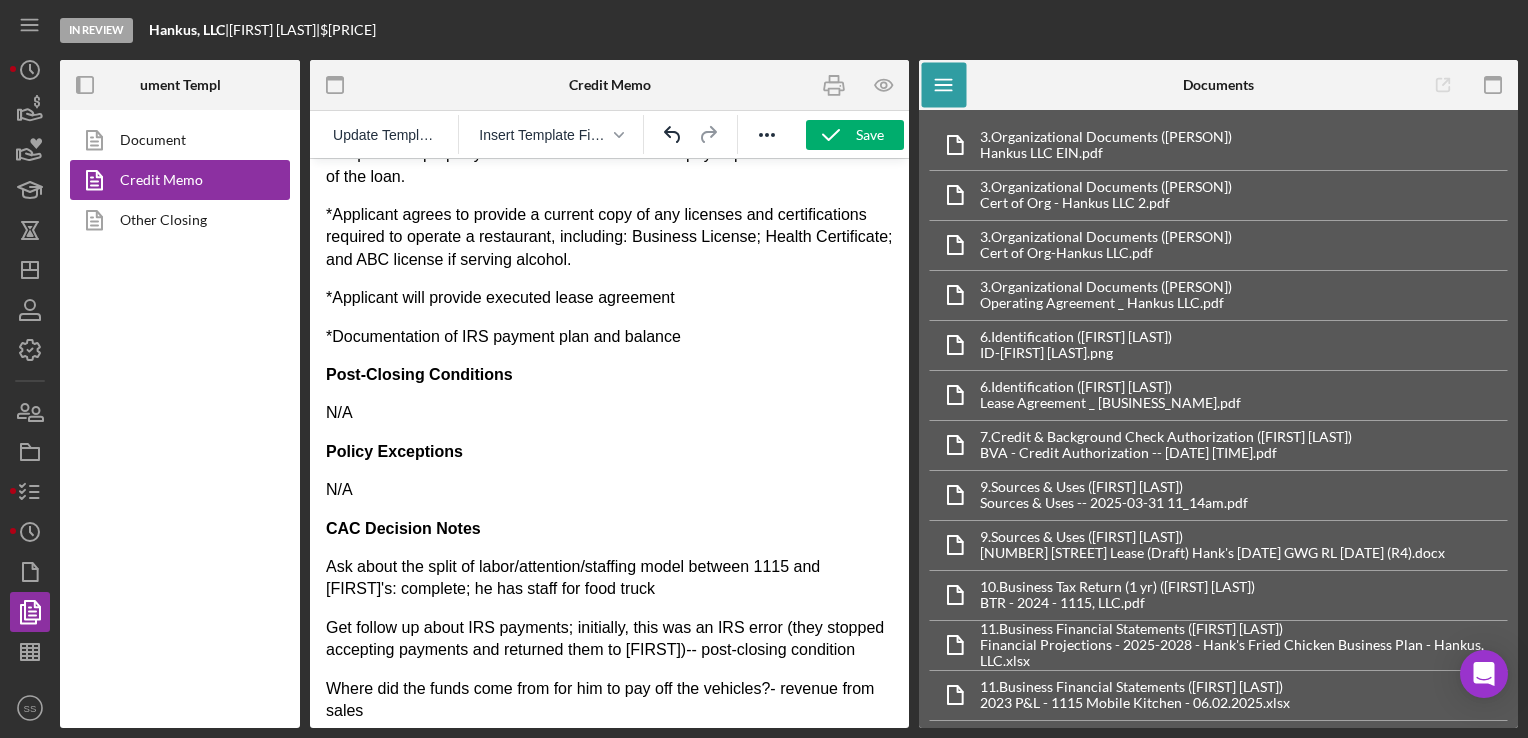 scroll, scrollTop: 4546, scrollLeft: 0, axis: vertical 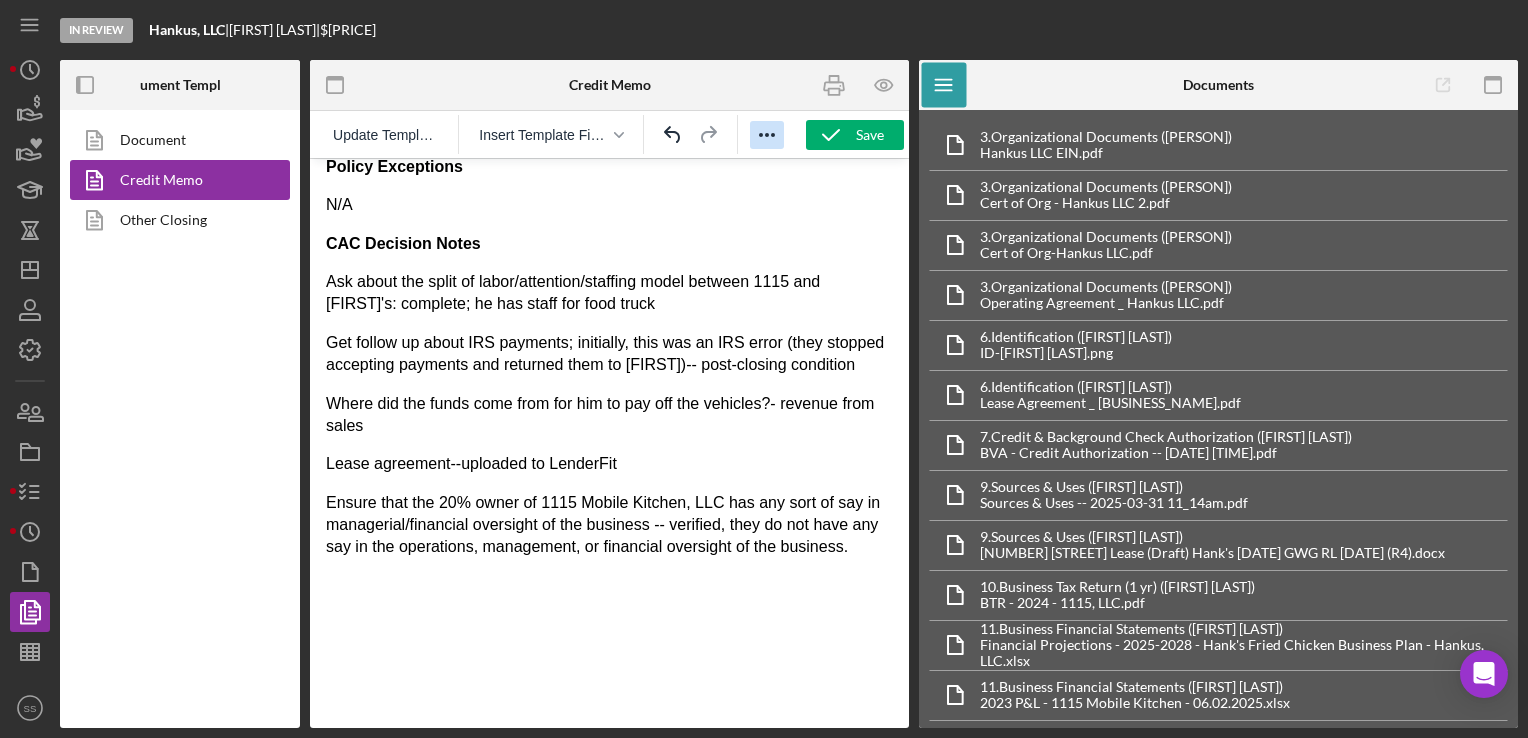 click 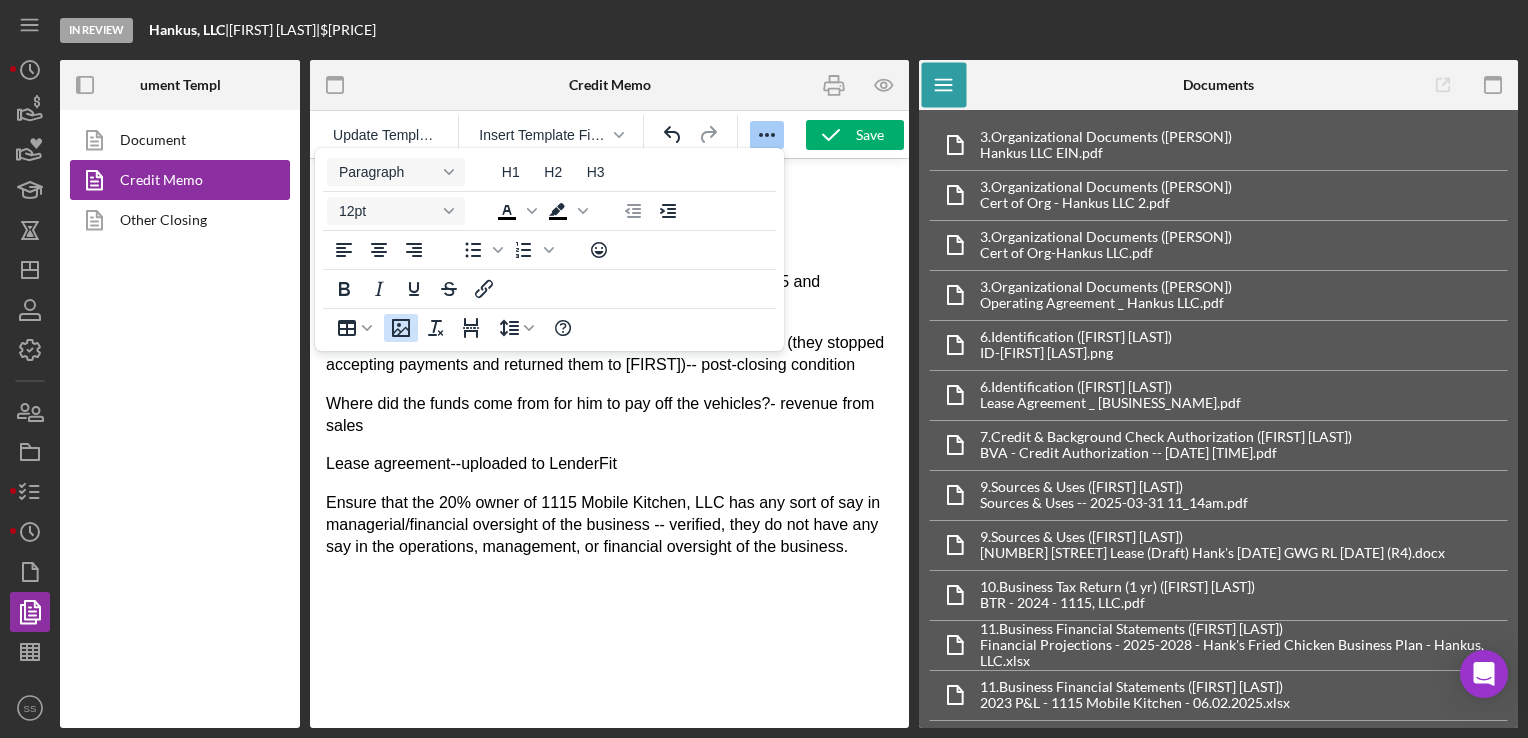 click 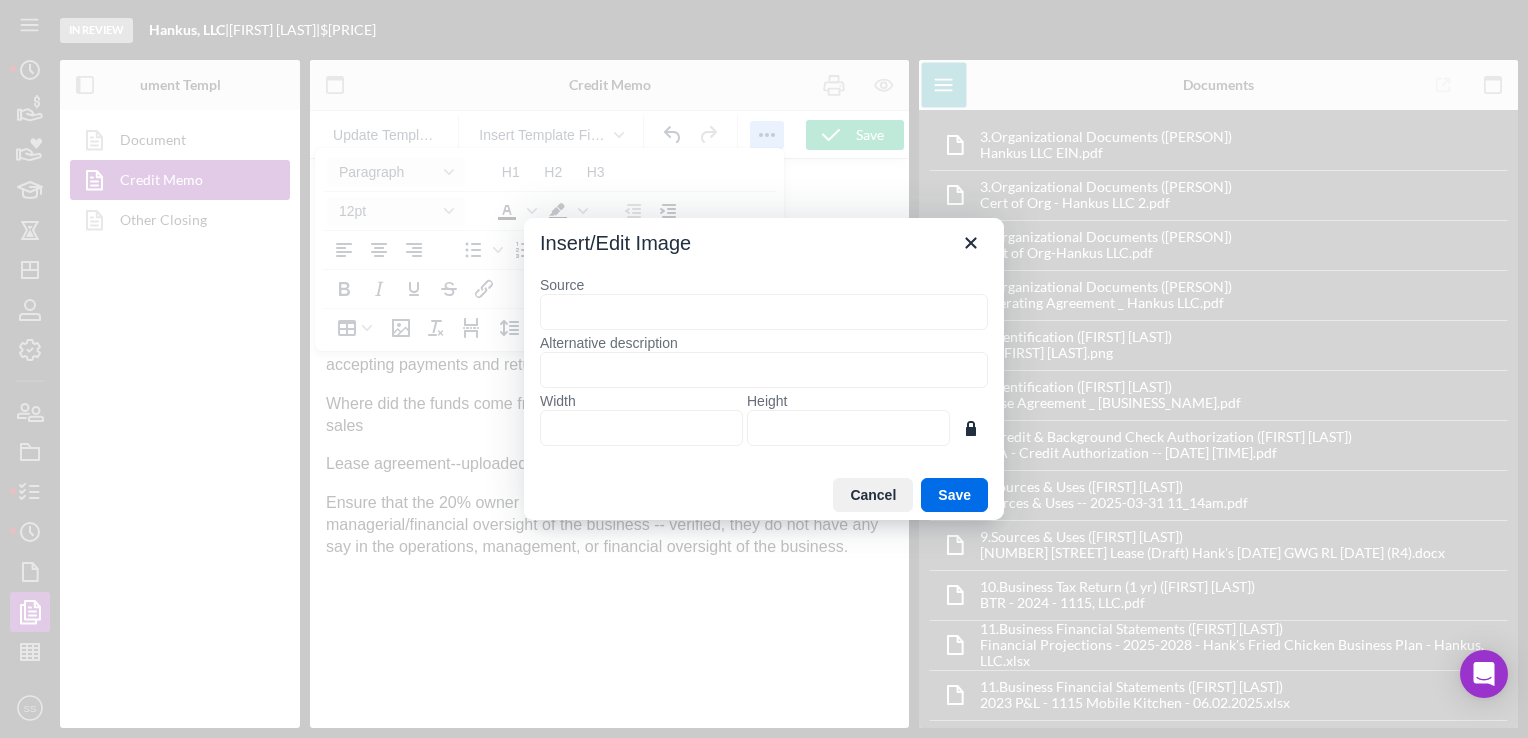 click on "Source" at bounding box center [764, 312] 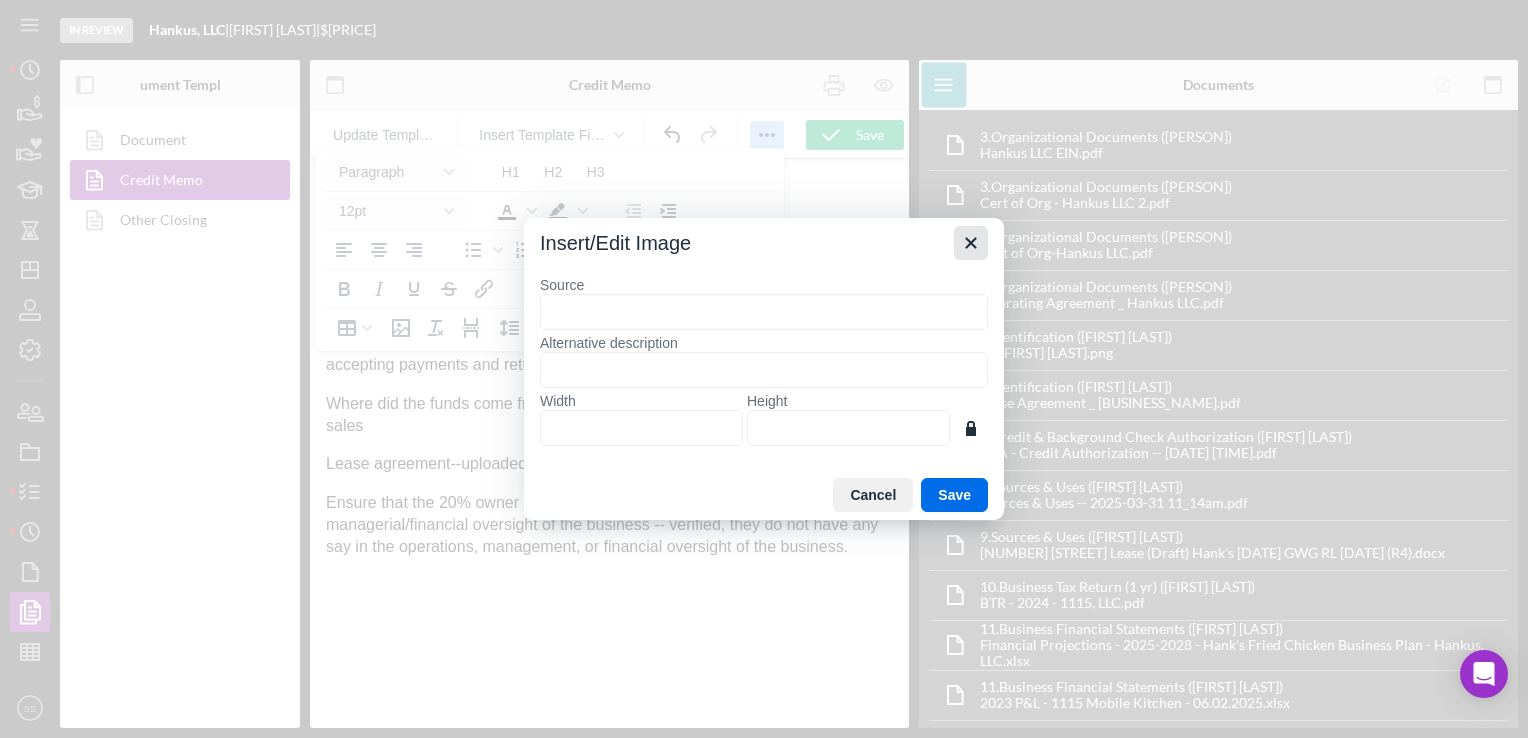 click 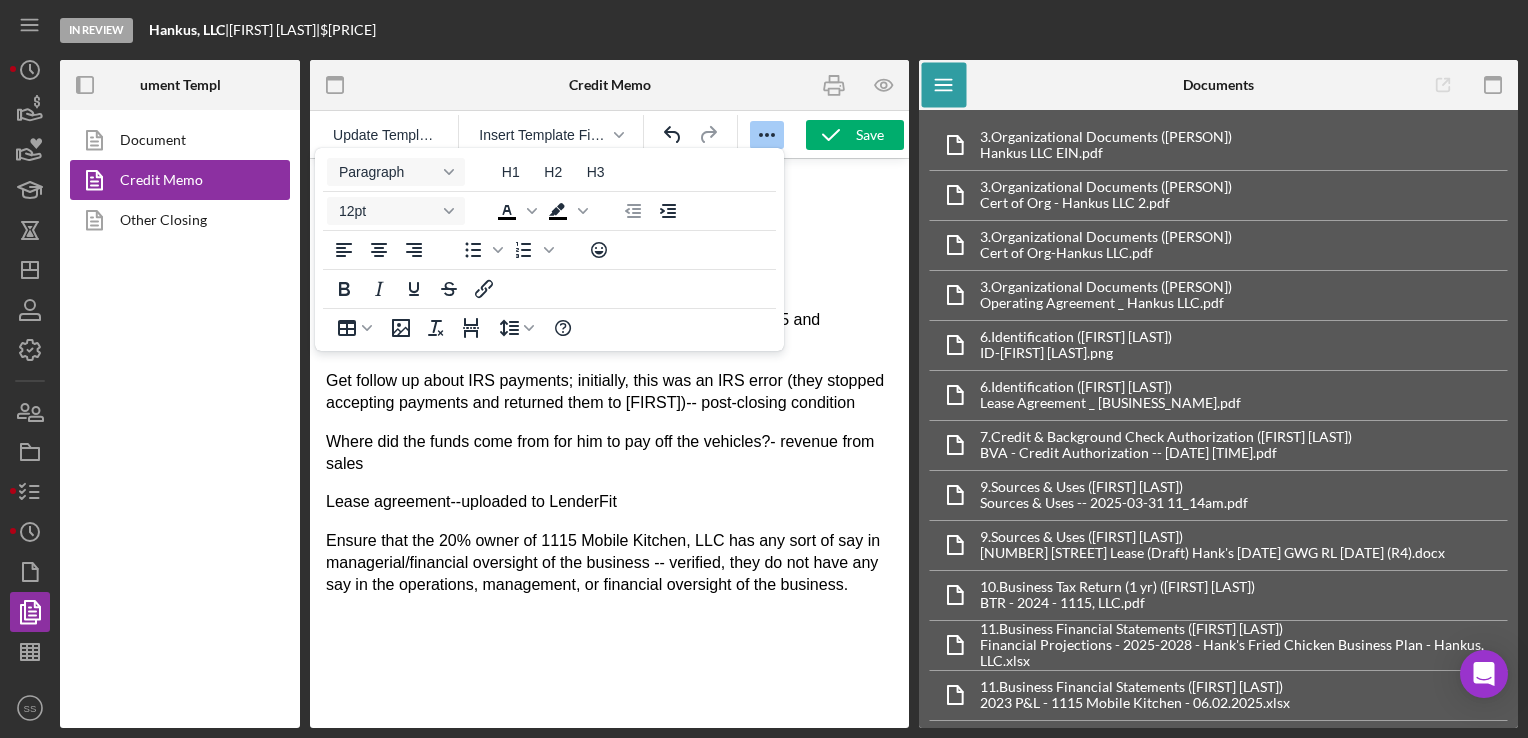 scroll, scrollTop: 4469, scrollLeft: 0, axis: vertical 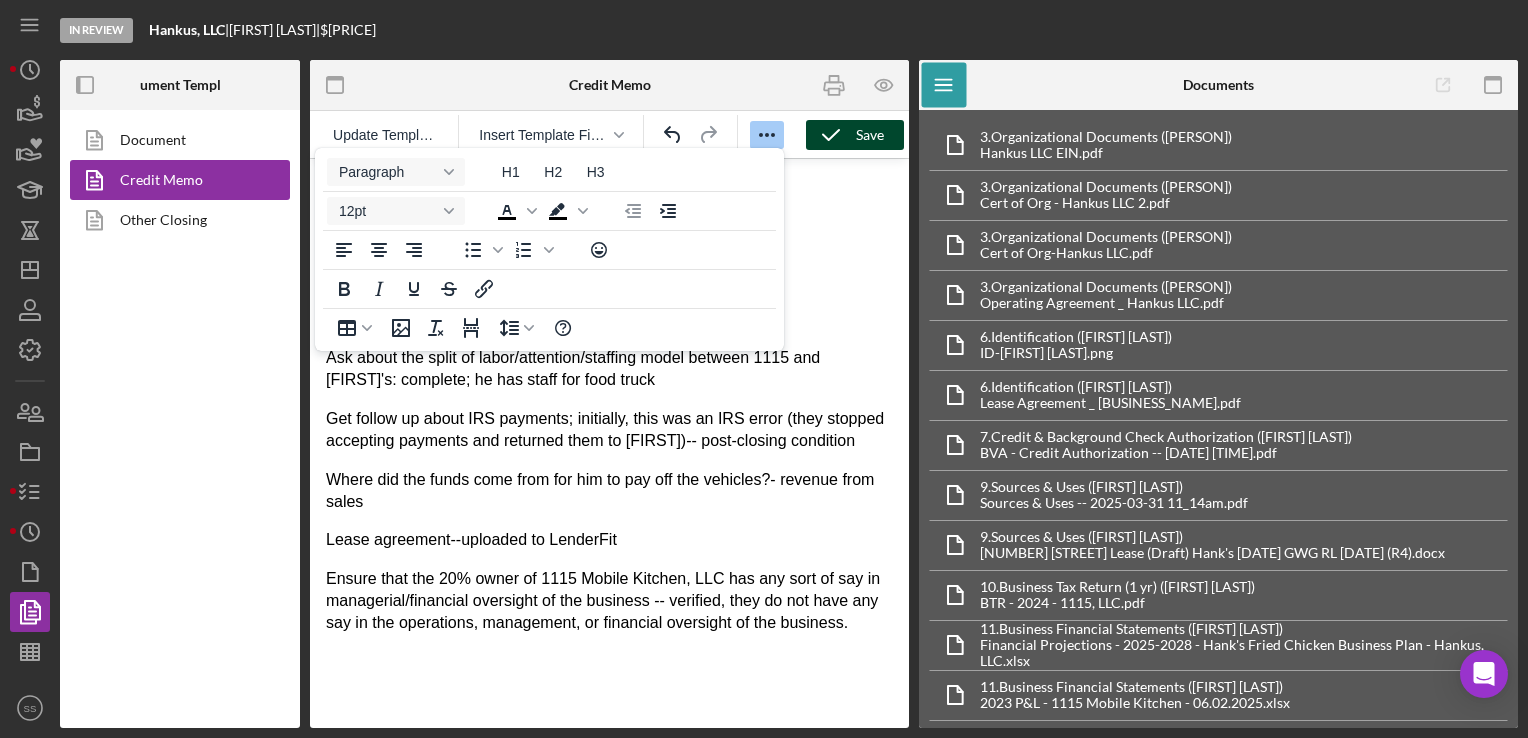 click 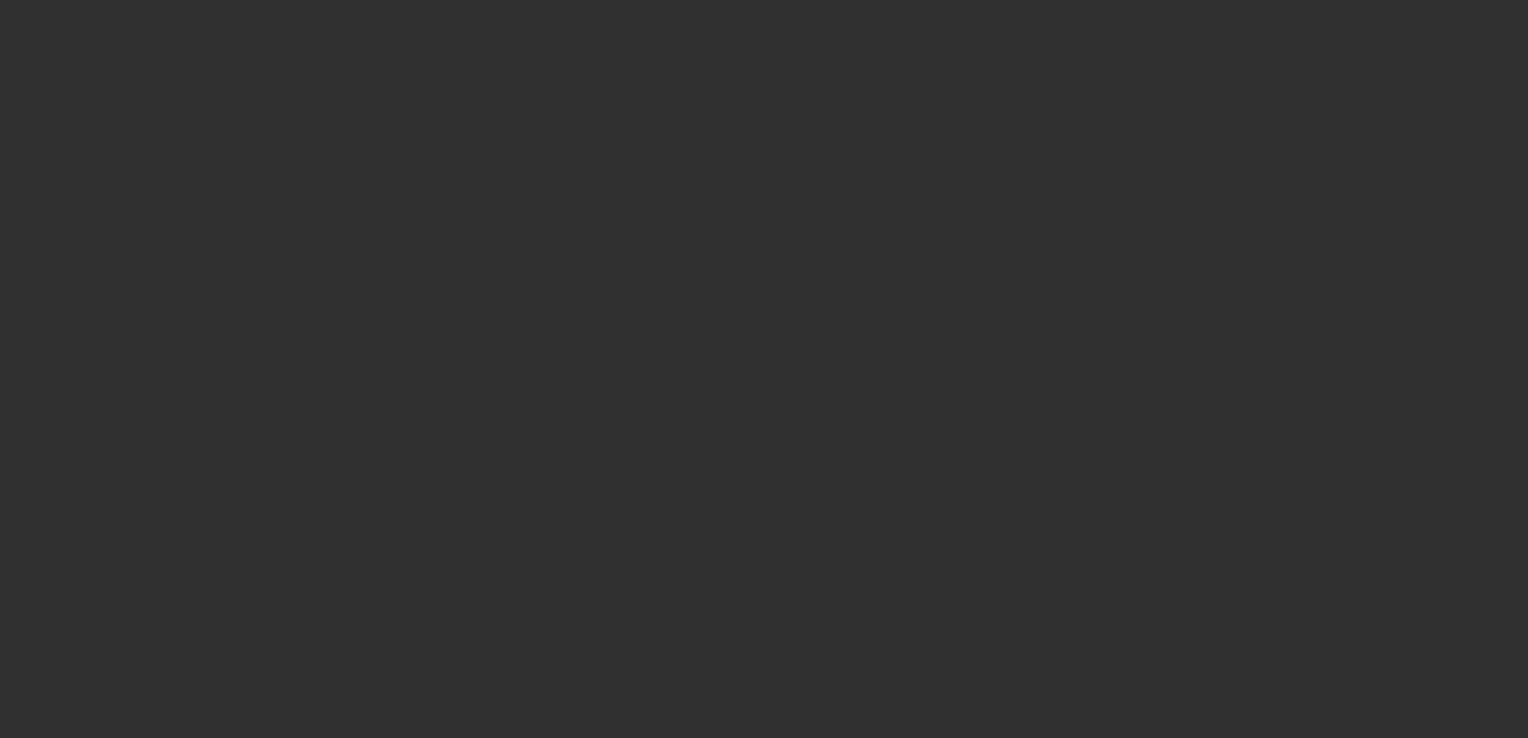 scroll, scrollTop: 0, scrollLeft: 0, axis: both 